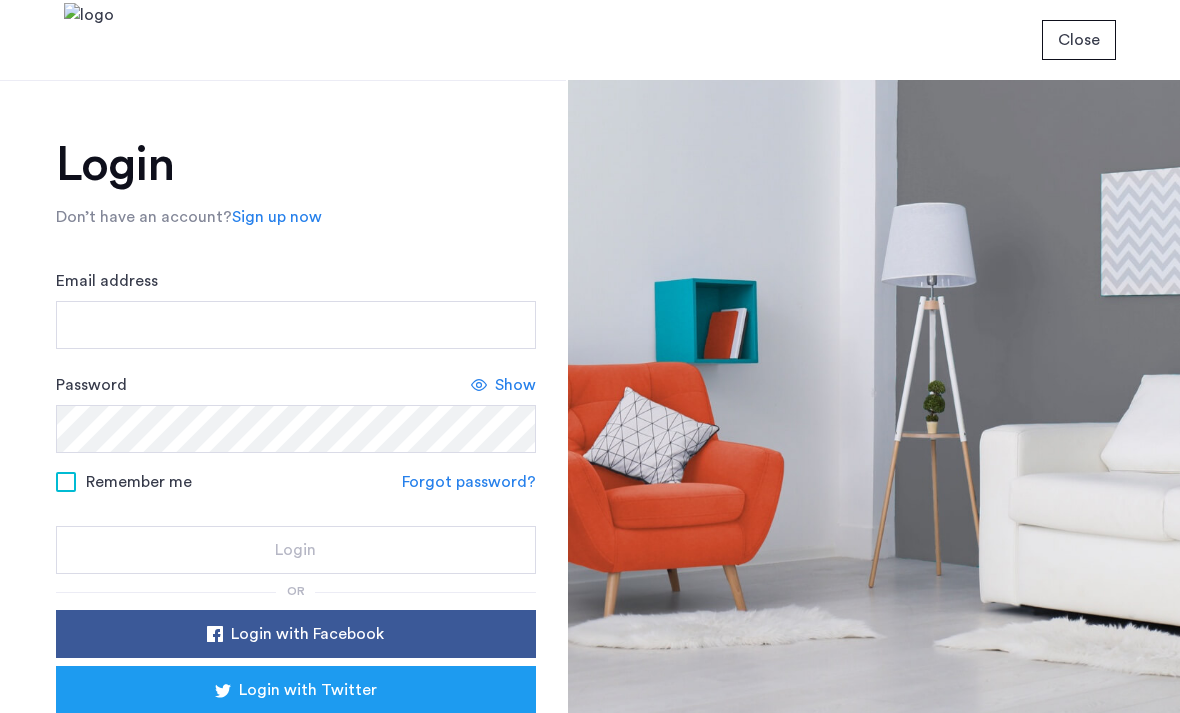 scroll, scrollTop: 0, scrollLeft: 0, axis: both 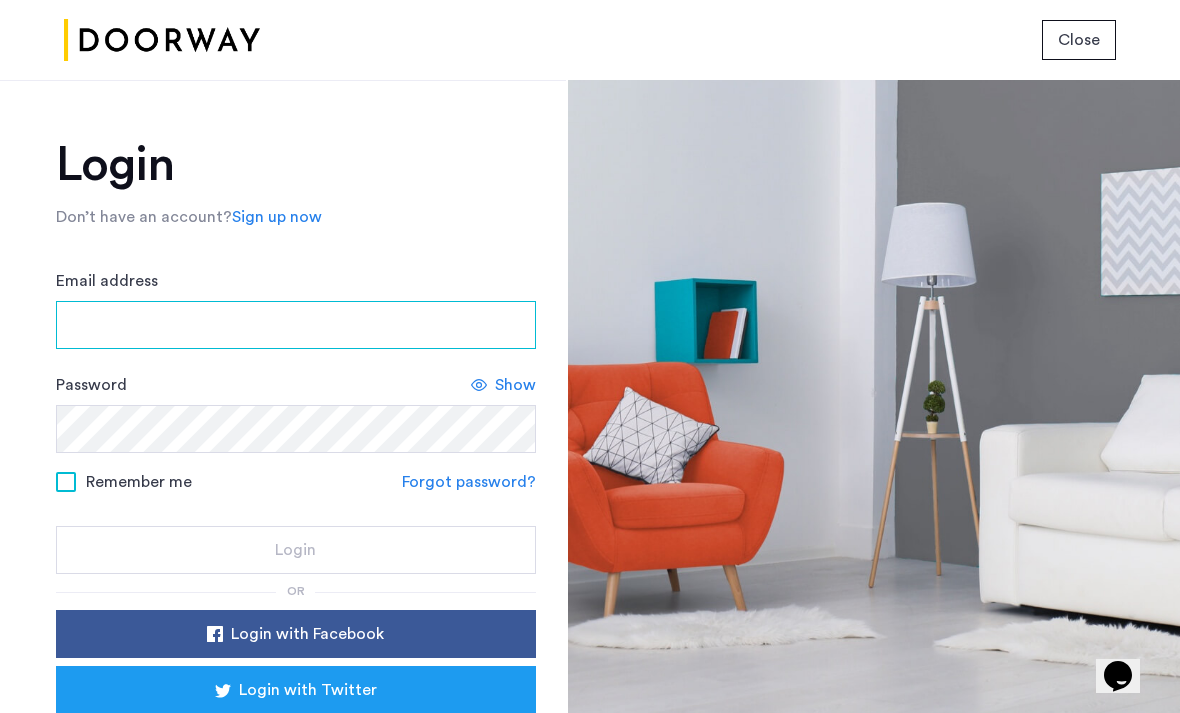 click on "Email address" at bounding box center (296, 325) 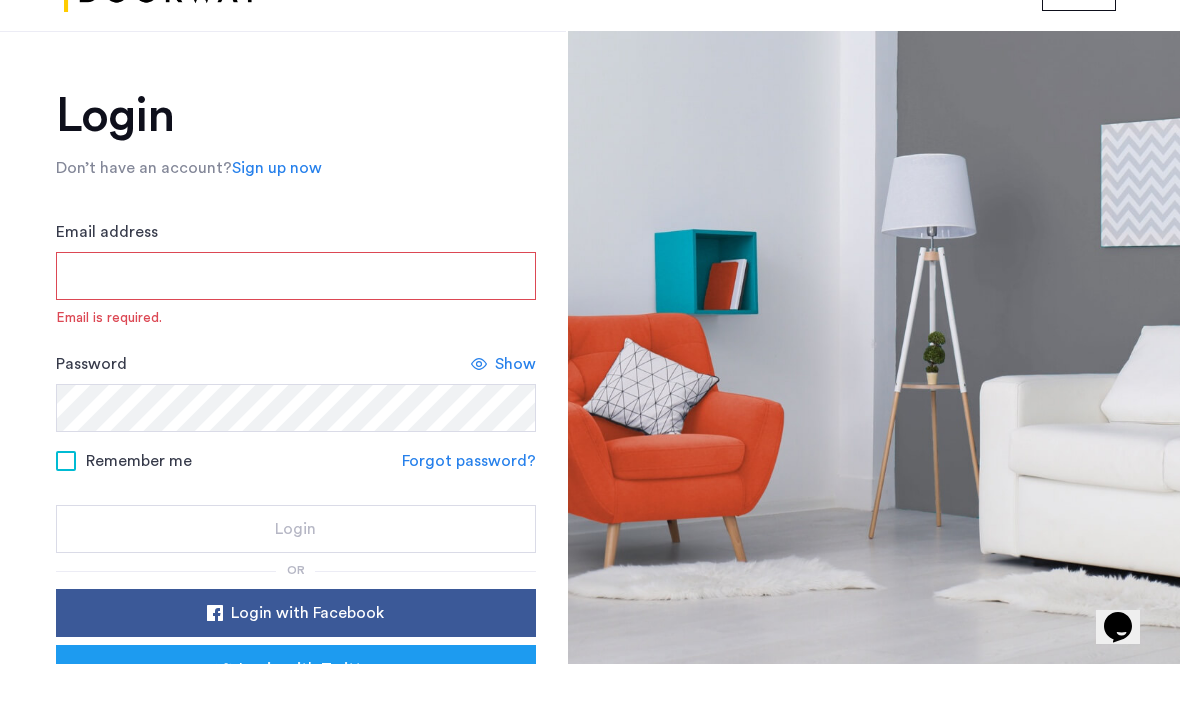 scroll, scrollTop: 49, scrollLeft: 0, axis: vertical 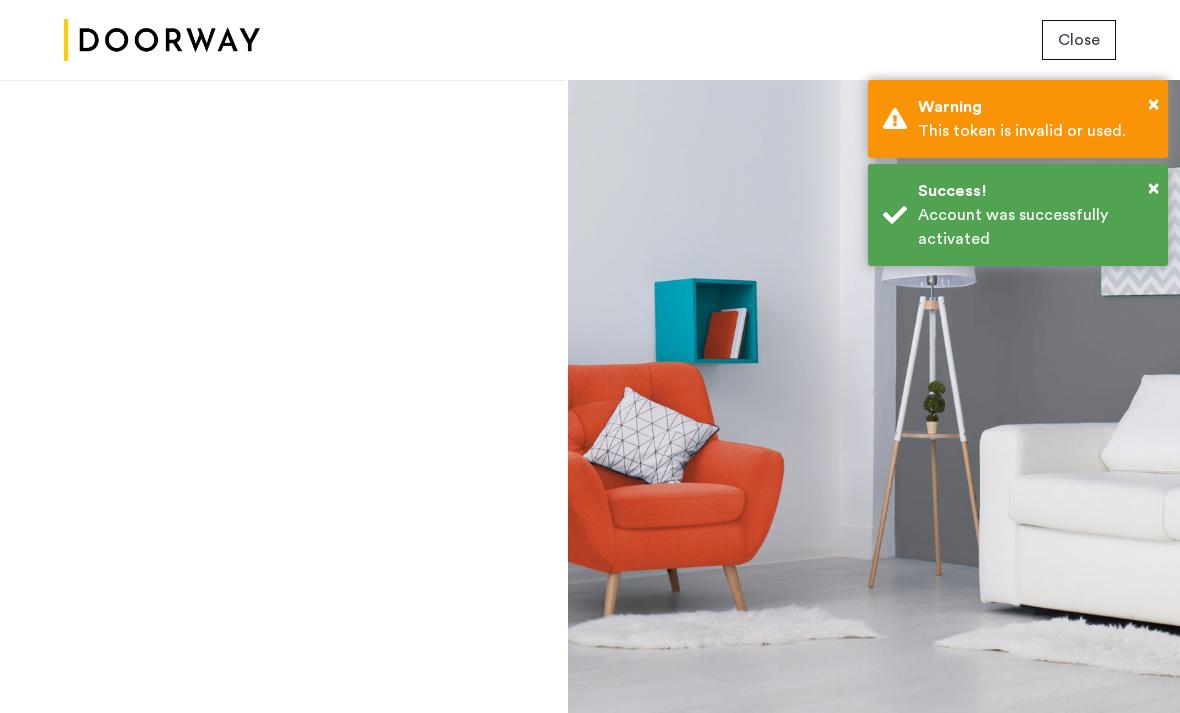 click on "Warning" at bounding box center [1035, 107] 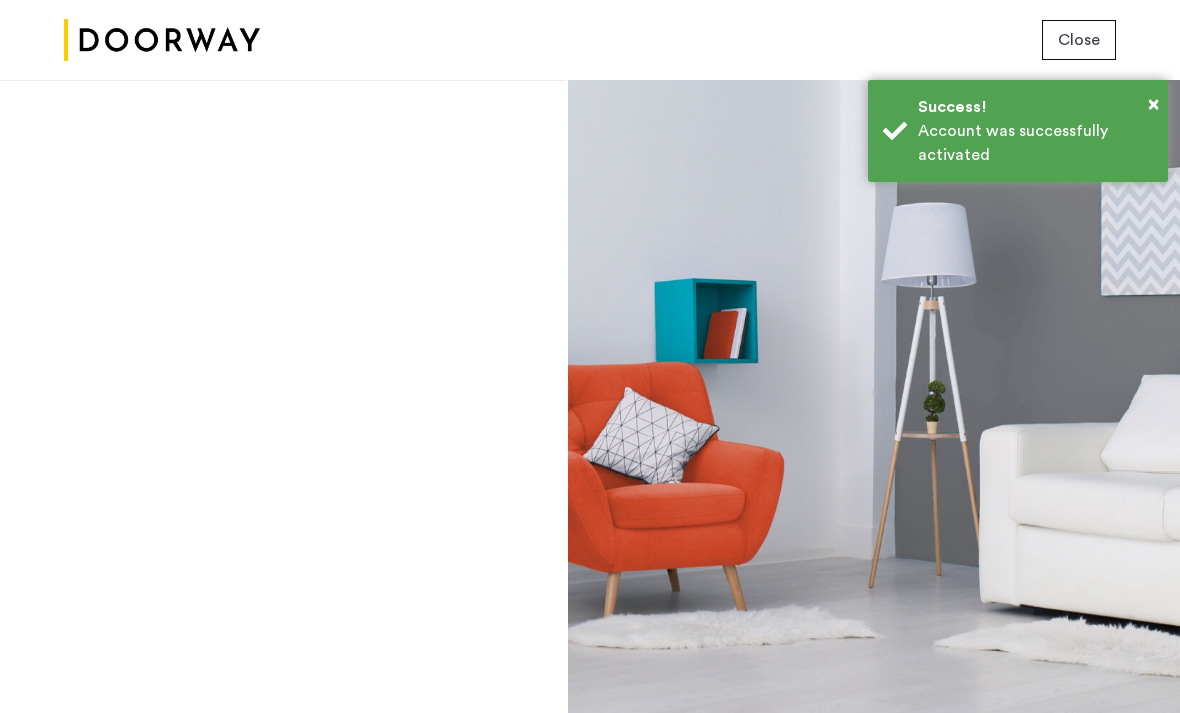 click on "Success!" at bounding box center (1035, 107) 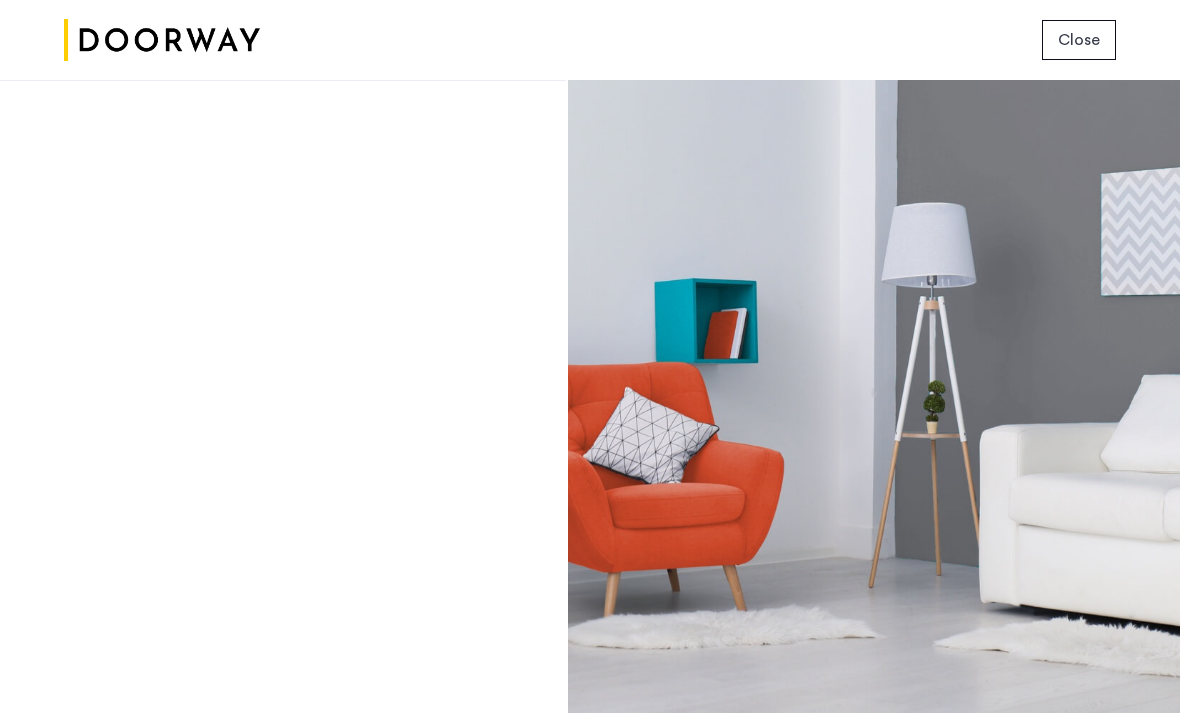 click on "Close" 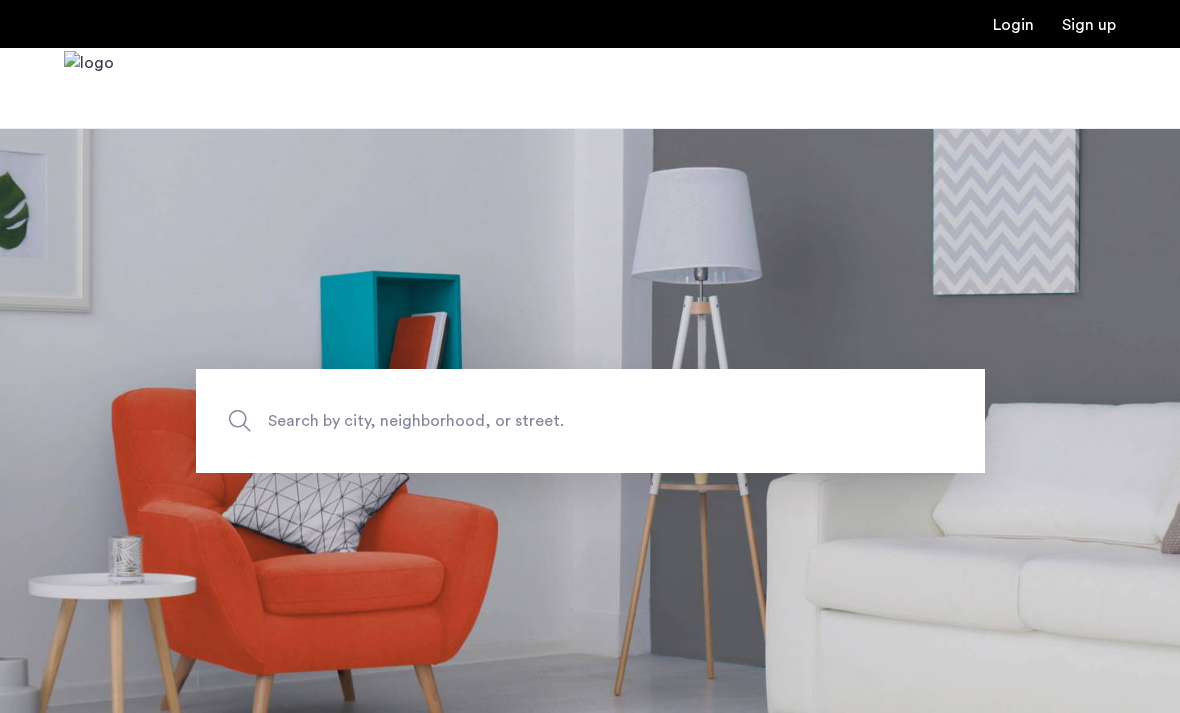 scroll, scrollTop: 0, scrollLeft: 0, axis: both 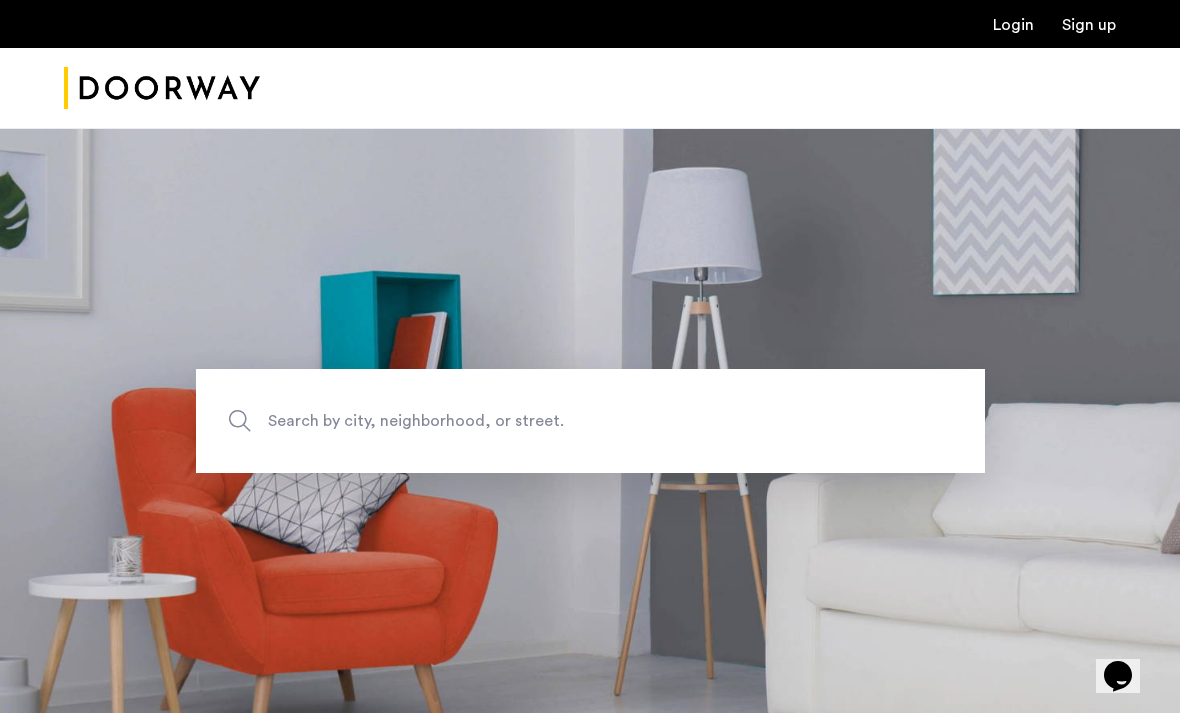 click on "Login" at bounding box center [1013, 25] 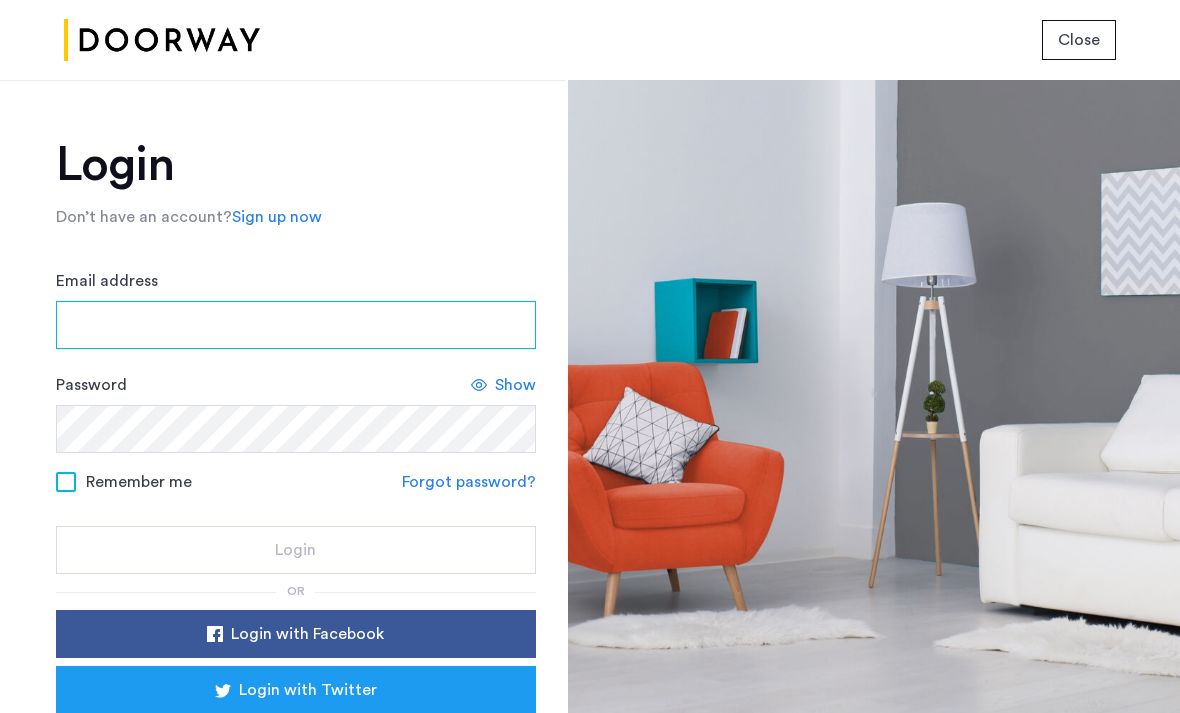 click on "Email address" at bounding box center [296, 325] 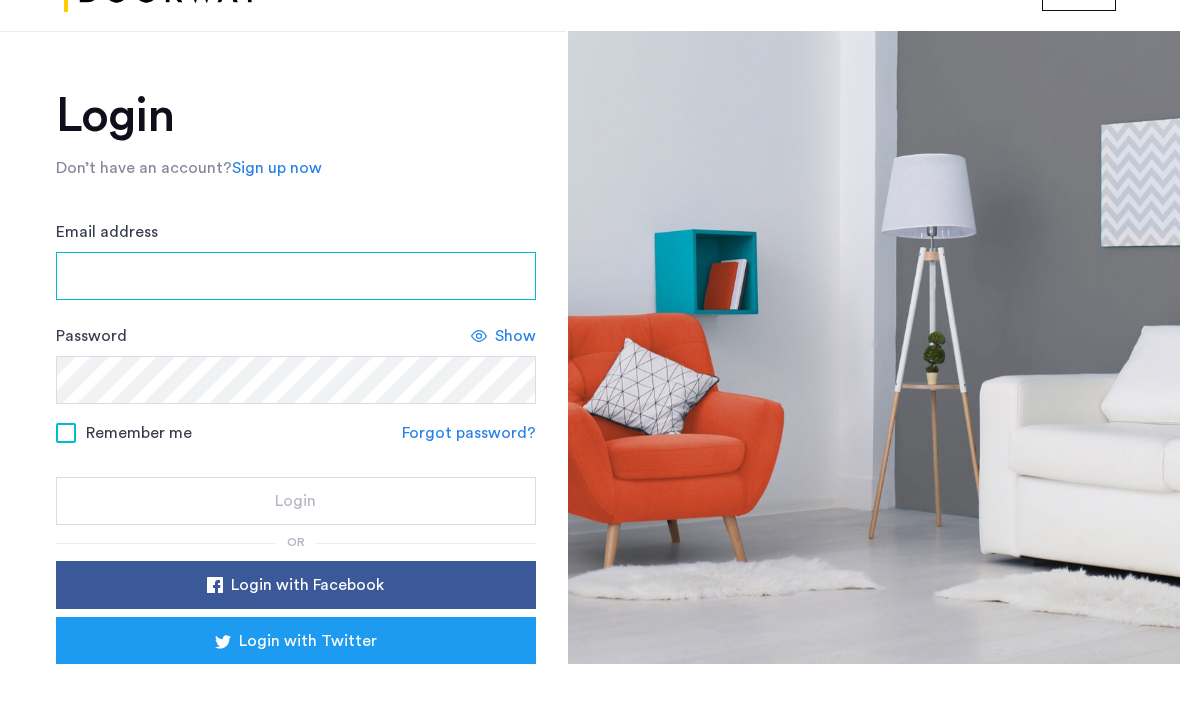 type on "*" 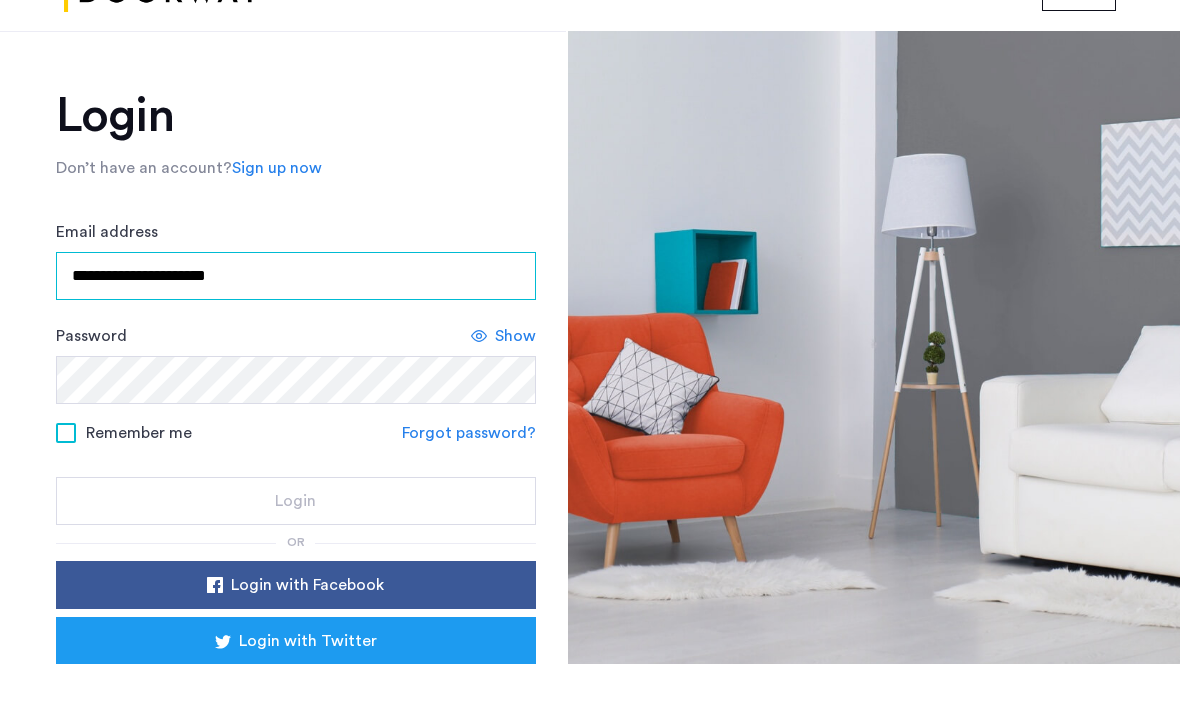 type on "**********" 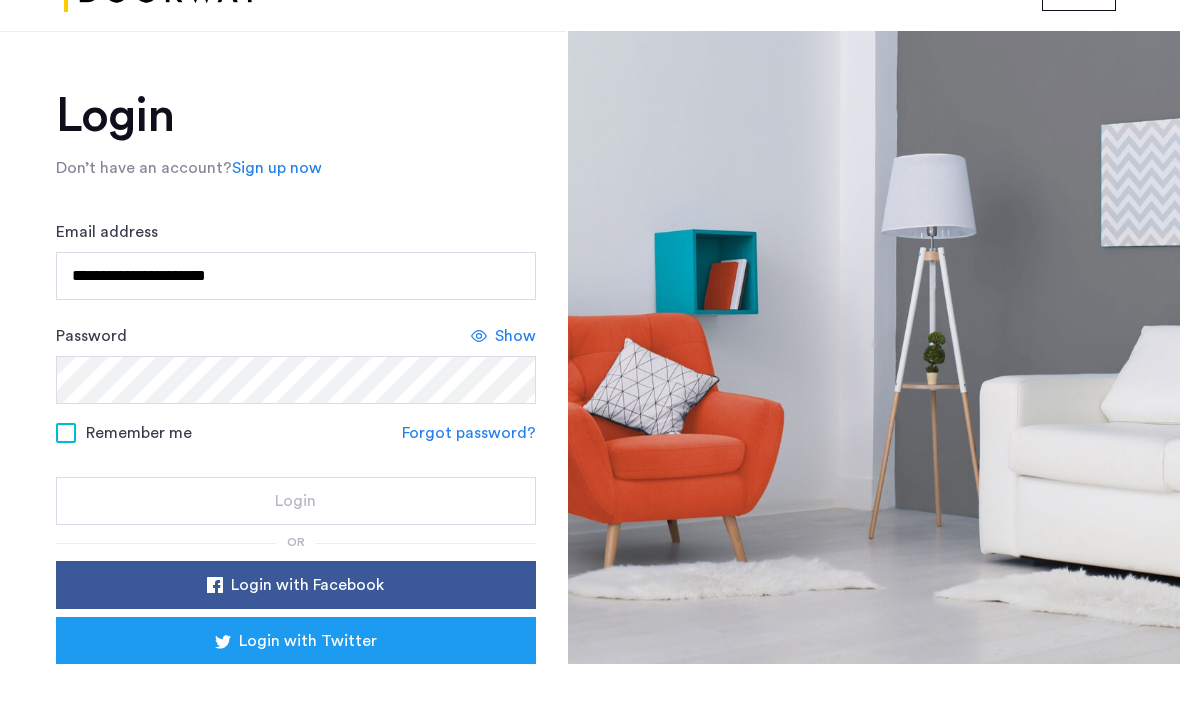 click on "**********" 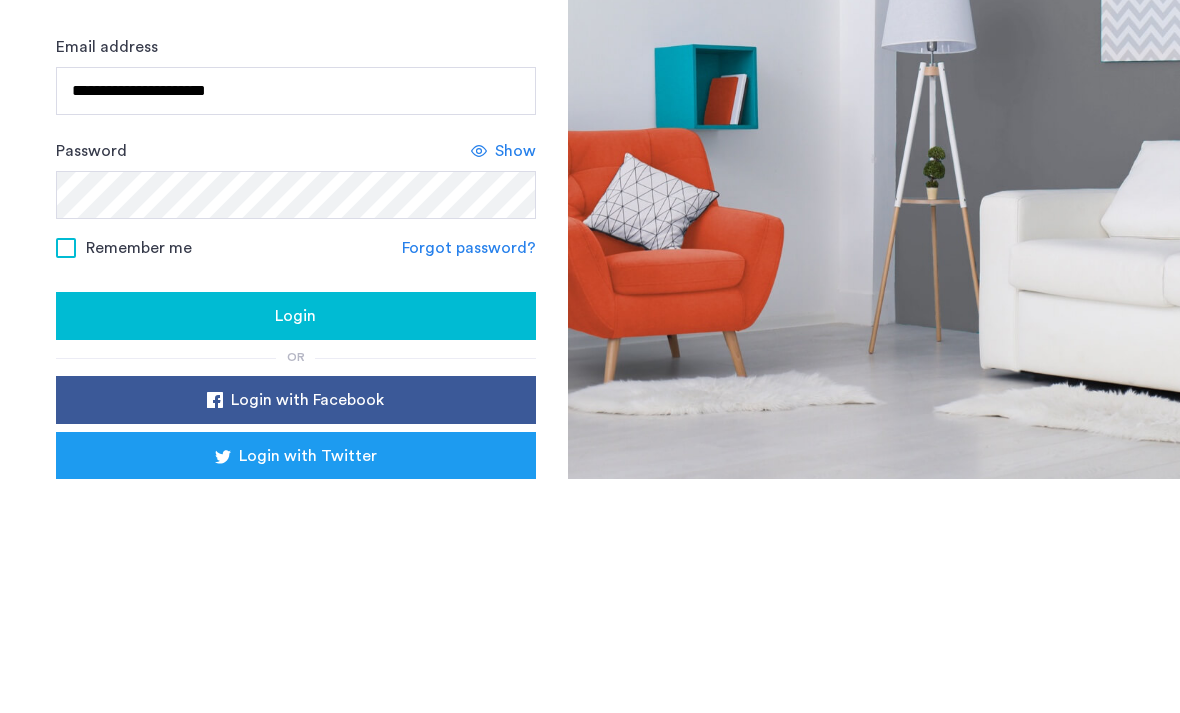 click on "Remember me" 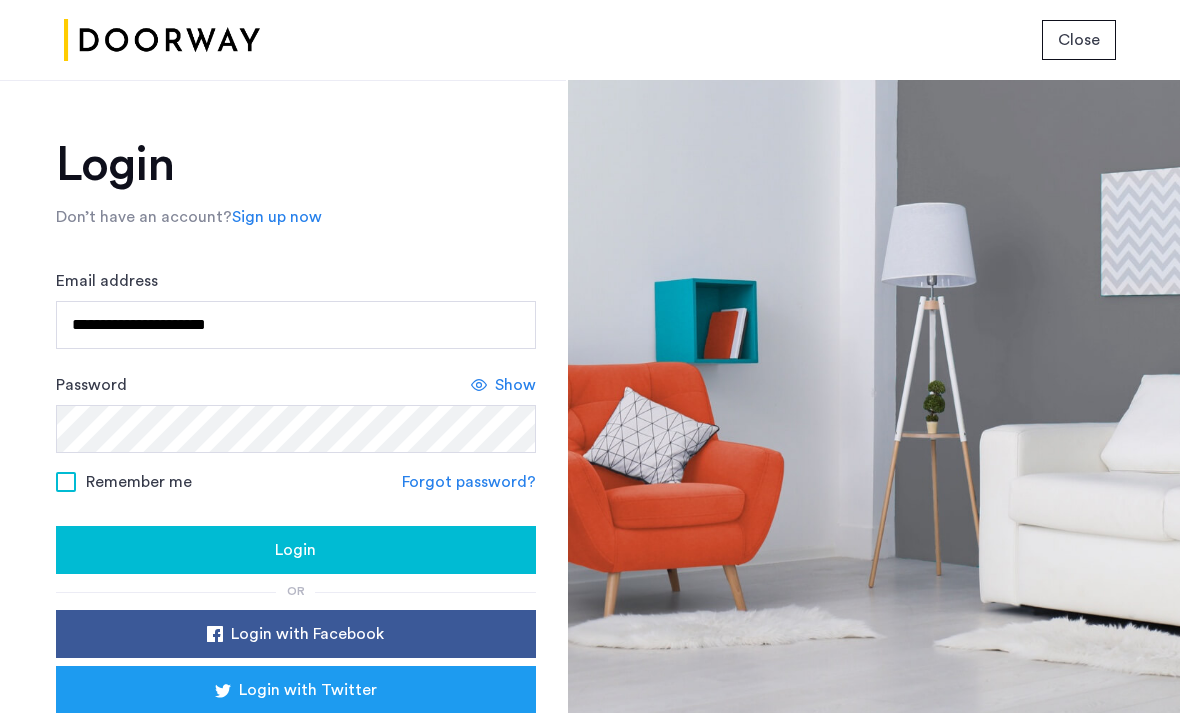 click on "Login" 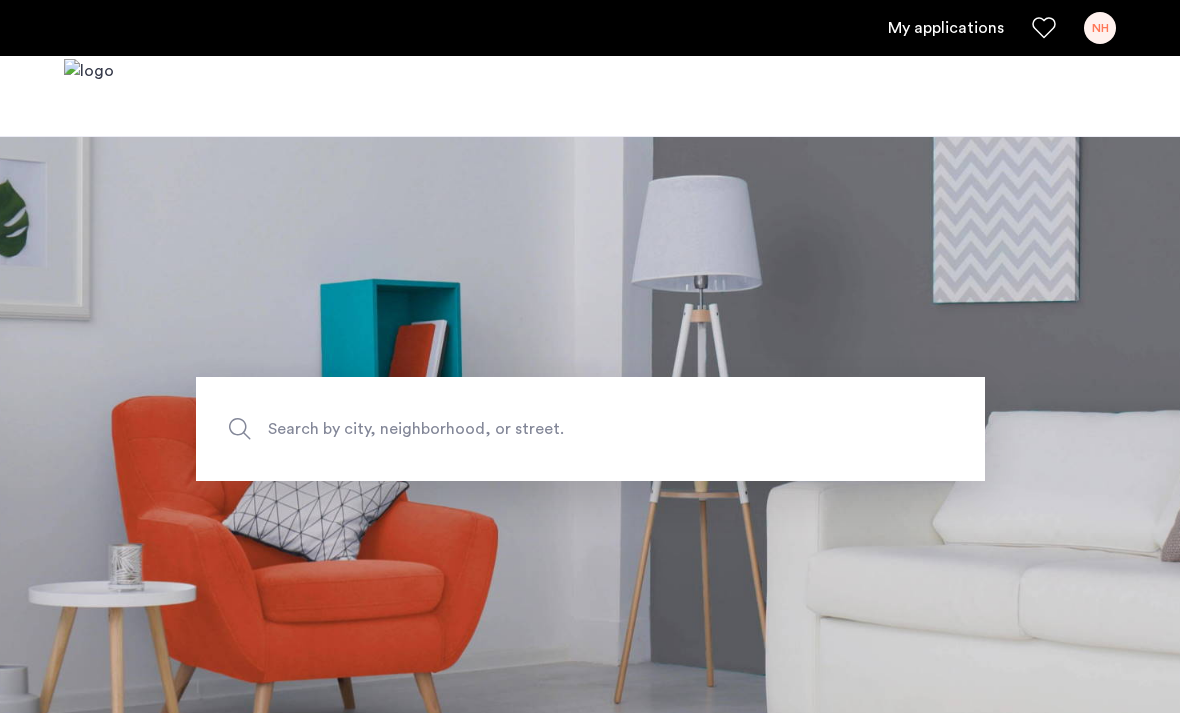scroll, scrollTop: 0, scrollLeft: 0, axis: both 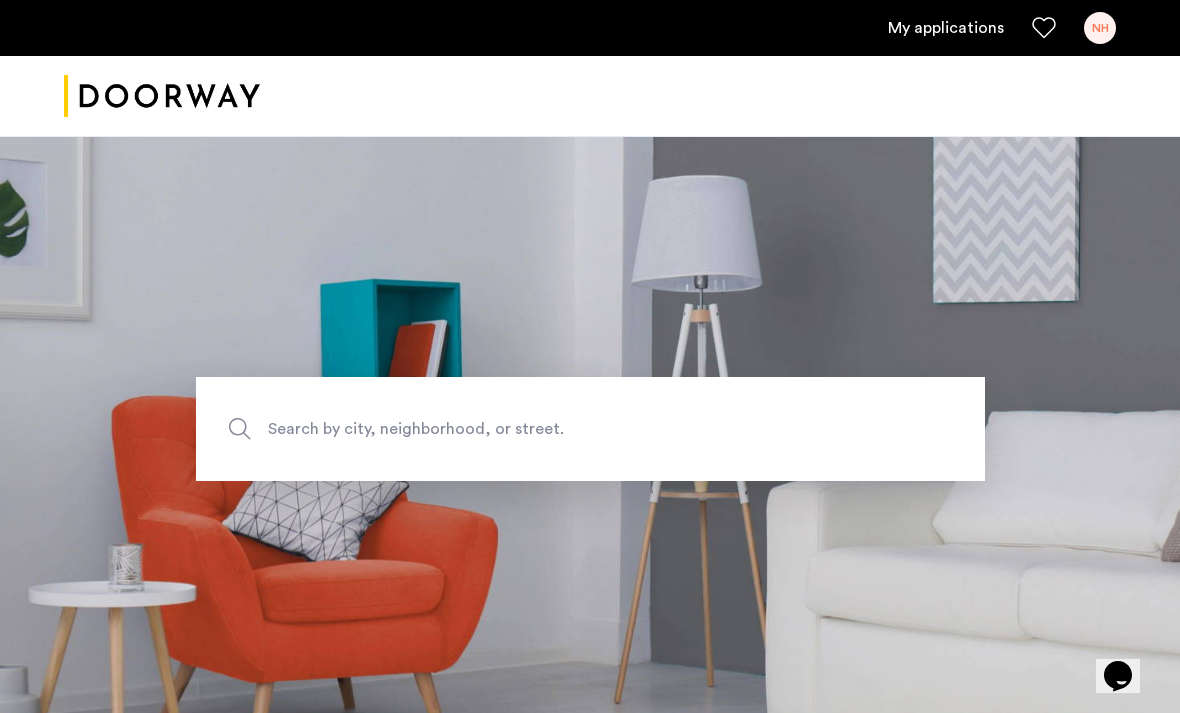 click on "My applications" at bounding box center (946, 28) 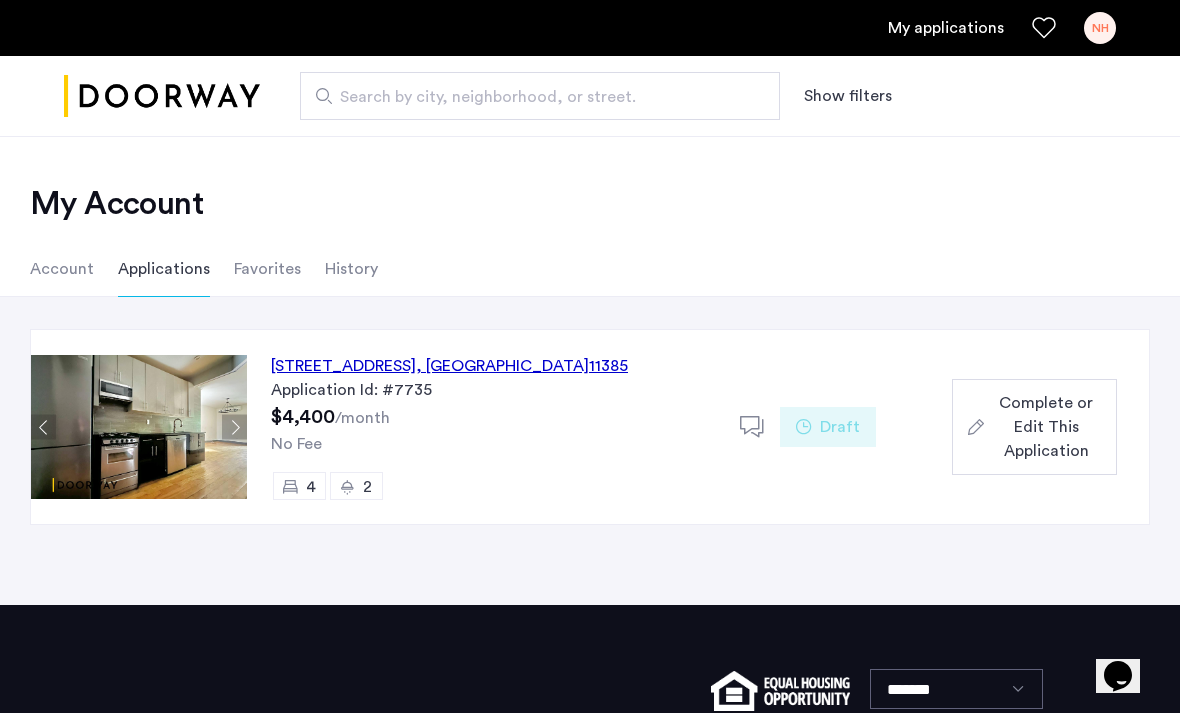 click on "17-06 Gates Avenue, Unit 3R, Queens , NY  11385" 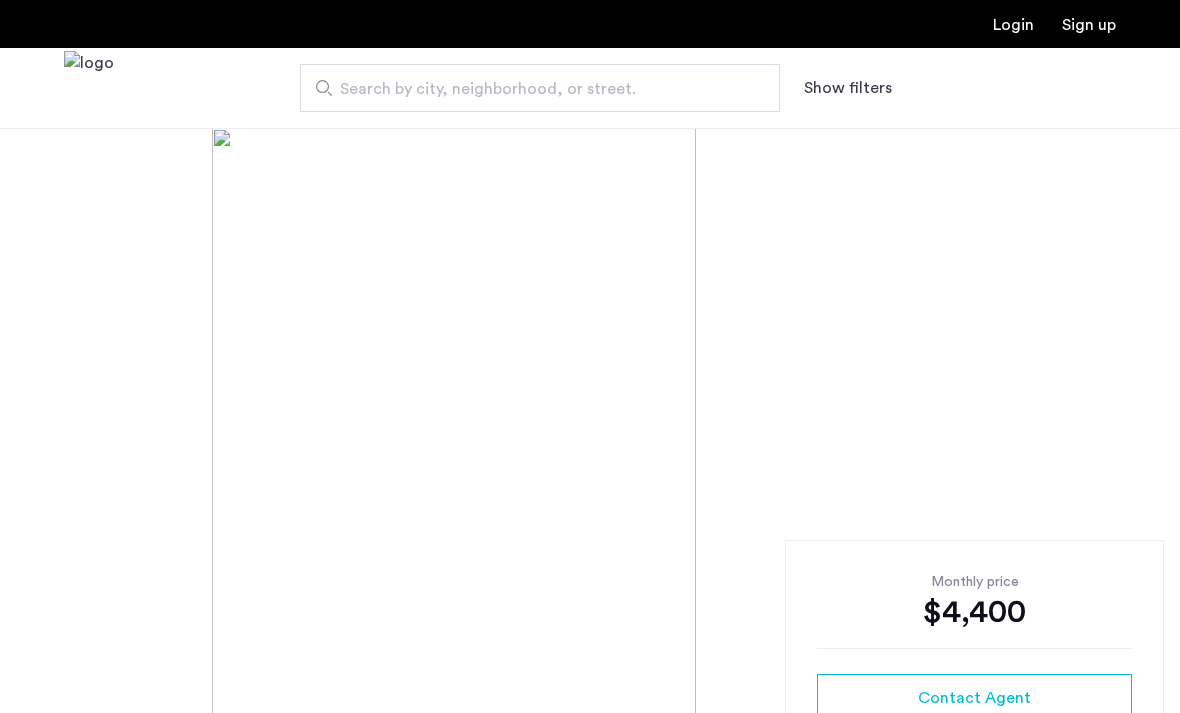 scroll, scrollTop: 0, scrollLeft: 0, axis: both 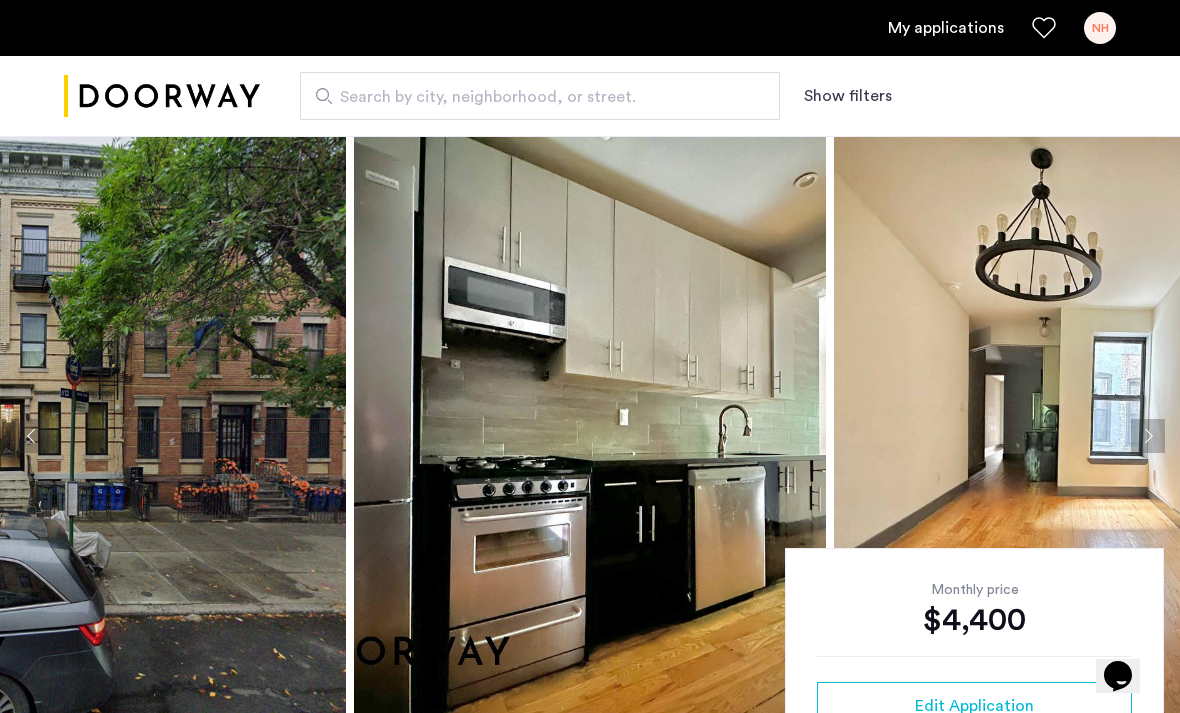 click 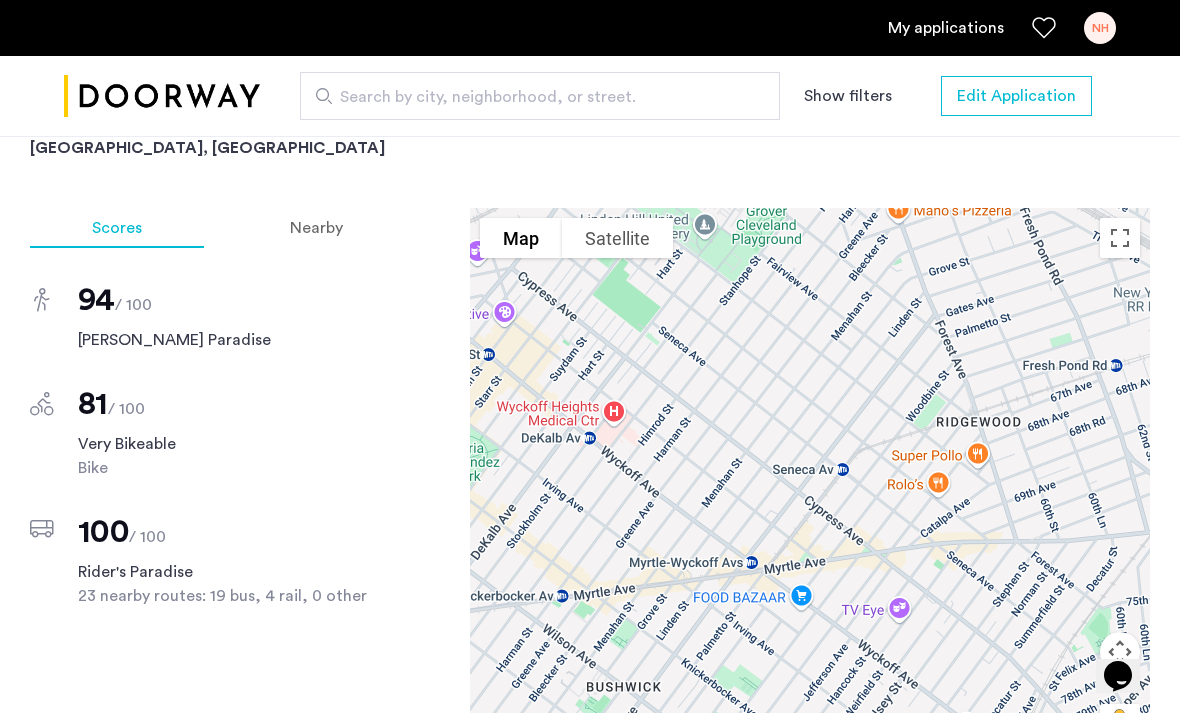scroll, scrollTop: 1692, scrollLeft: 0, axis: vertical 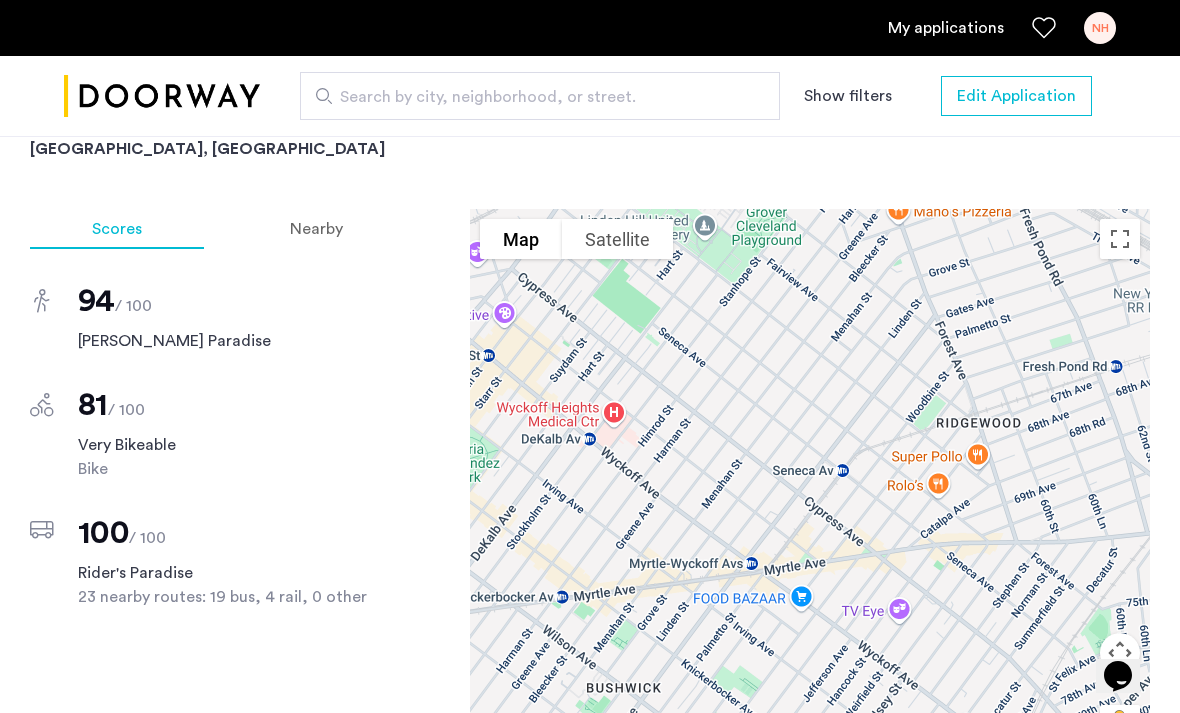 click on "Nearby" at bounding box center (316, 229) 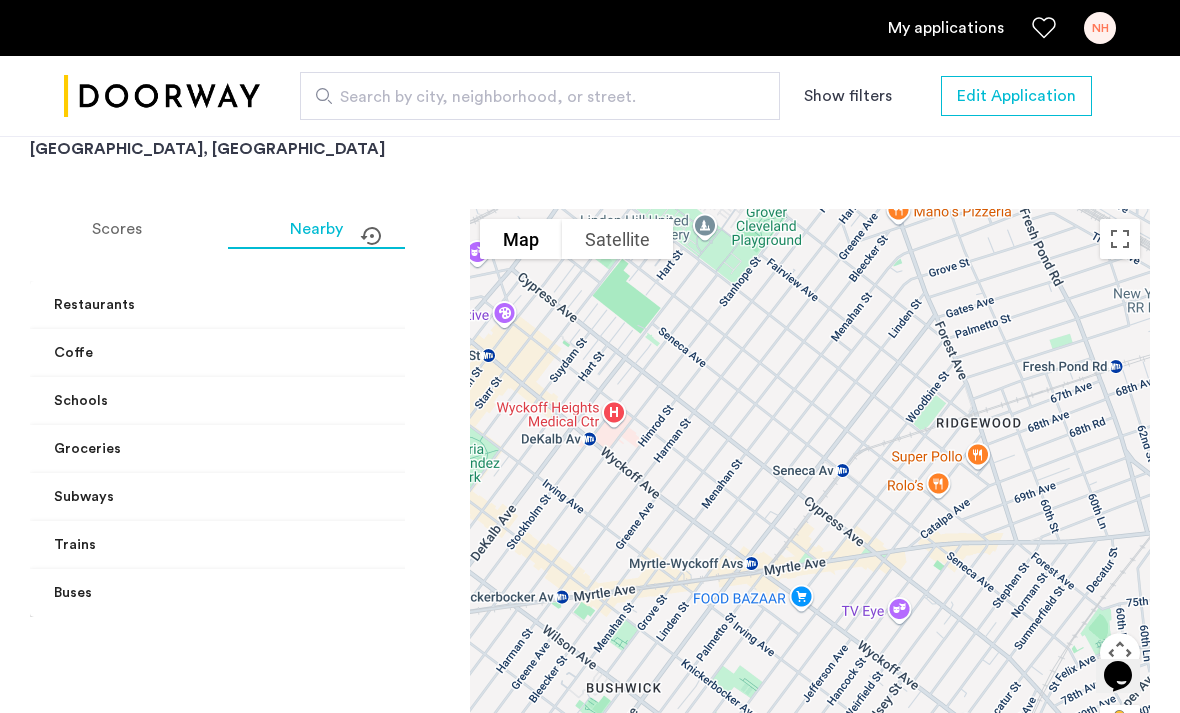 click on "Coffe" at bounding box center [267, 353] 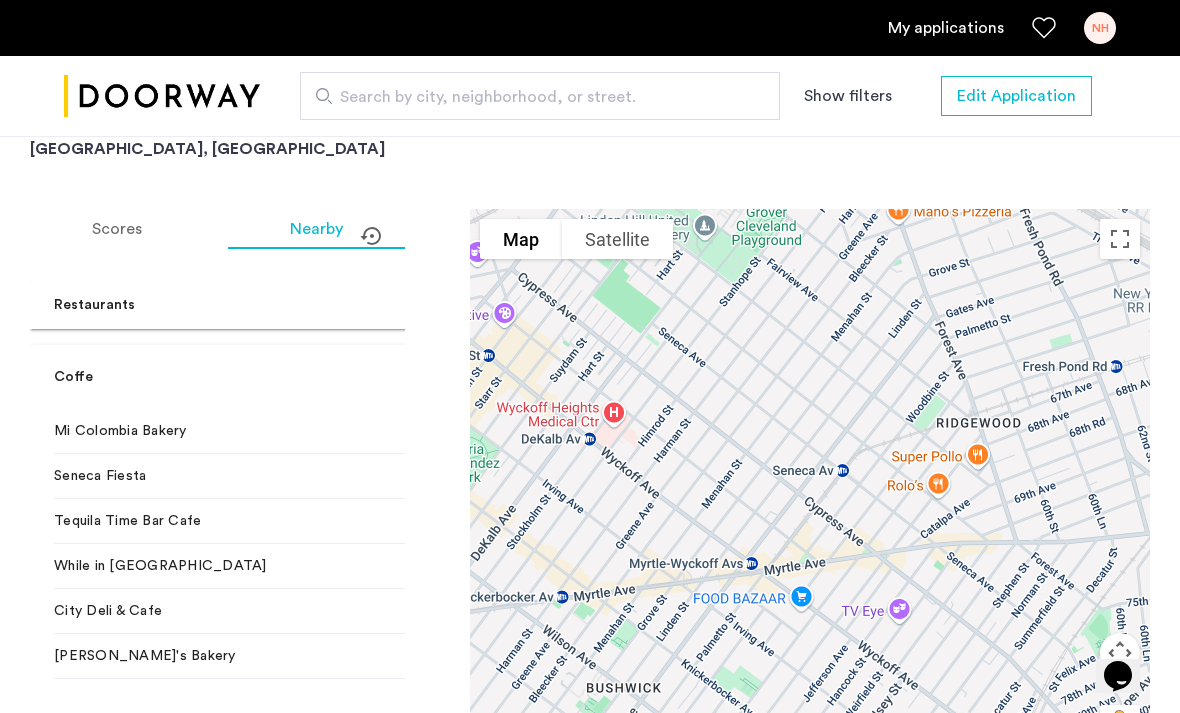 click on "Coffe" at bounding box center (279, 377) 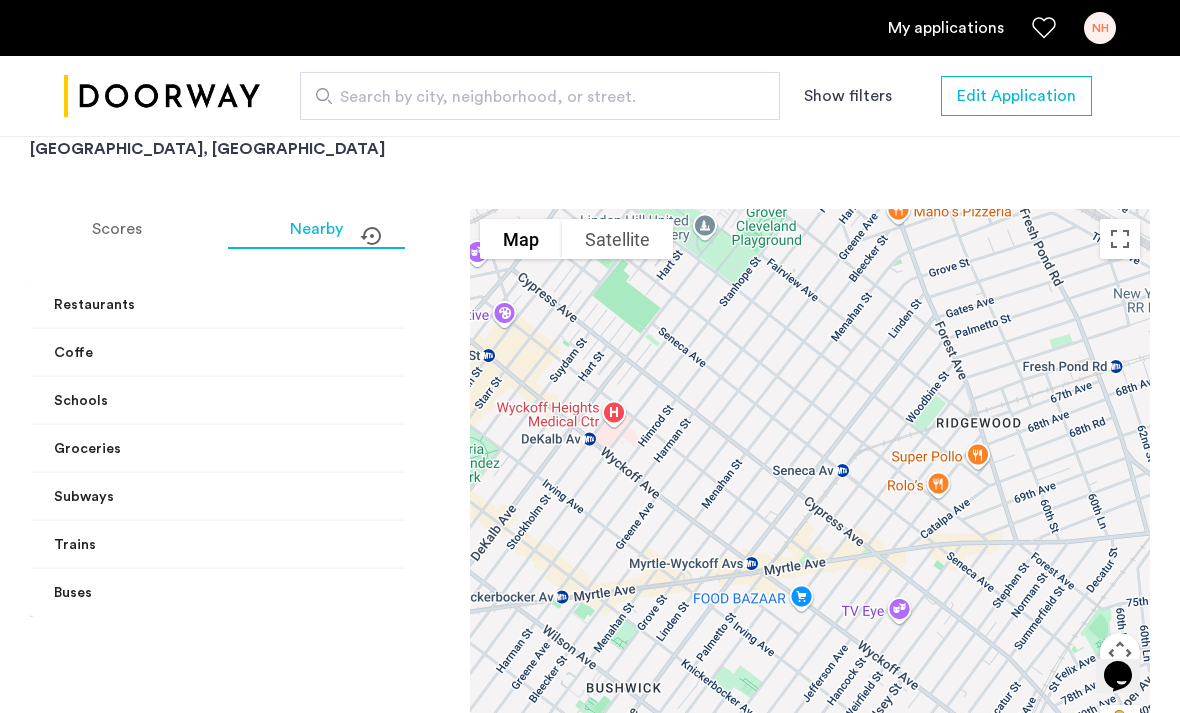 click on "Schools" at bounding box center [267, 401] 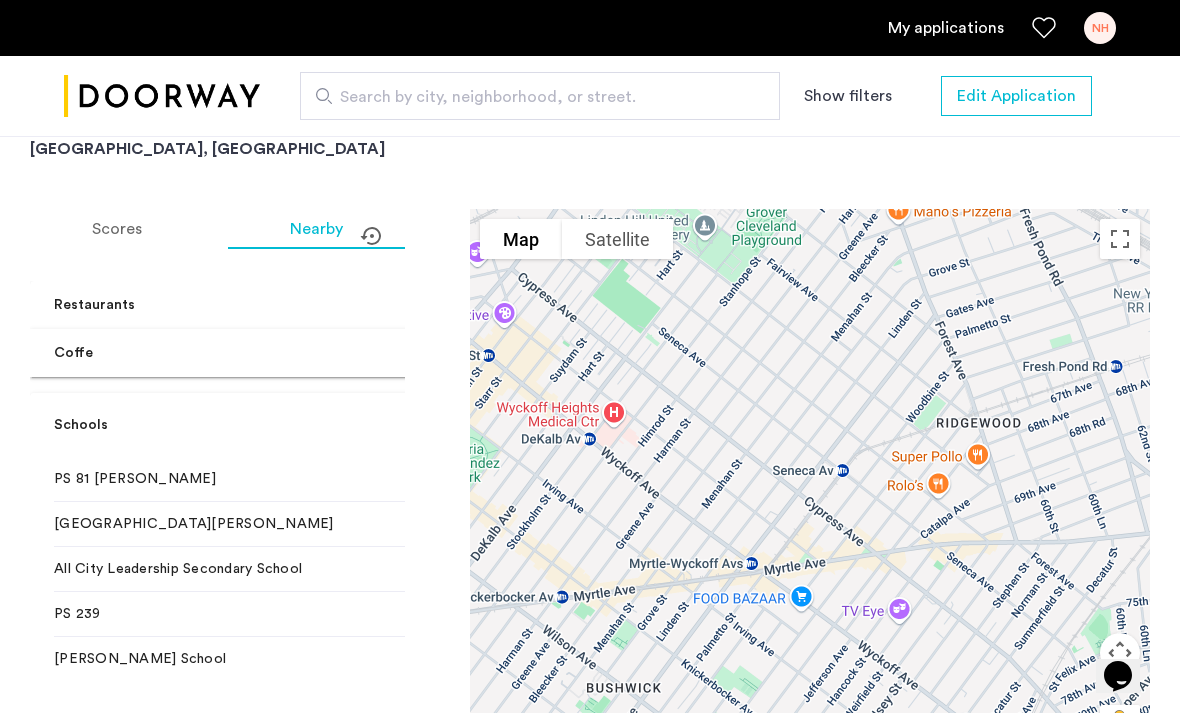 click on "Schools" at bounding box center (267, 425) 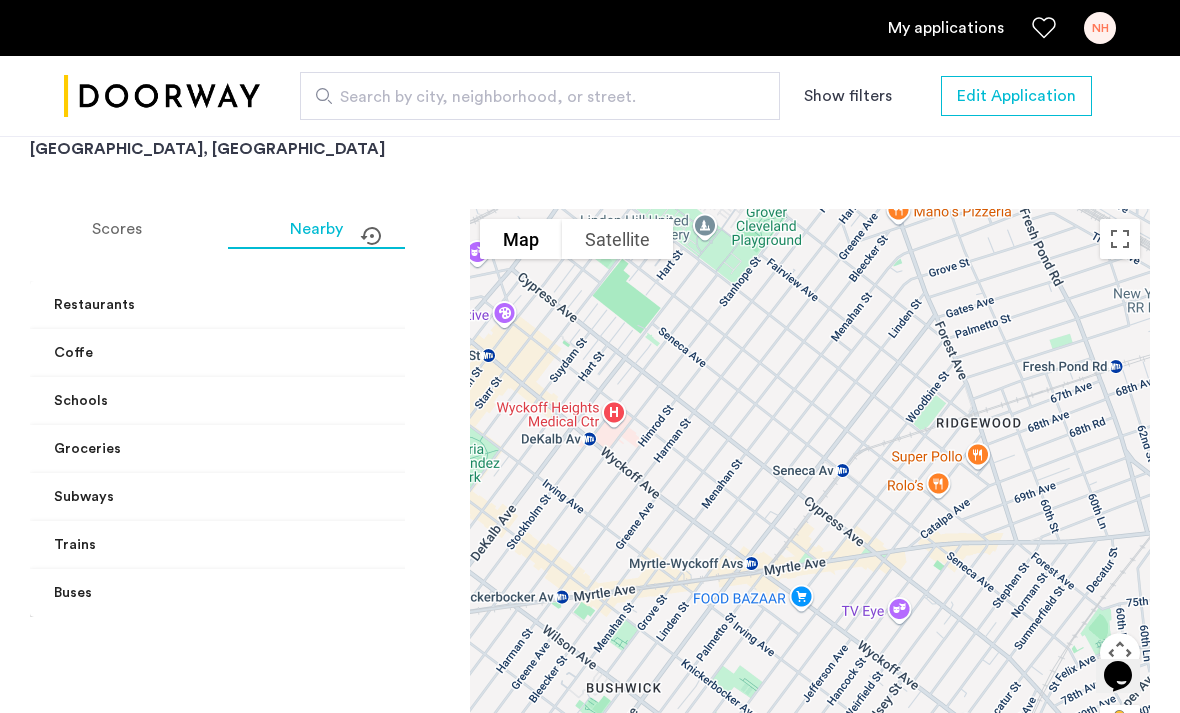 click on "Schools" at bounding box center (279, 401) 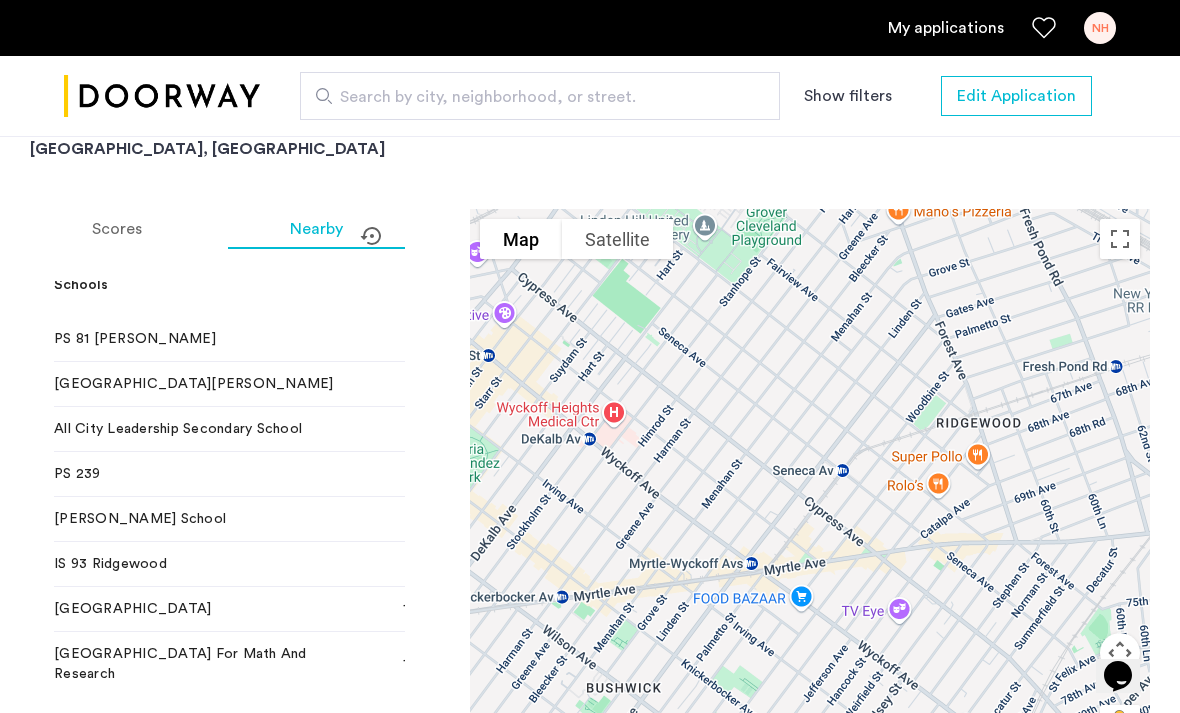 scroll, scrollTop: 139, scrollLeft: 0, axis: vertical 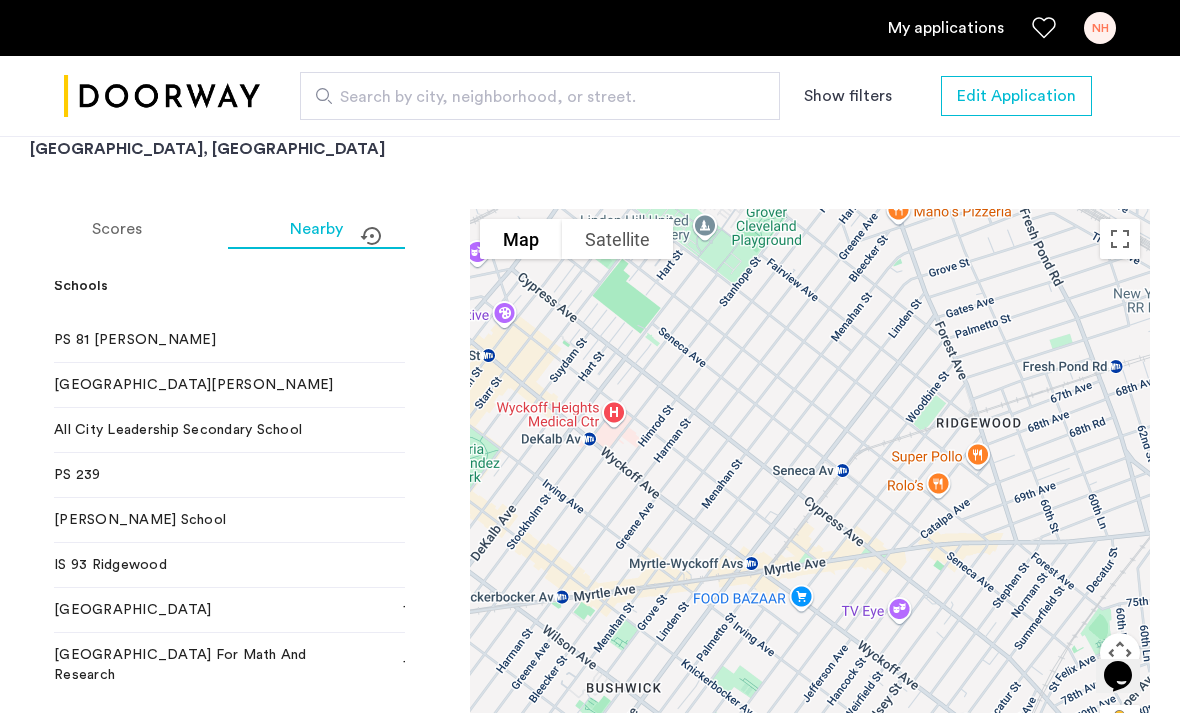 click on "Schools" at bounding box center (267, 286) 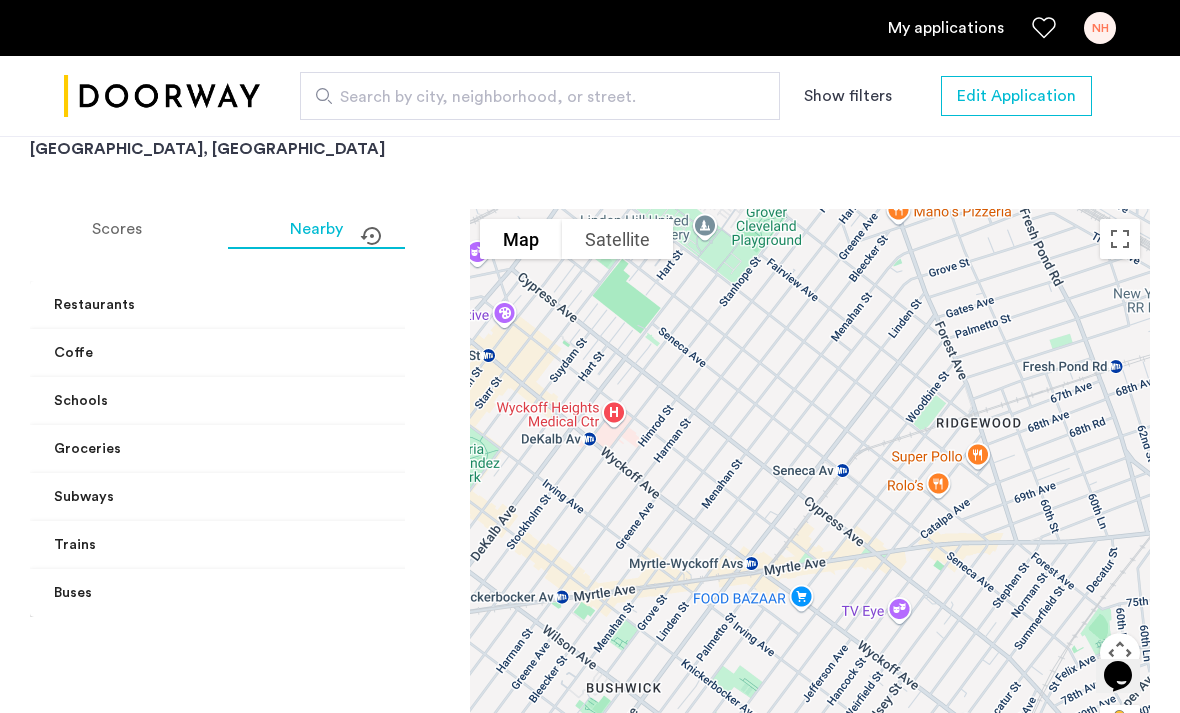 scroll, scrollTop: 0, scrollLeft: 0, axis: both 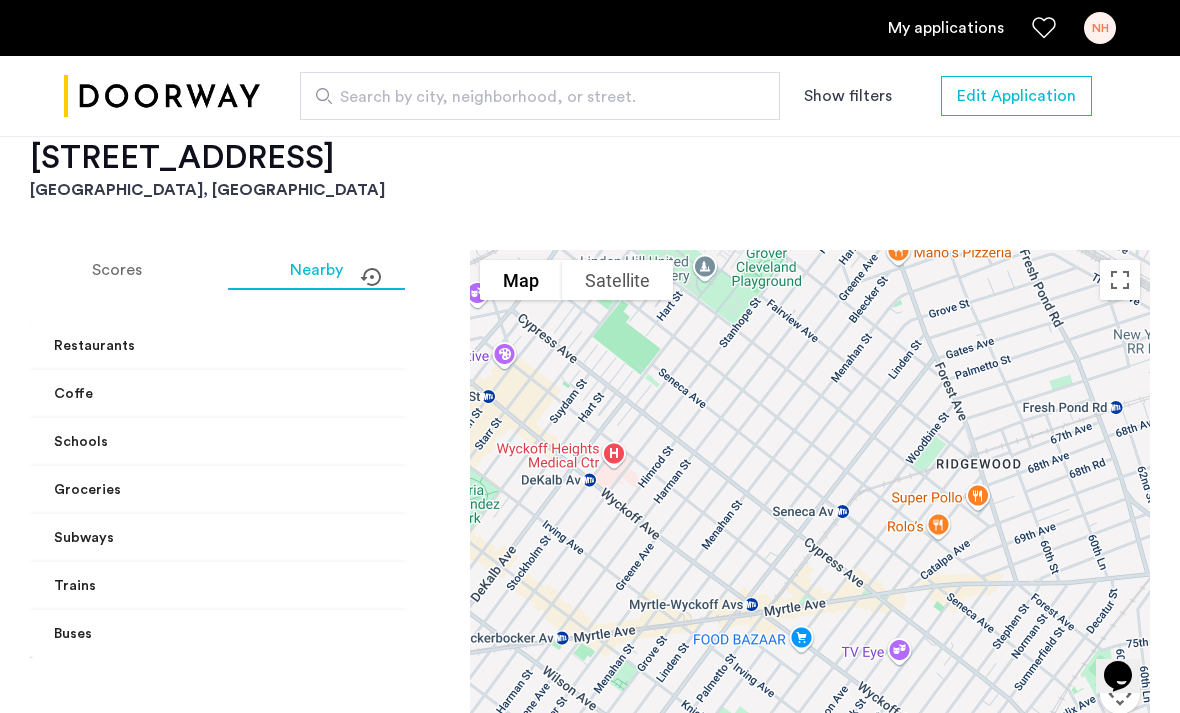 click on "Groceries" at bounding box center (279, 490) 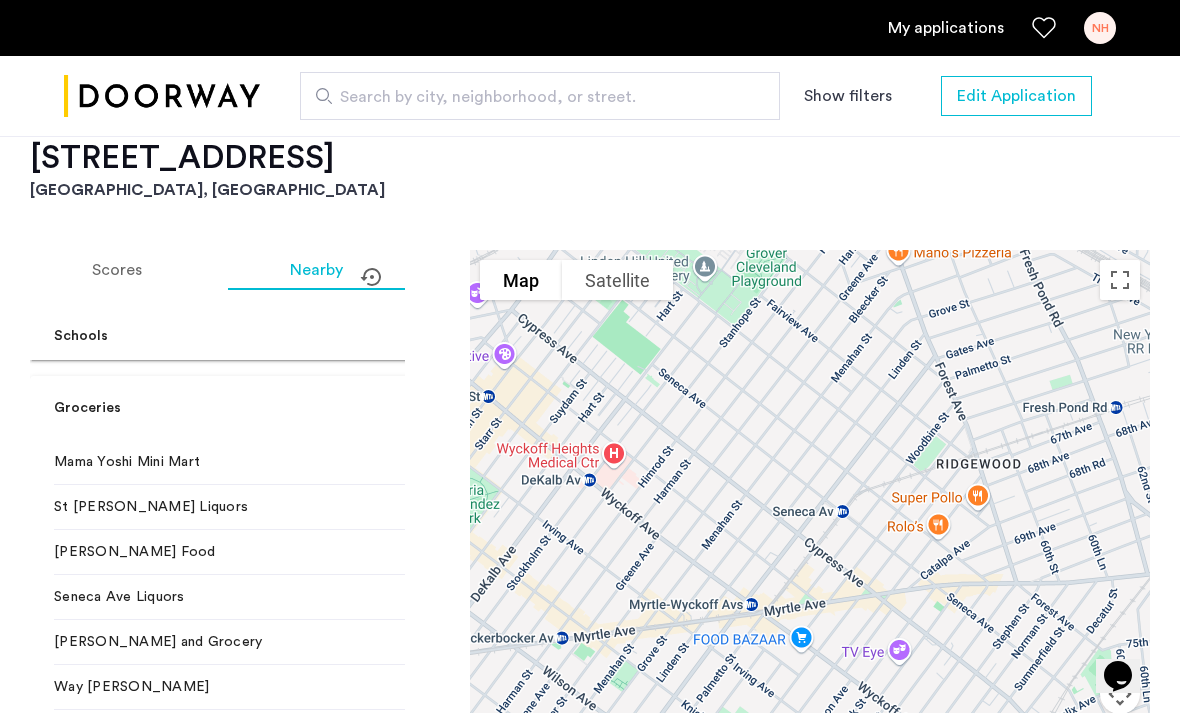 scroll, scrollTop: 102, scrollLeft: 0, axis: vertical 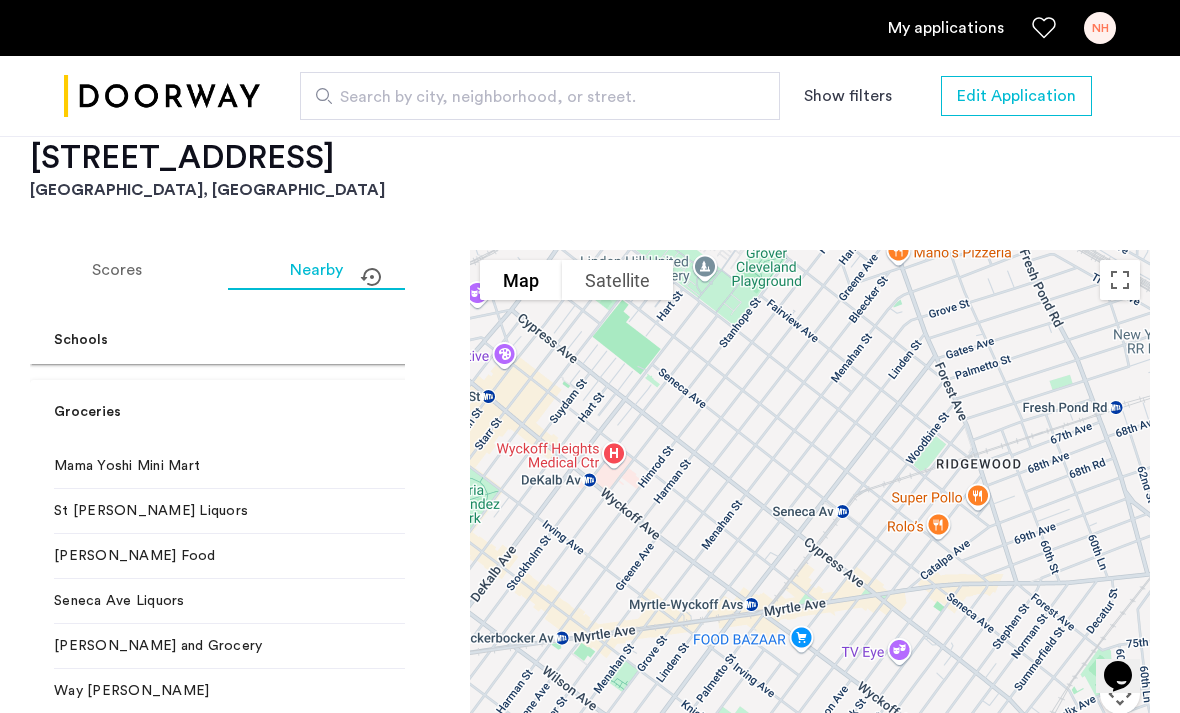click on "Groceries" at bounding box center (279, 412) 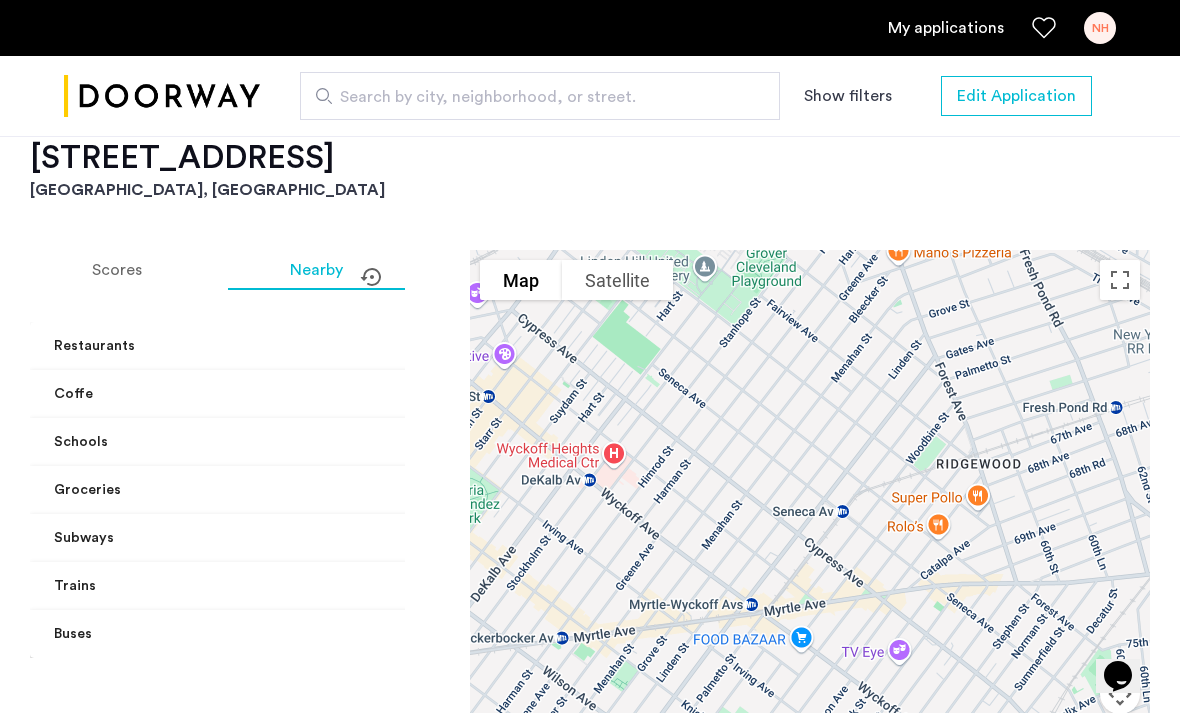 scroll, scrollTop: 0, scrollLeft: 0, axis: both 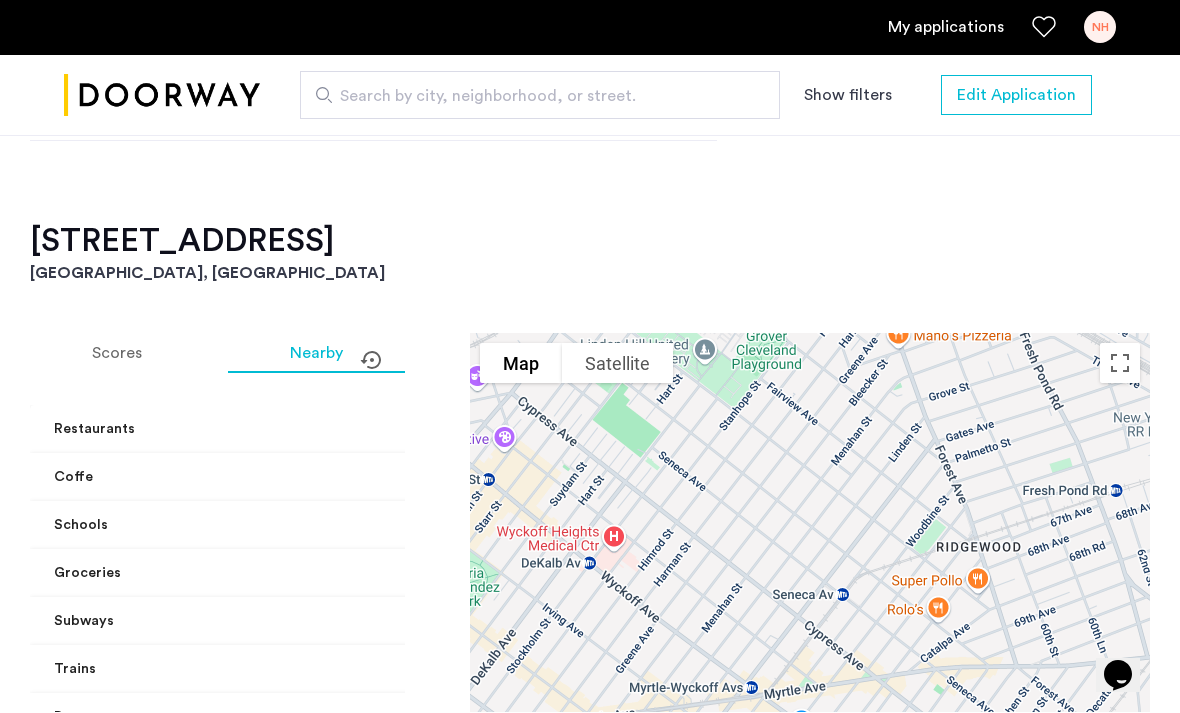 click on "Restaurants" at bounding box center [267, 430] 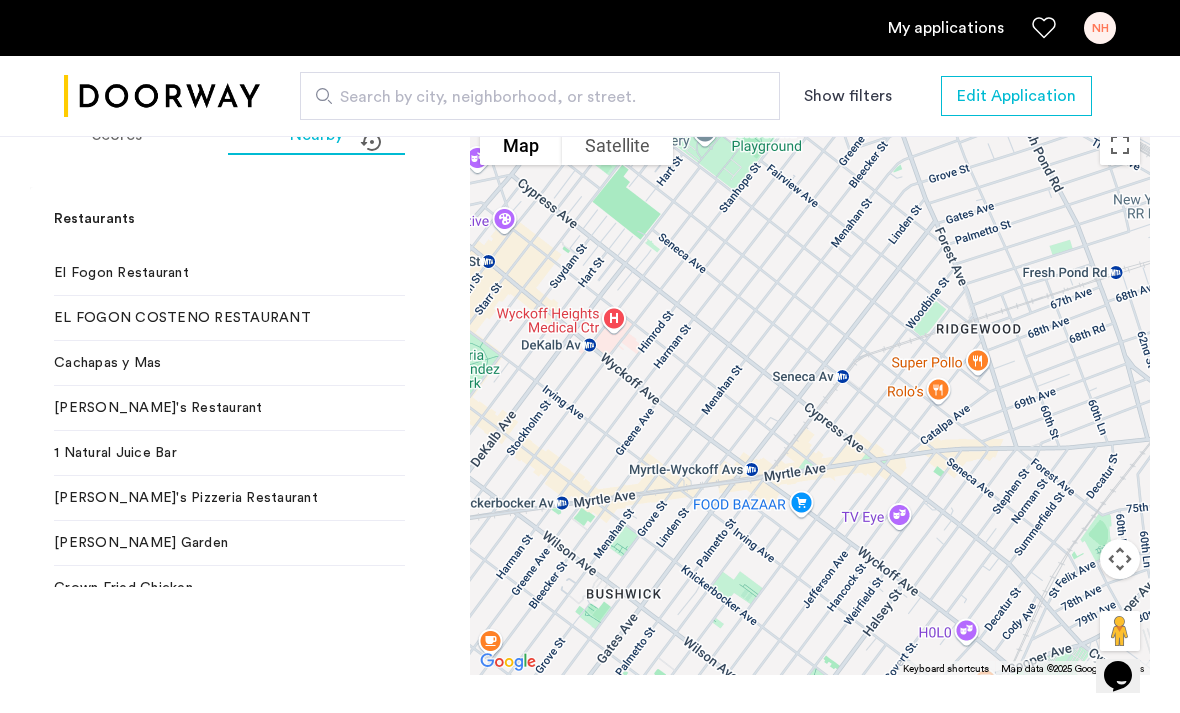 scroll, scrollTop: 1784, scrollLeft: 0, axis: vertical 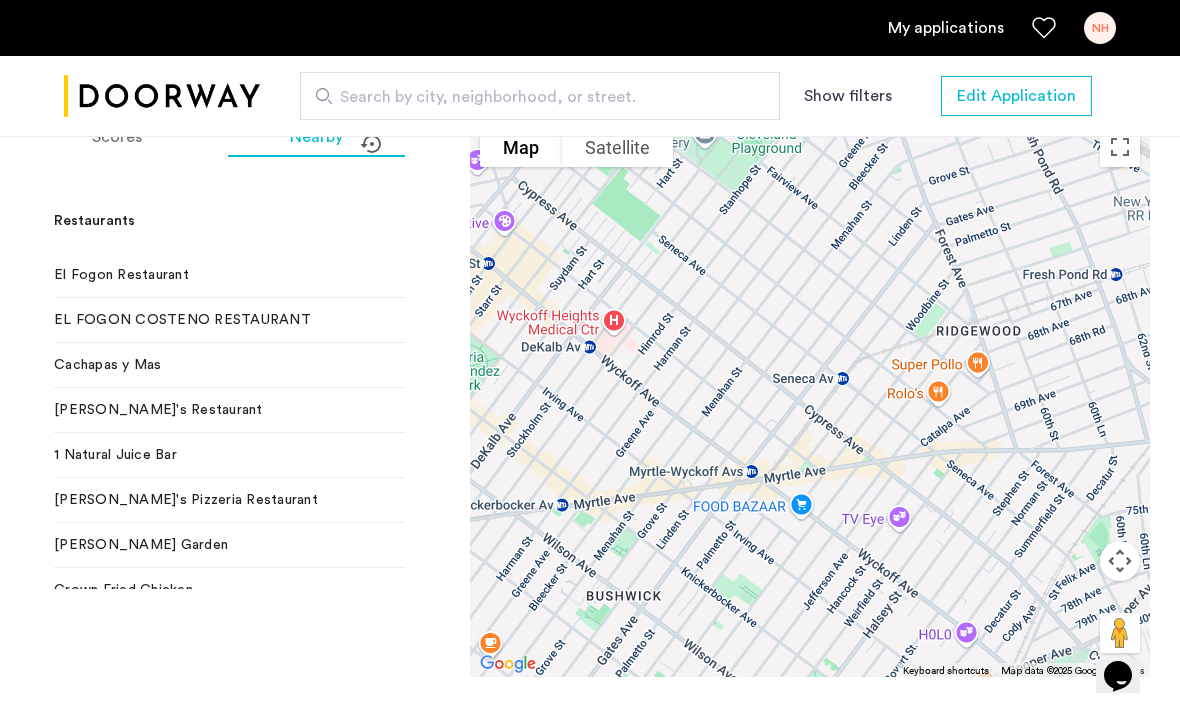 click on "Restaurants" at bounding box center (267, 221) 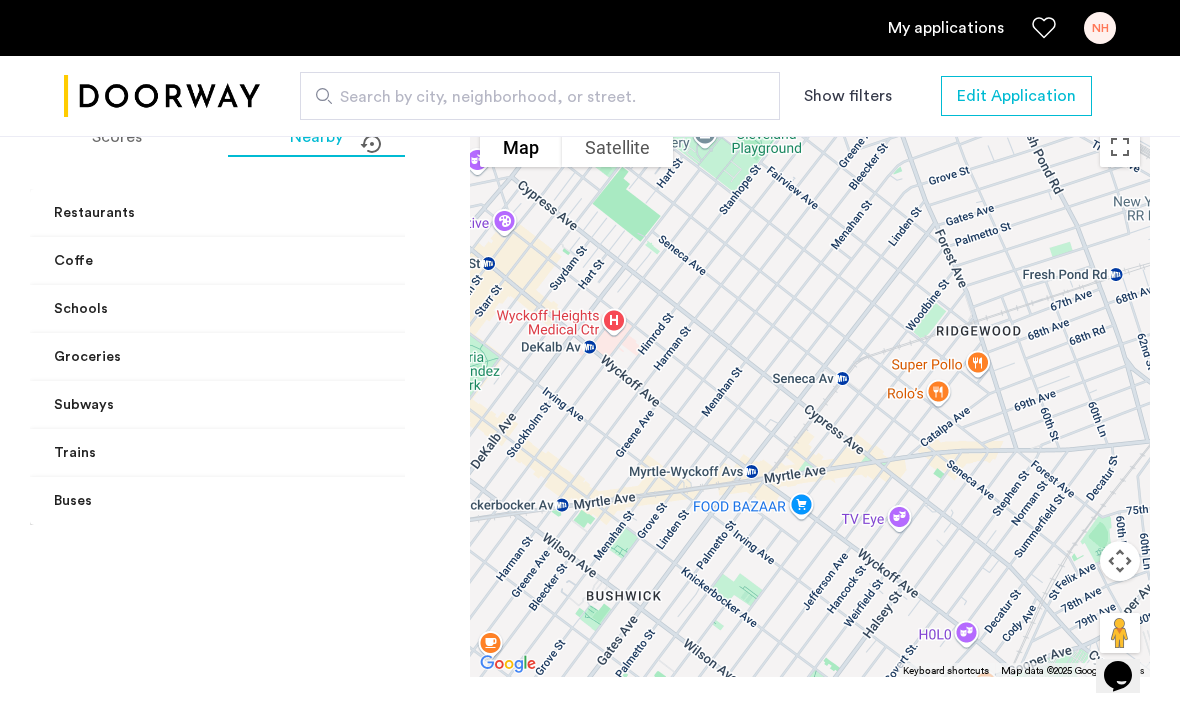 click on "Buses" at bounding box center [267, 501] 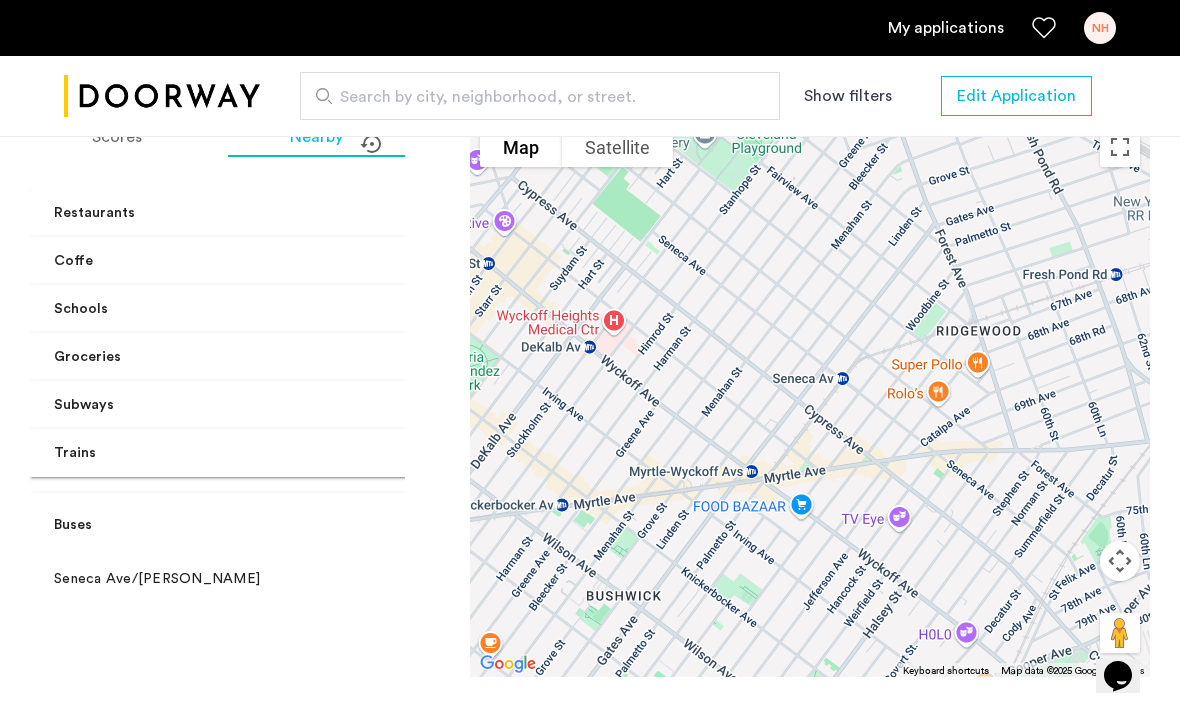 click on "Trains" at bounding box center (279, 453) 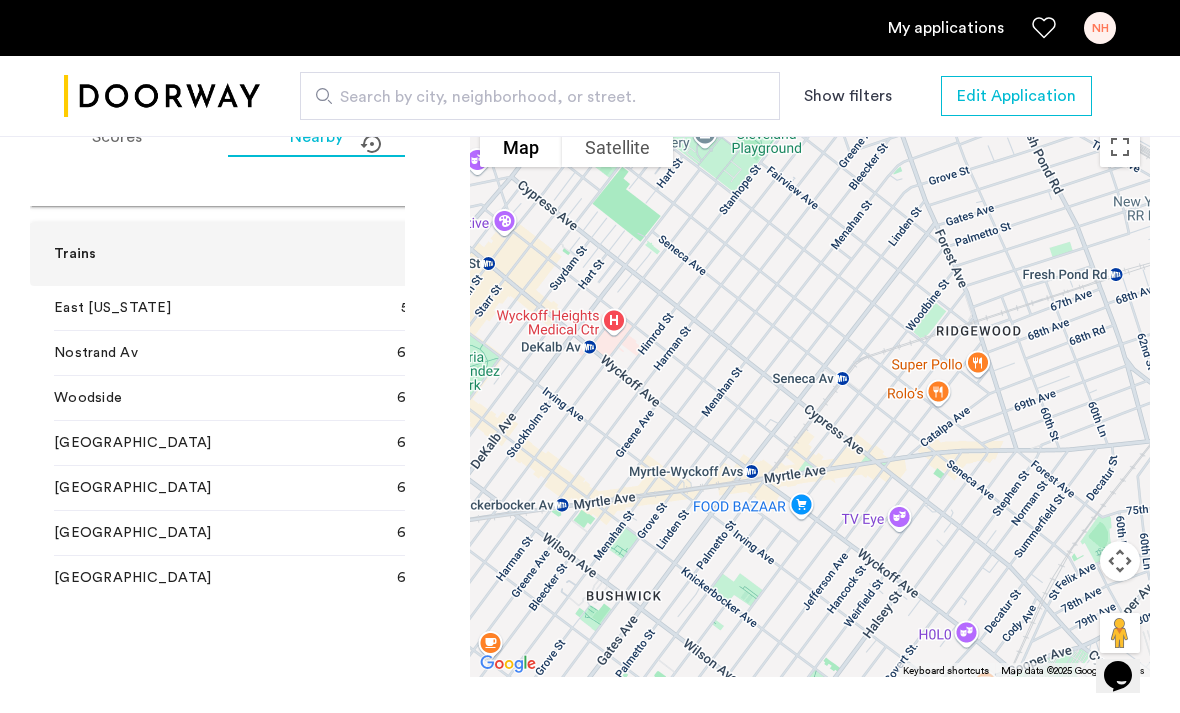 scroll, scrollTop: 227, scrollLeft: 0, axis: vertical 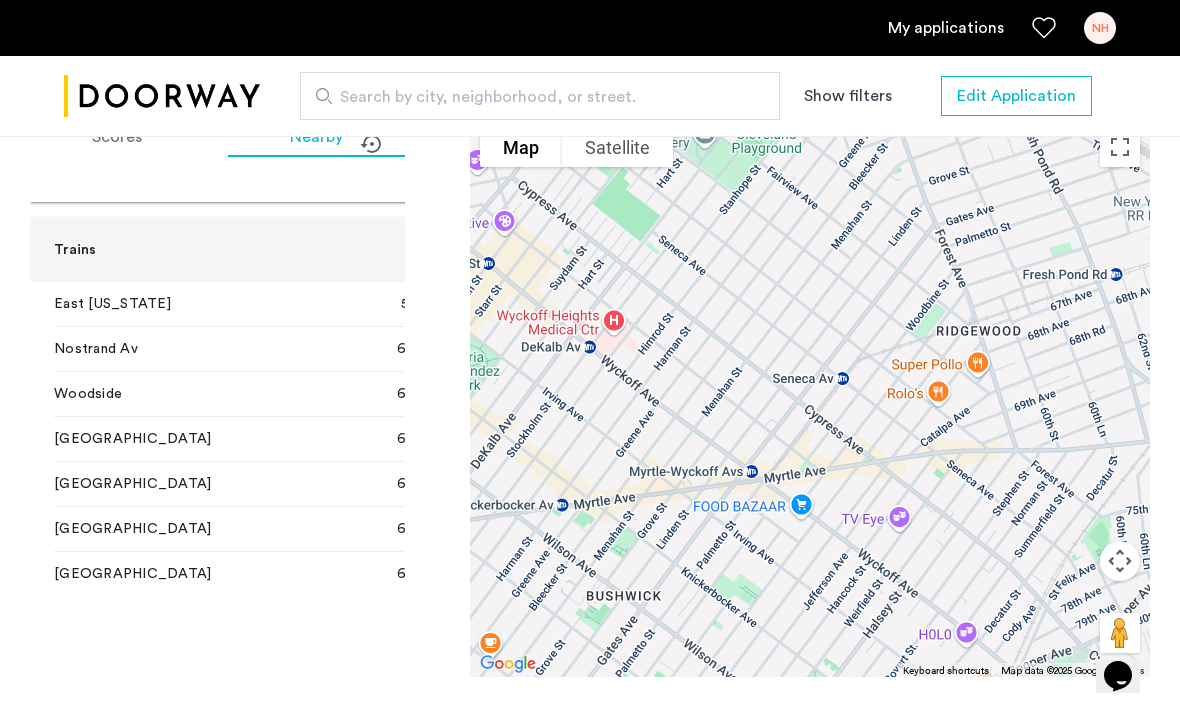 click on "Trains" at bounding box center (267, 250) 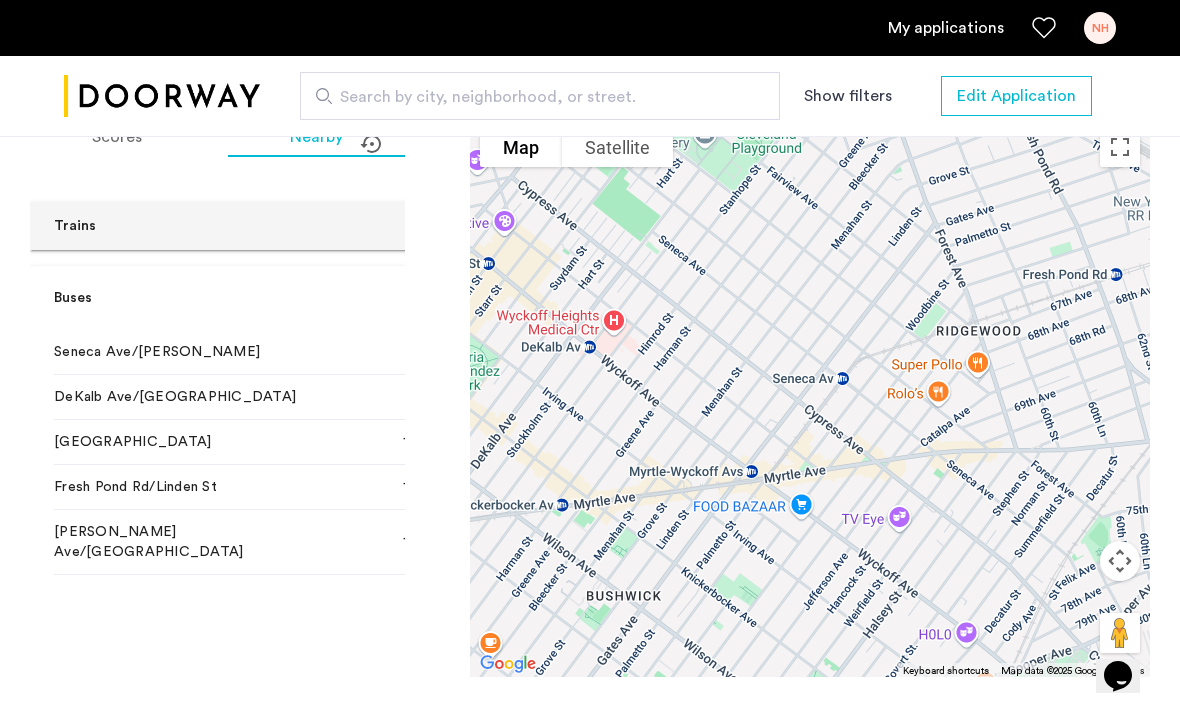 click on "Buses" at bounding box center [267, 298] 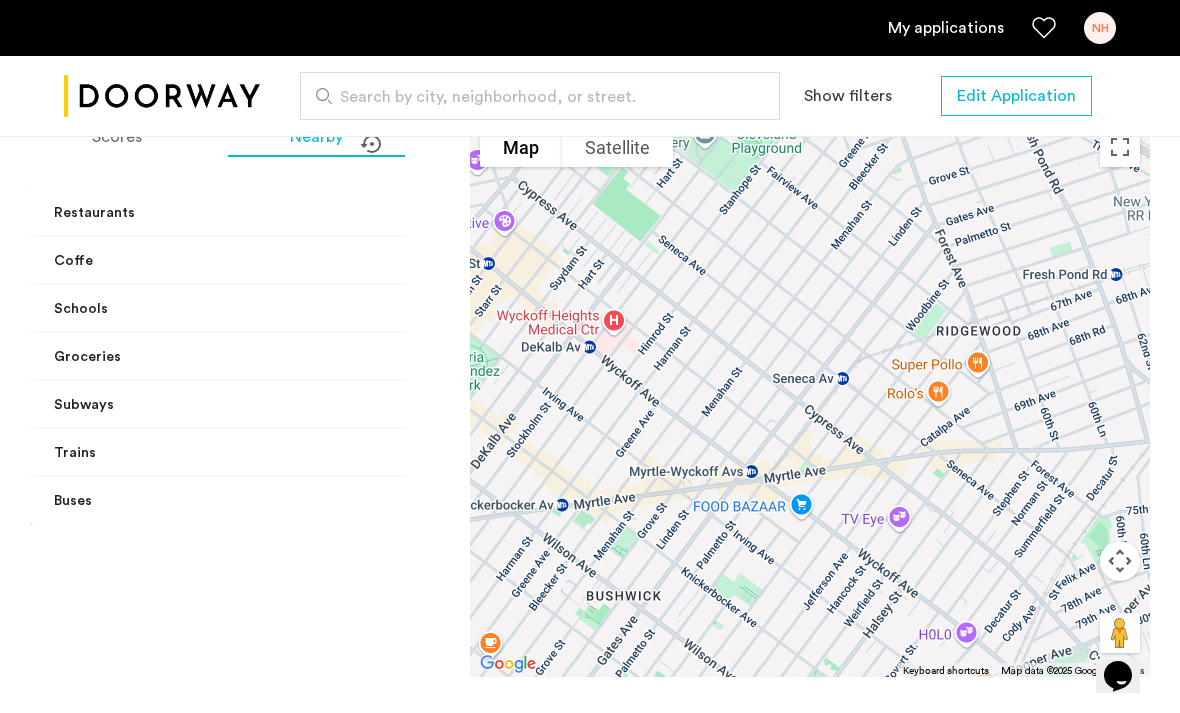 scroll, scrollTop: 0, scrollLeft: 0, axis: both 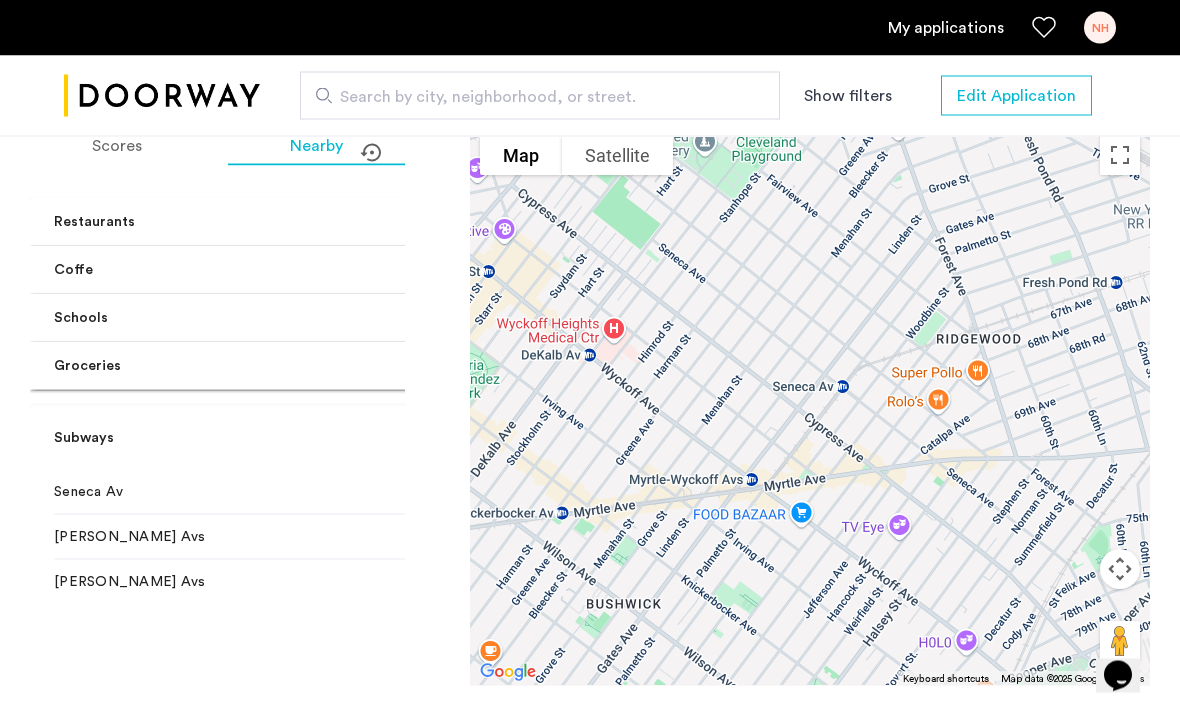 click on "Subways" at bounding box center [279, 438] 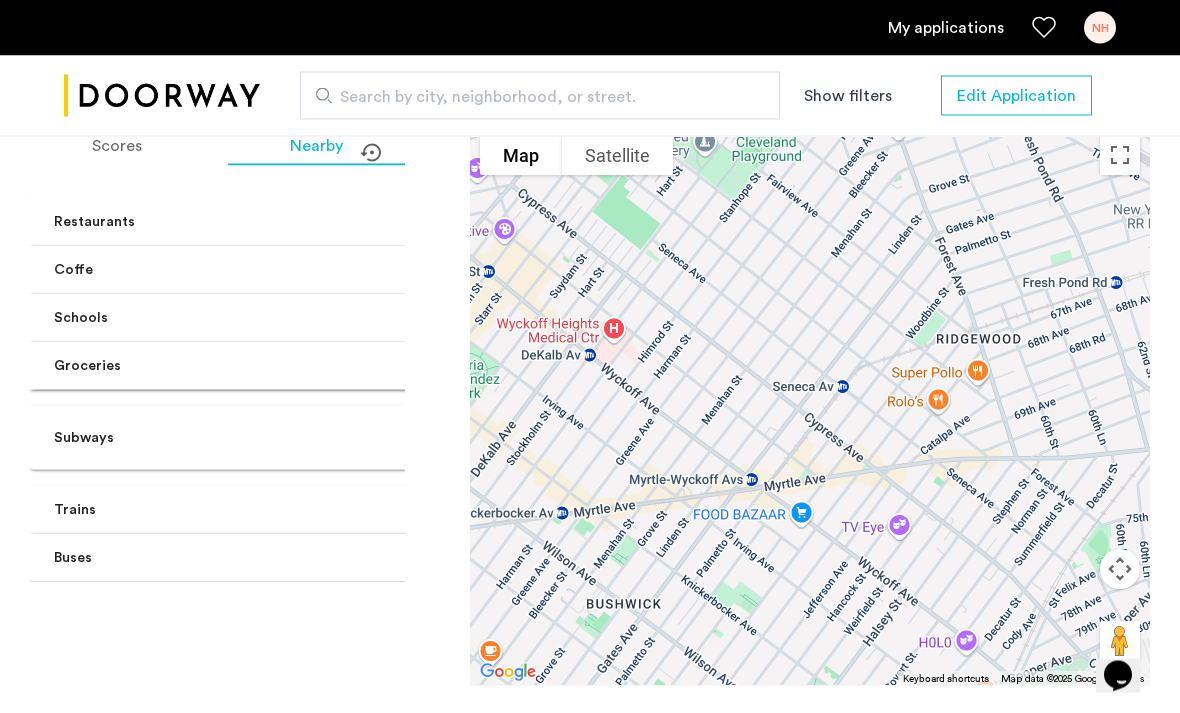 scroll, scrollTop: 1776, scrollLeft: 0, axis: vertical 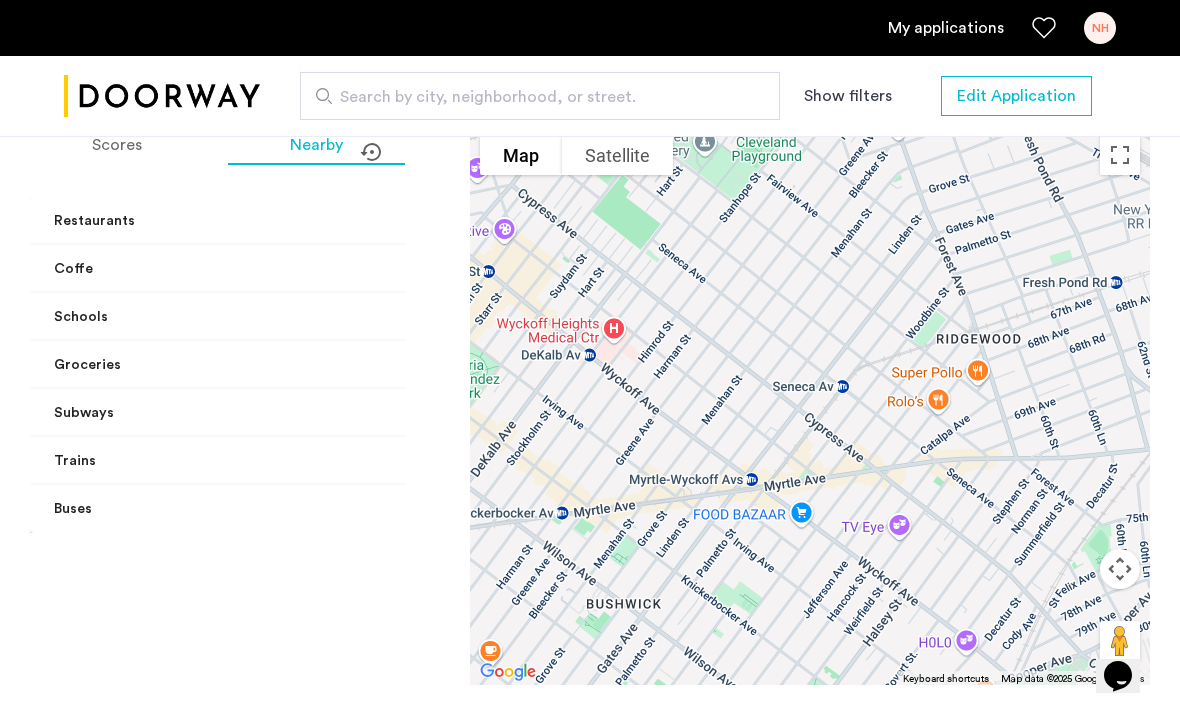 click on "Coffe" at bounding box center [279, 269] 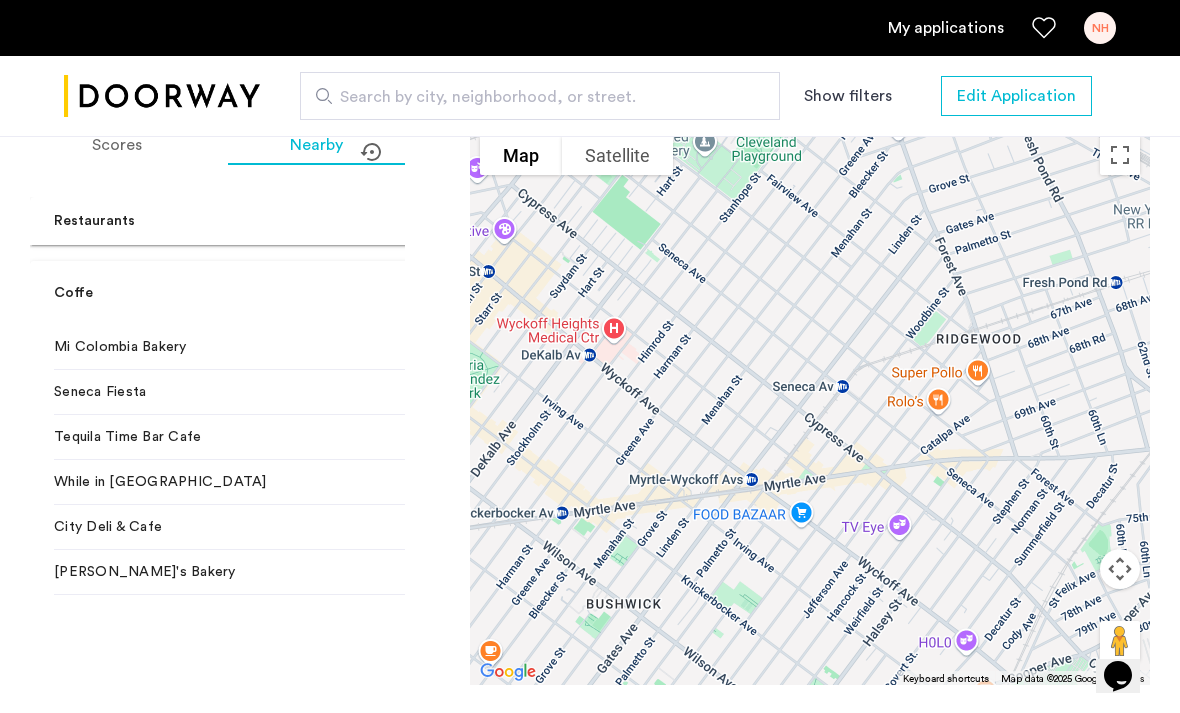 scroll, scrollTop: 0, scrollLeft: 0, axis: both 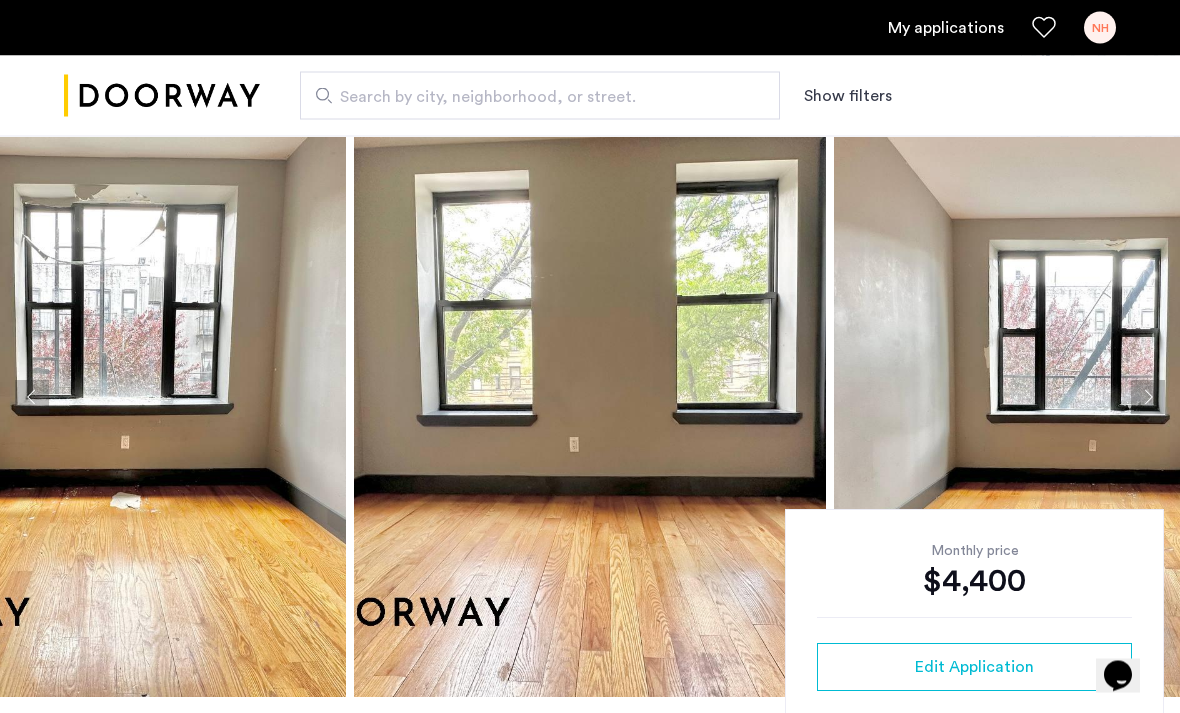 click 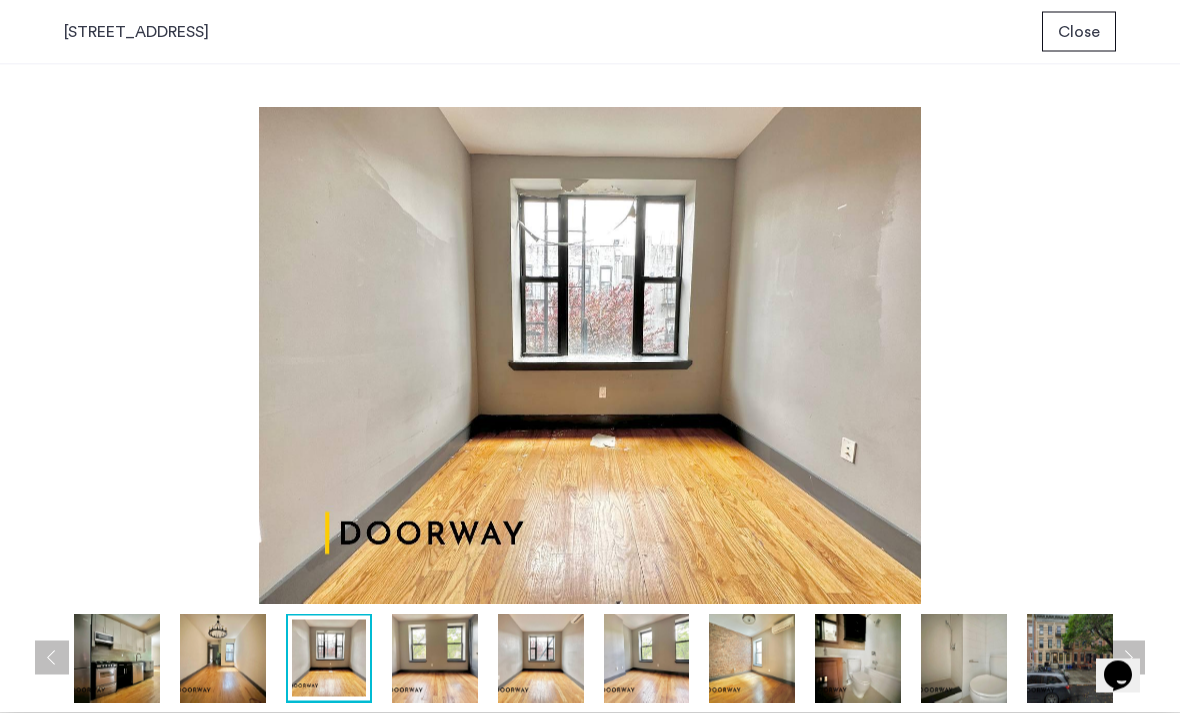 scroll, scrollTop: 0, scrollLeft: 0, axis: both 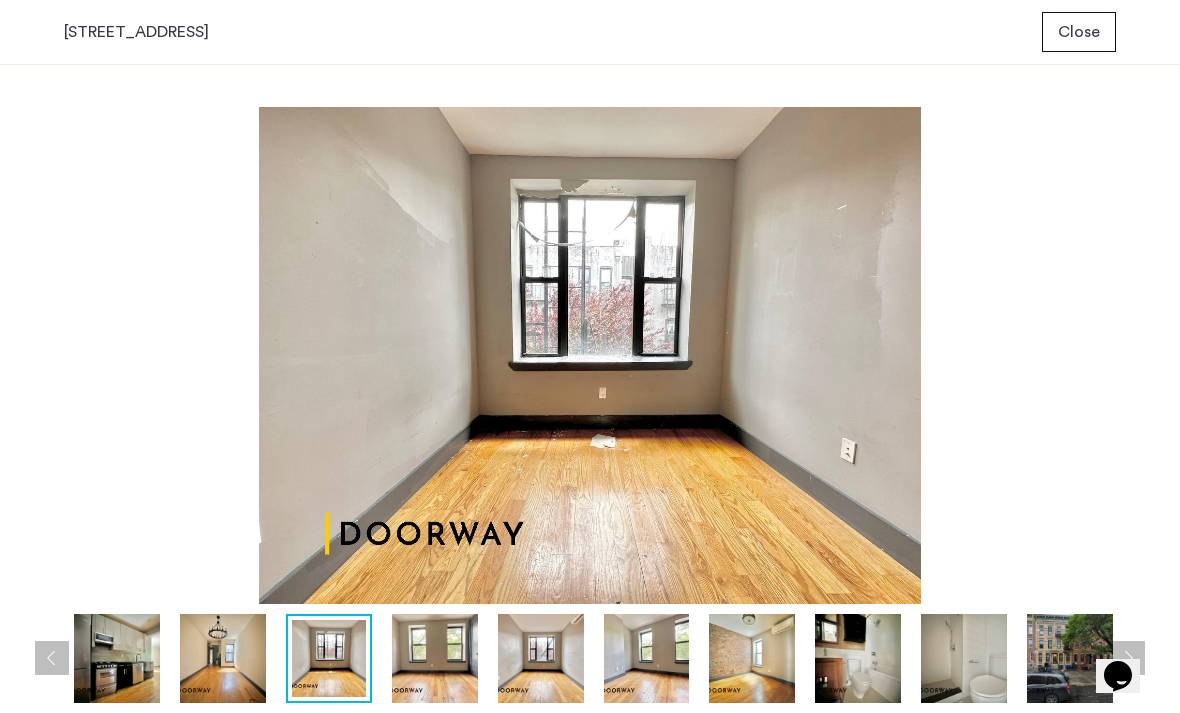 click at bounding box center [590, 355] 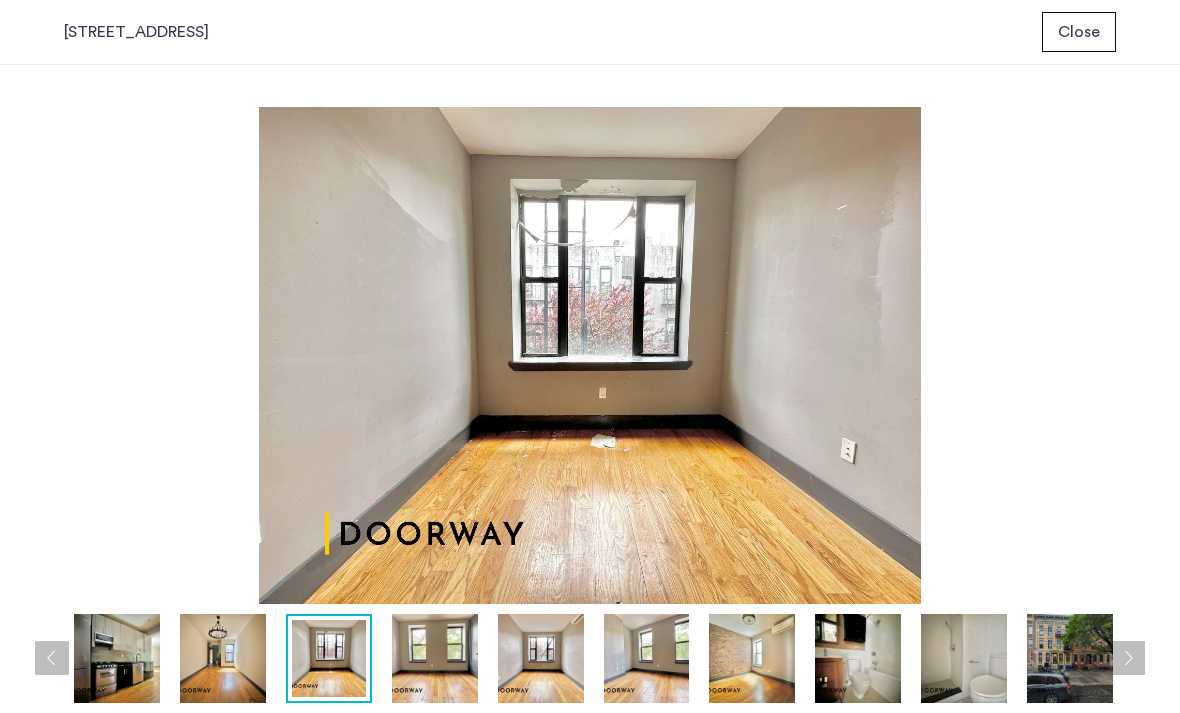 click at bounding box center (435, 658) 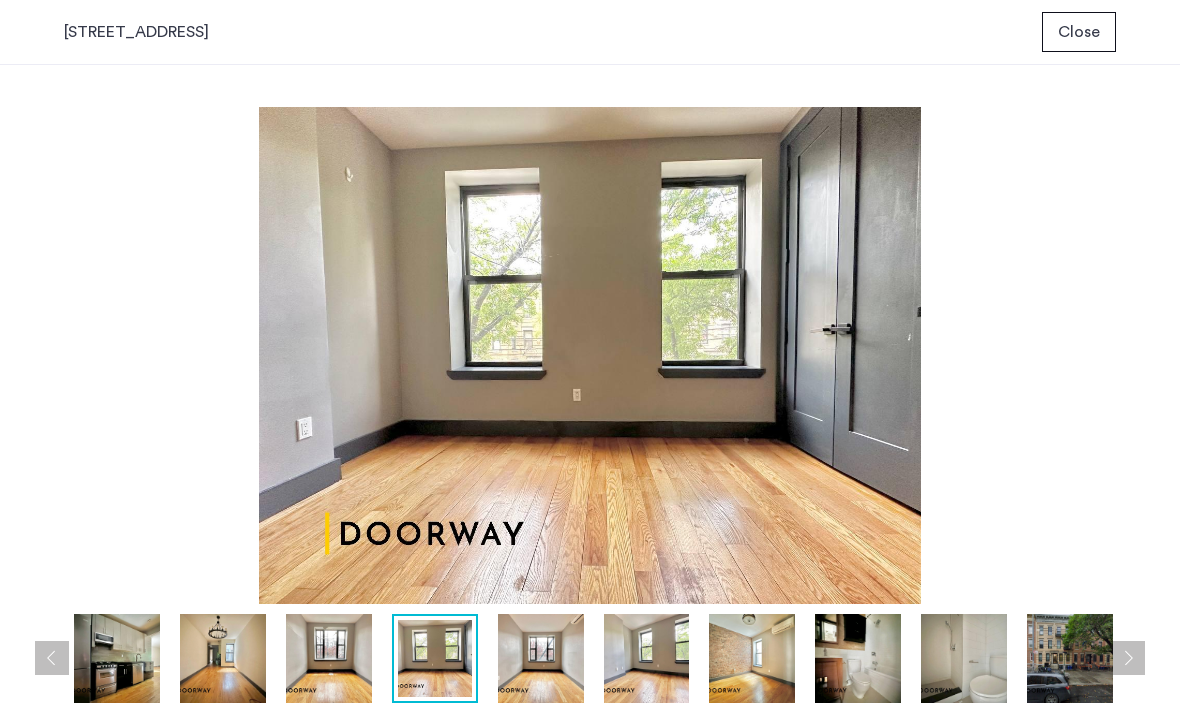 click at bounding box center [117, 658] 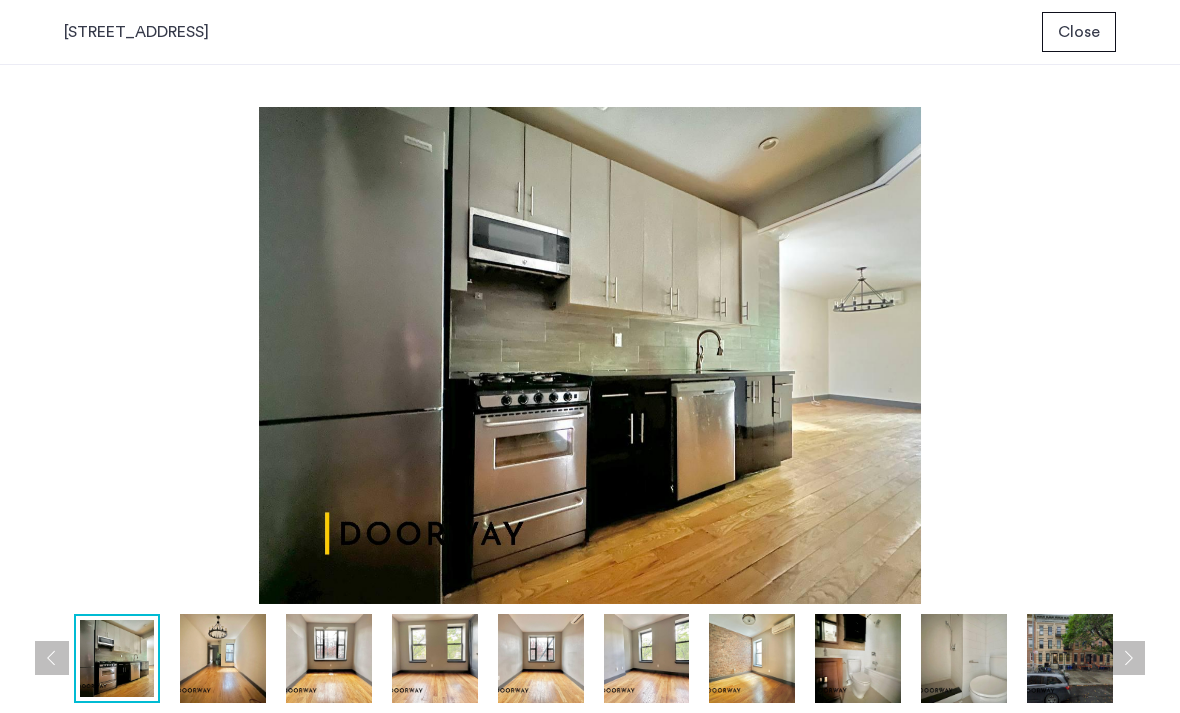 click at bounding box center [223, 658] 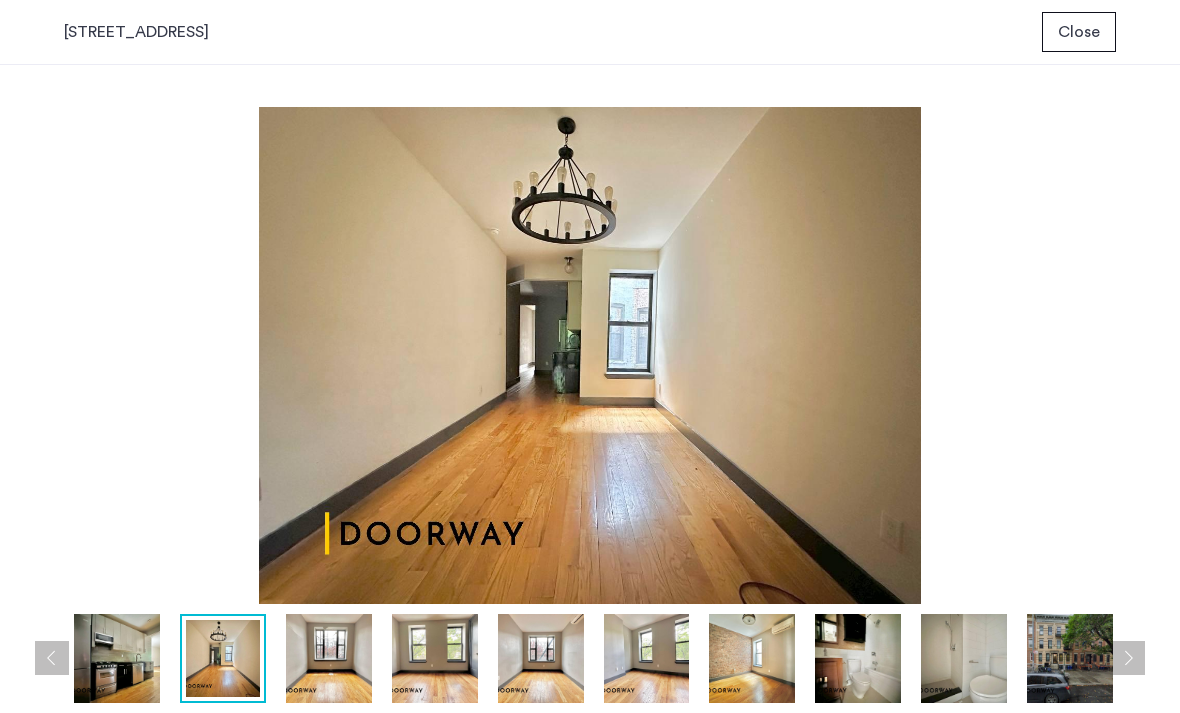 click at bounding box center [329, 658] 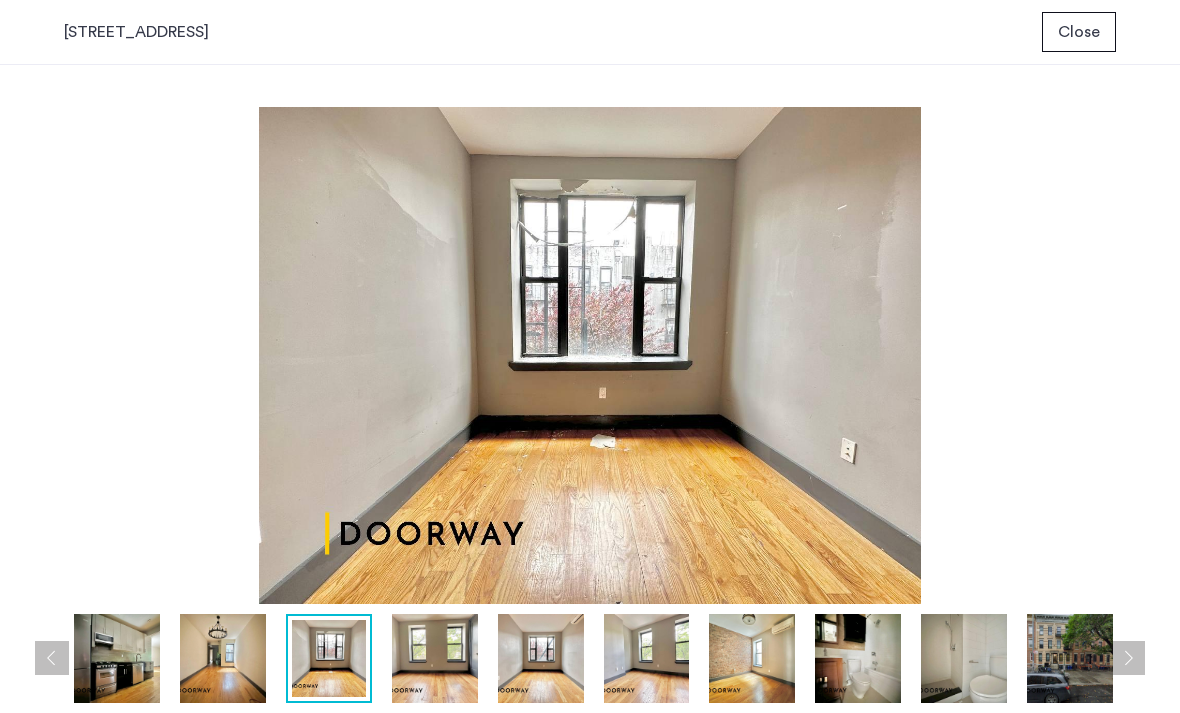 click at bounding box center [435, 658] 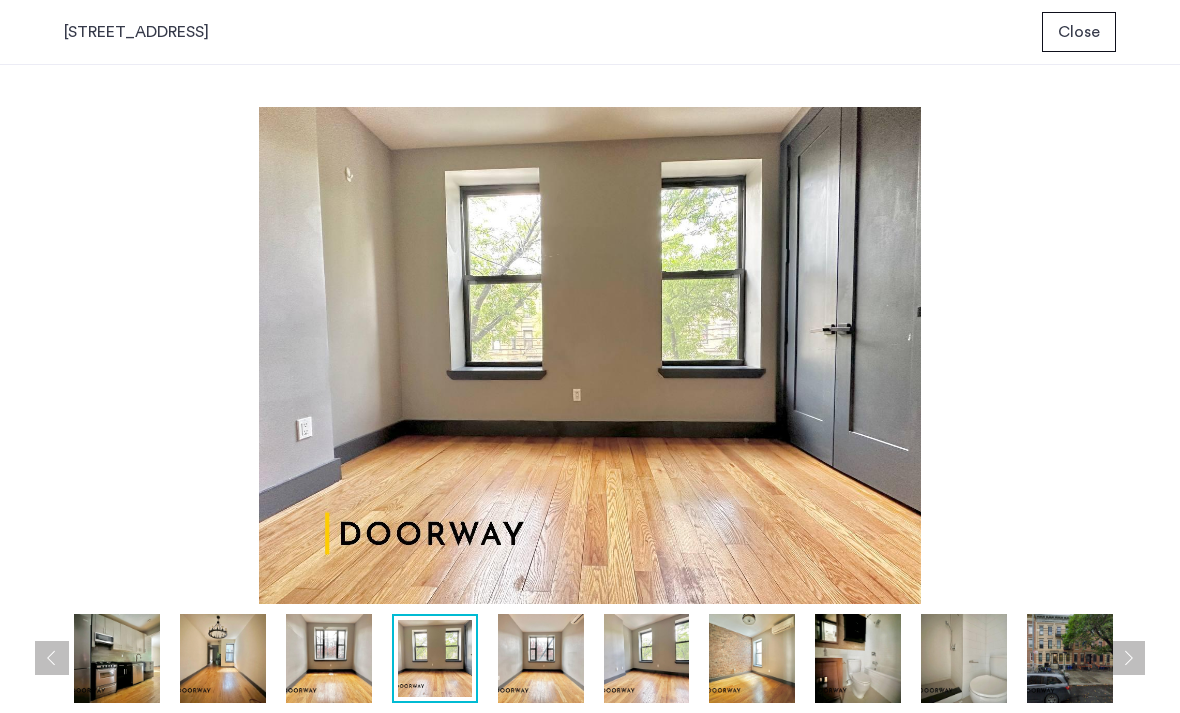 click at bounding box center (541, 658) 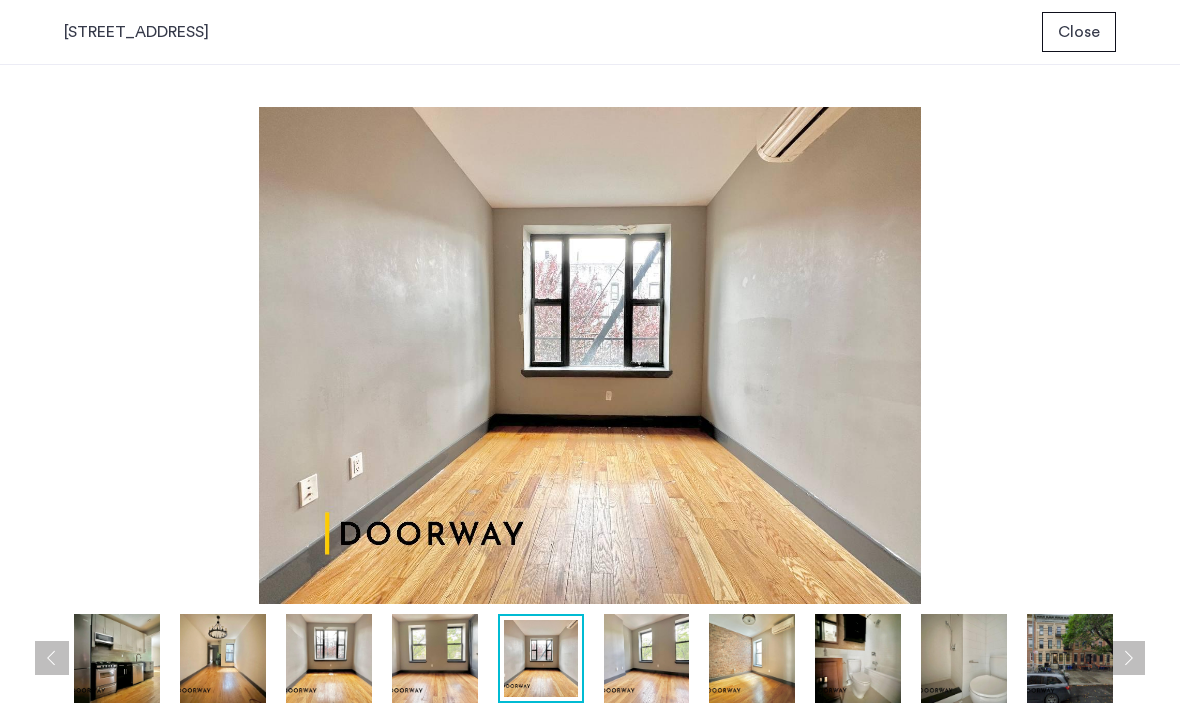 click at bounding box center (647, 658) 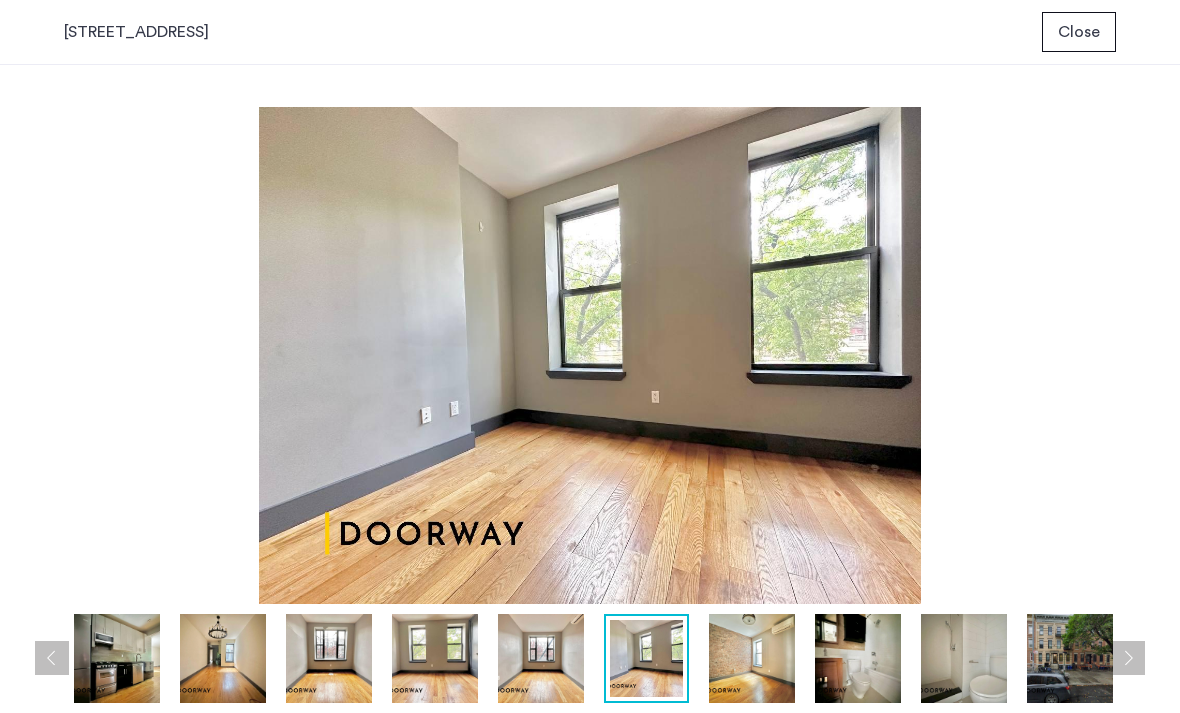 click at bounding box center [752, 658] 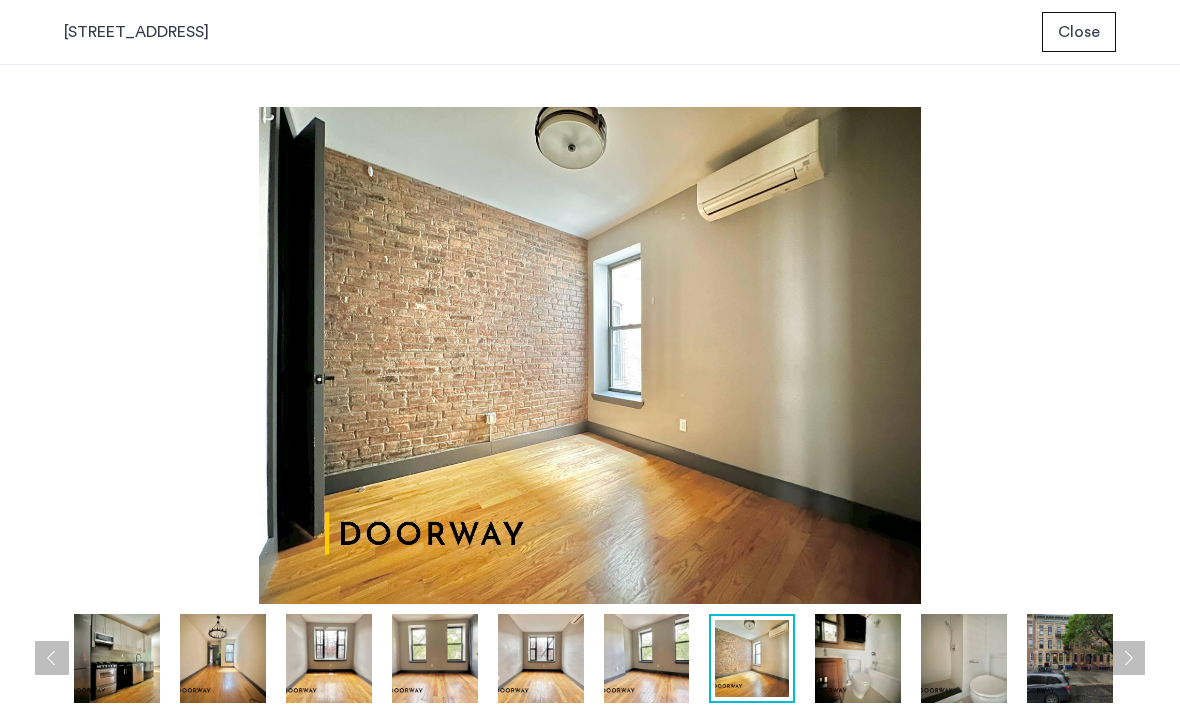 click at bounding box center (858, 658) 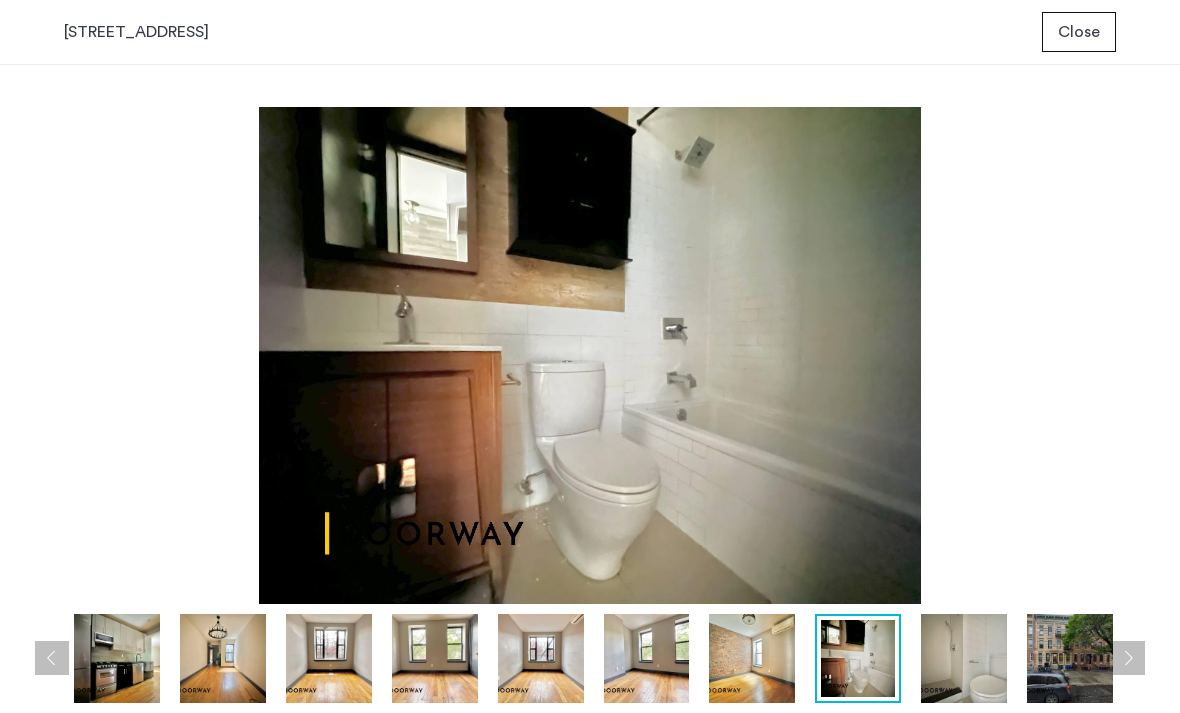 click at bounding box center [964, 658] 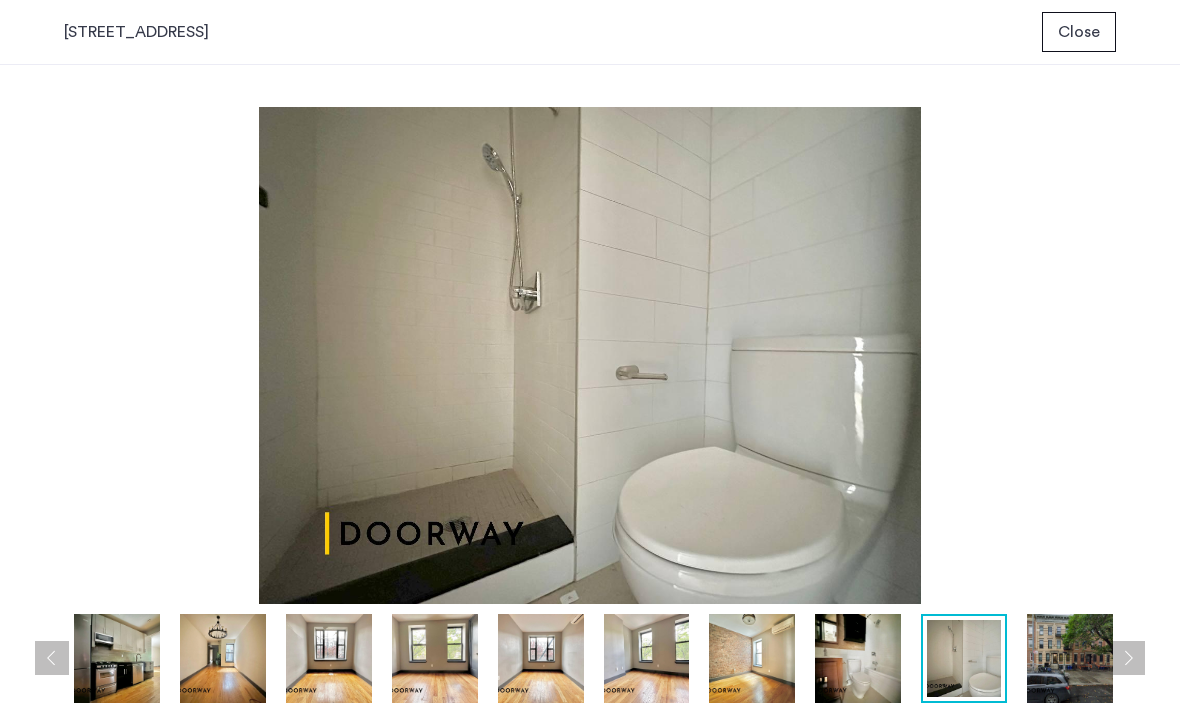 click at bounding box center [1070, 658] 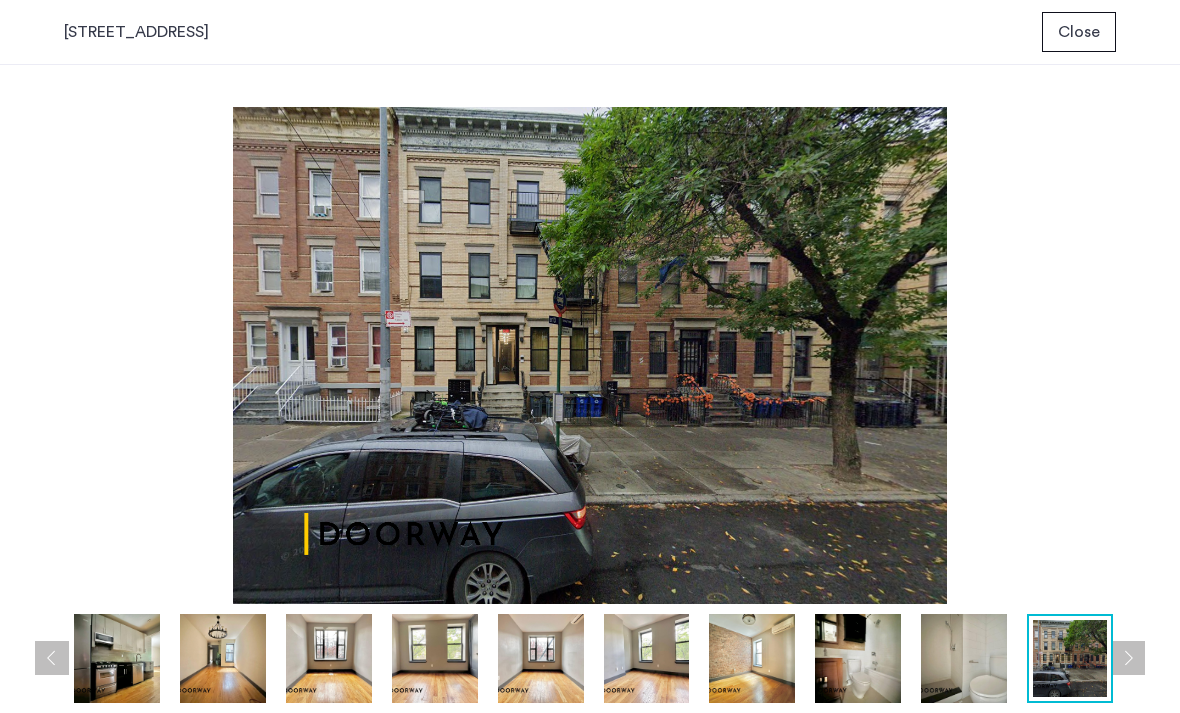 click at bounding box center (1128, 658) 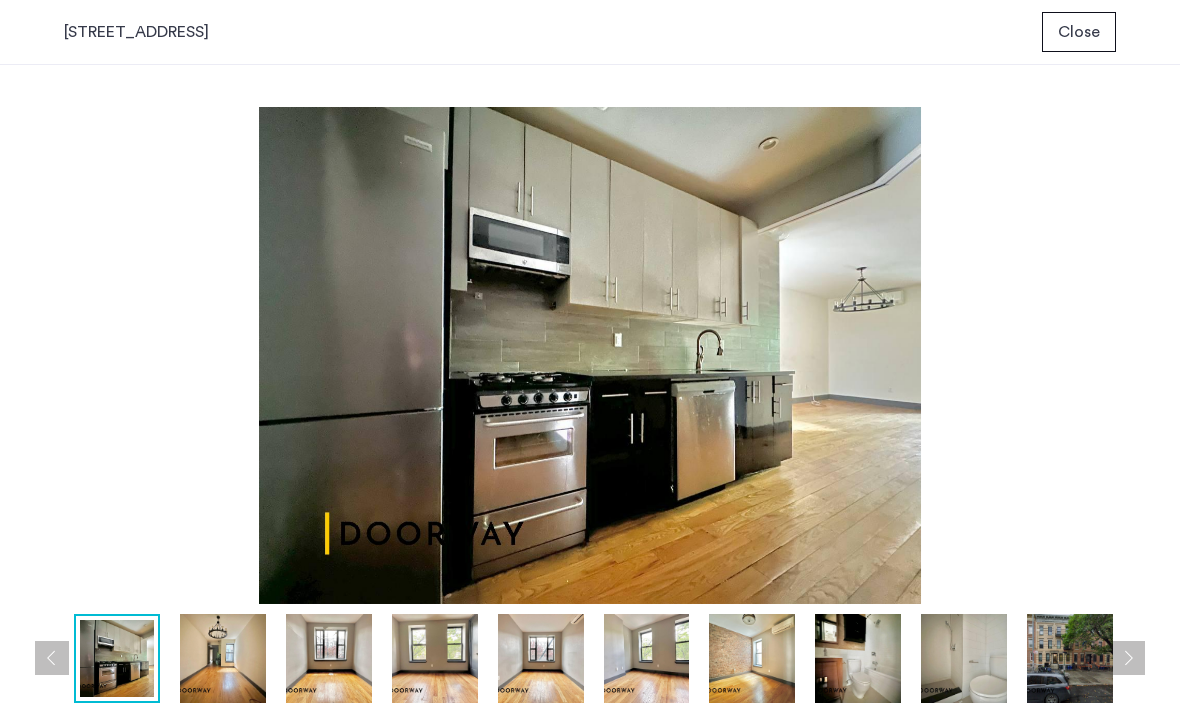 click at bounding box center (223, 658) 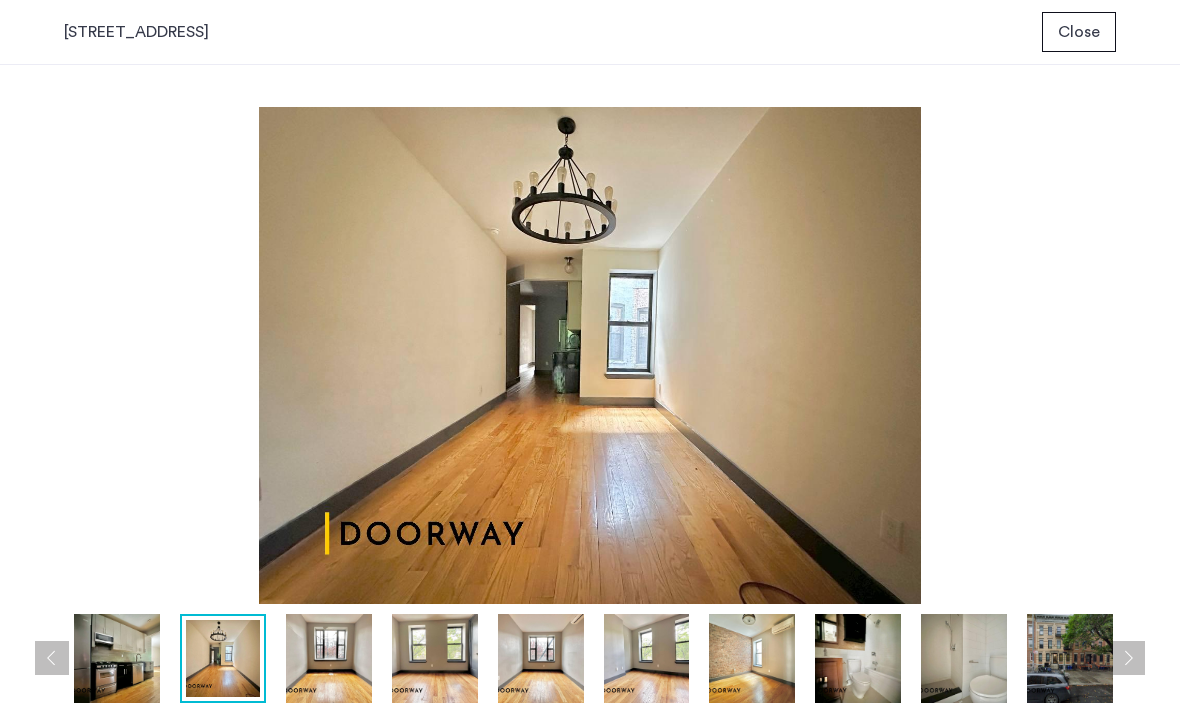 click at bounding box center [329, 658] 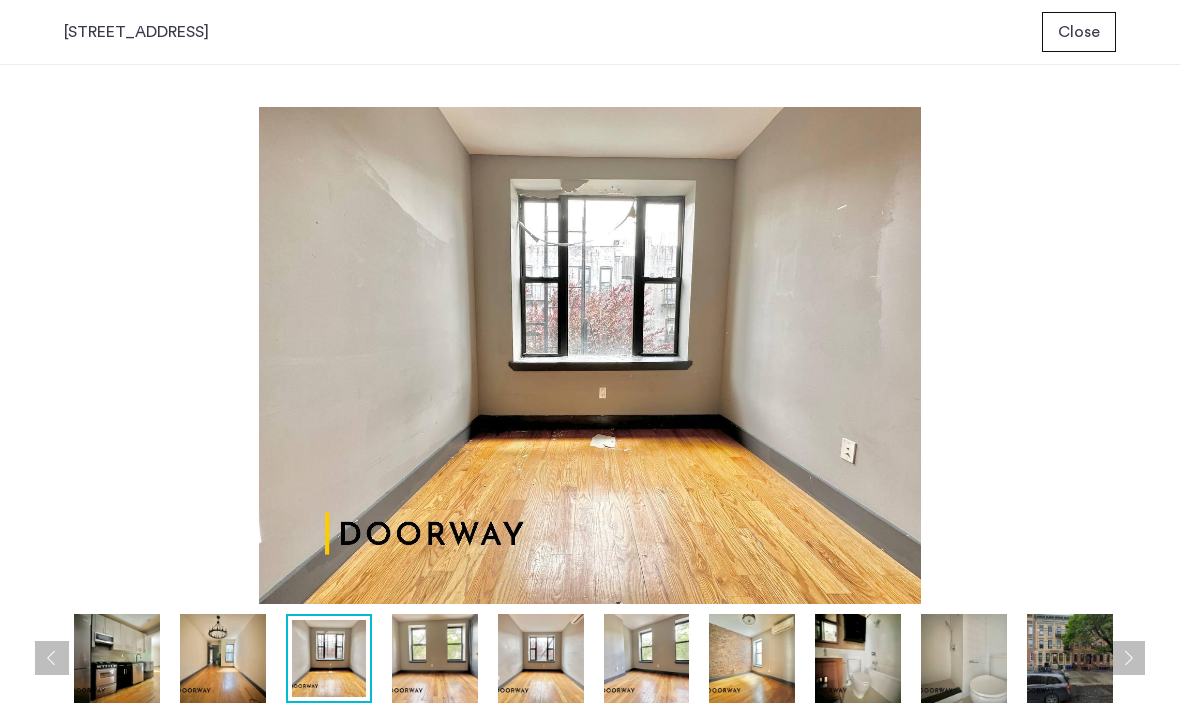 click on "Close" at bounding box center (1079, 32) 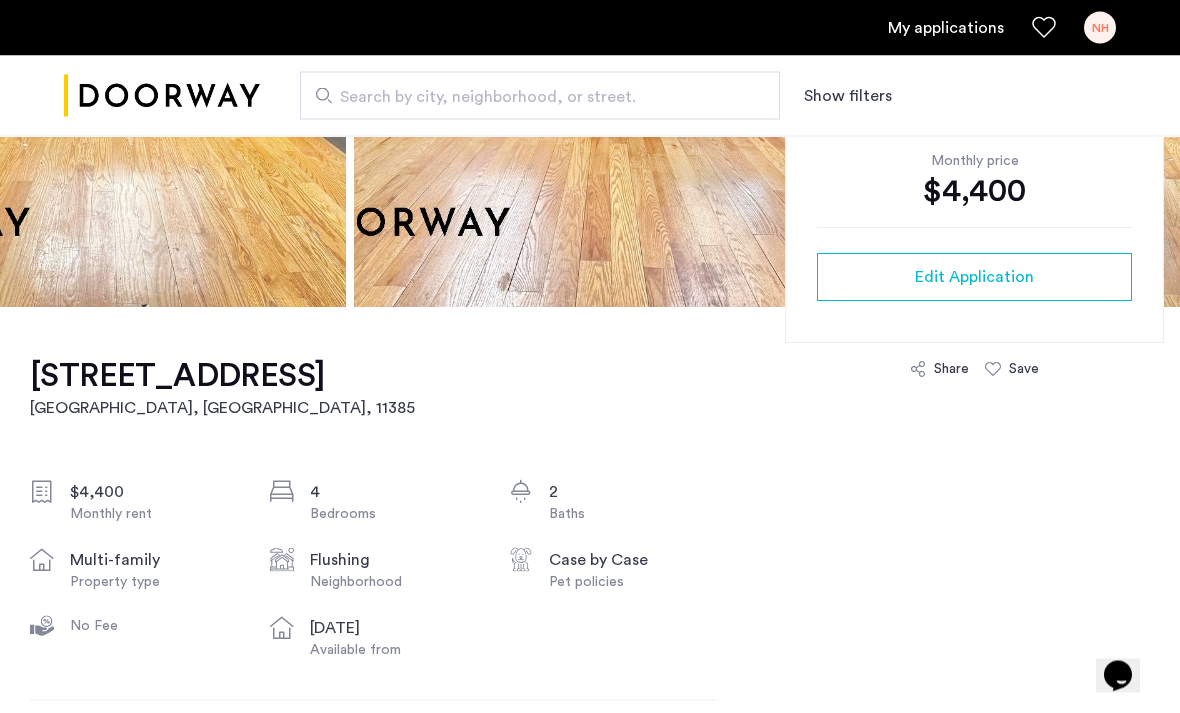 click on "Edit Application" 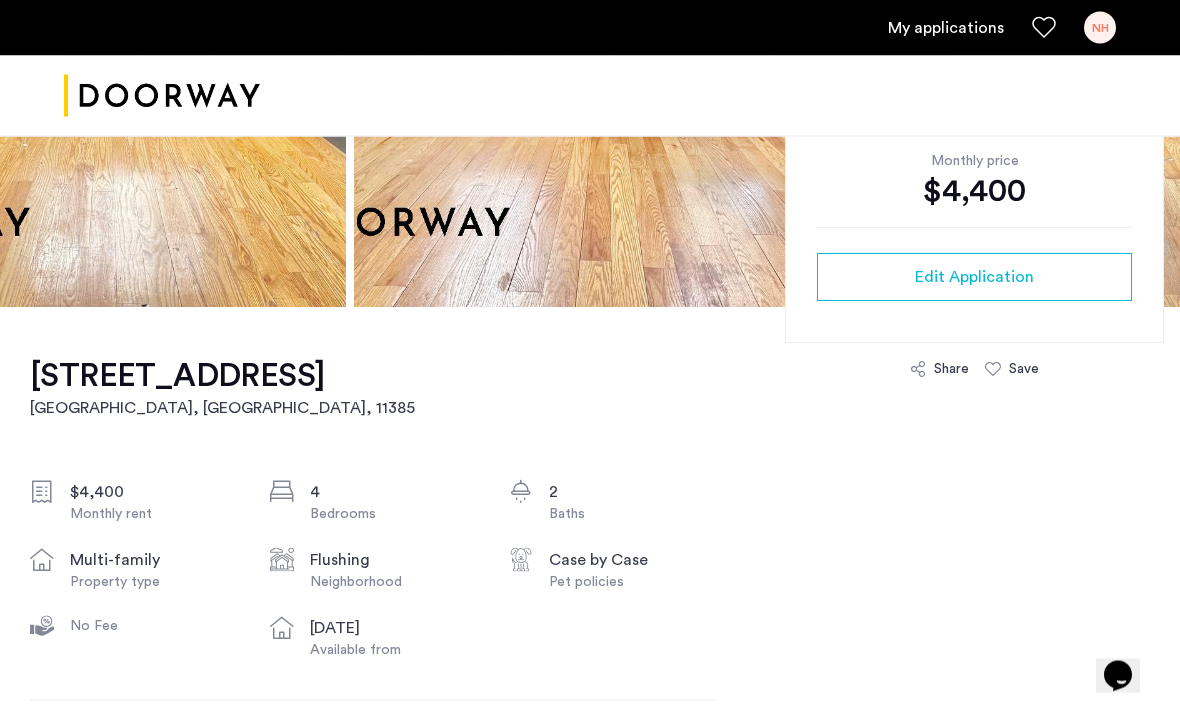 scroll, scrollTop: 429, scrollLeft: 0, axis: vertical 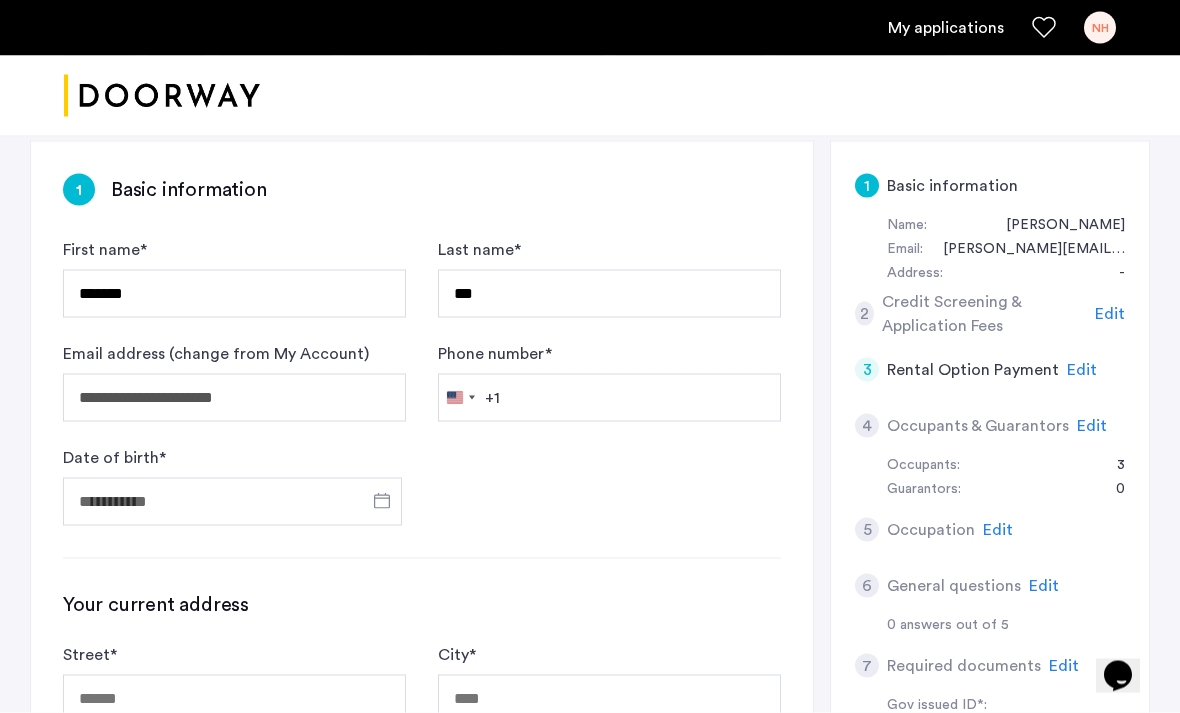 click on "Edit" 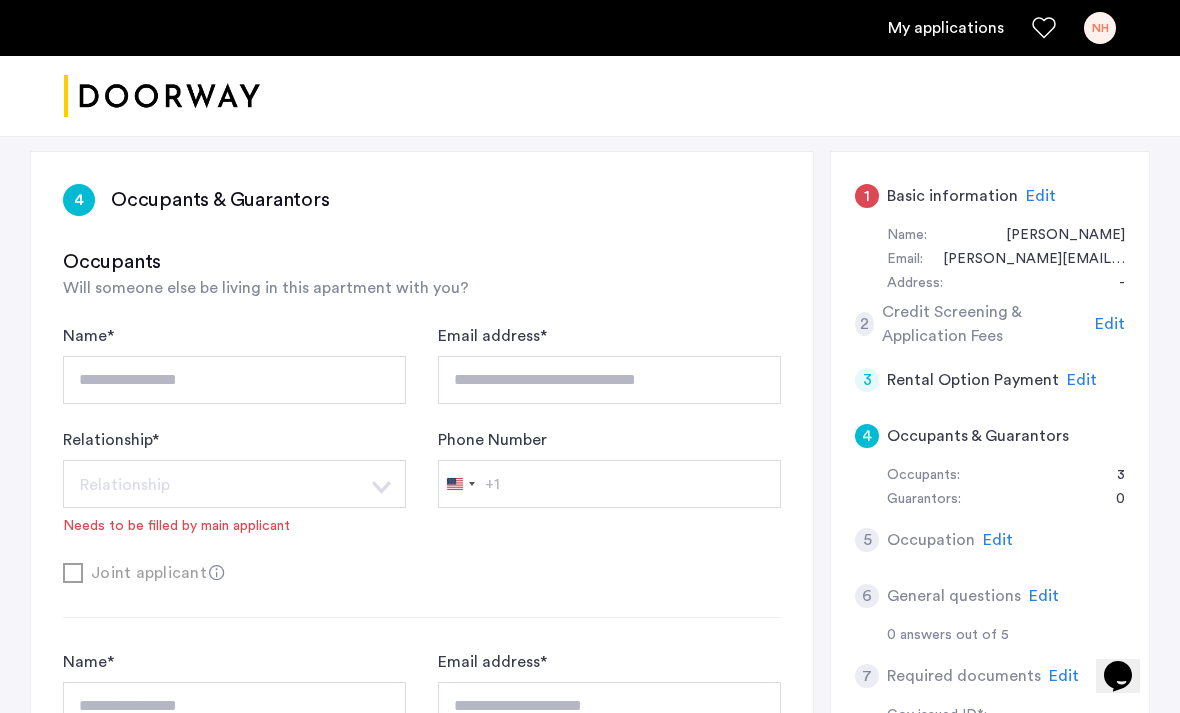 scroll, scrollTop: 352, scrollLeft: 0, axis: vertical 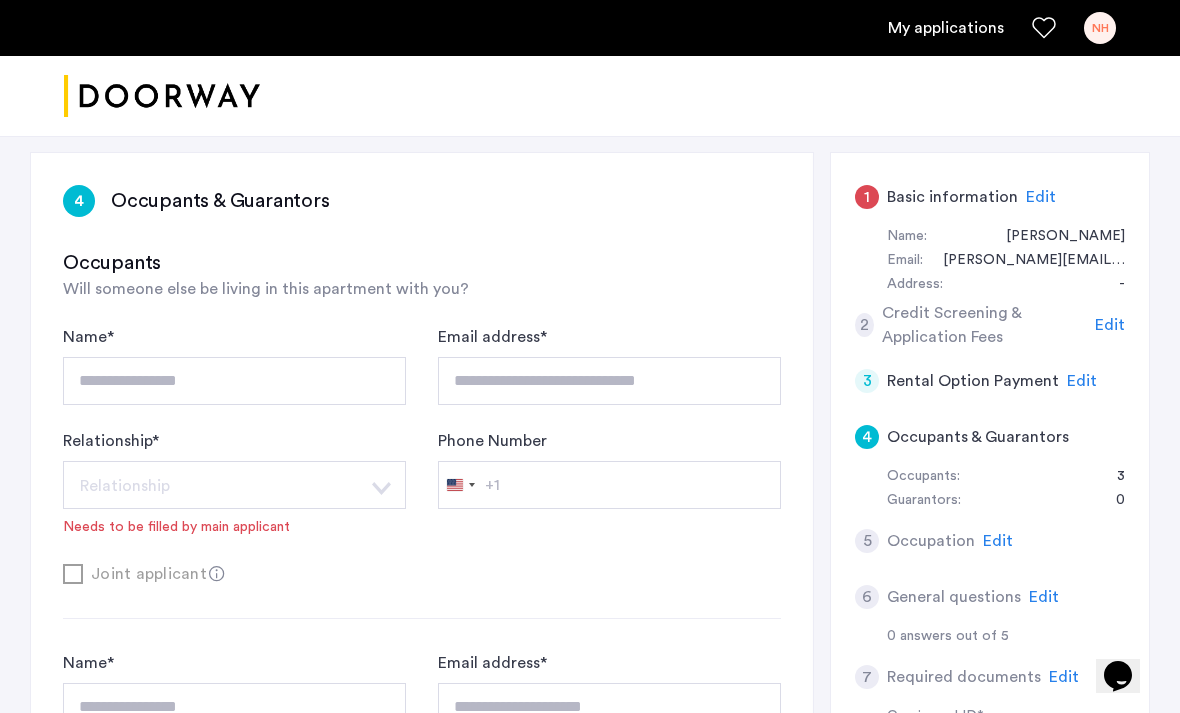 click on "4 Occupants & Guarantors" 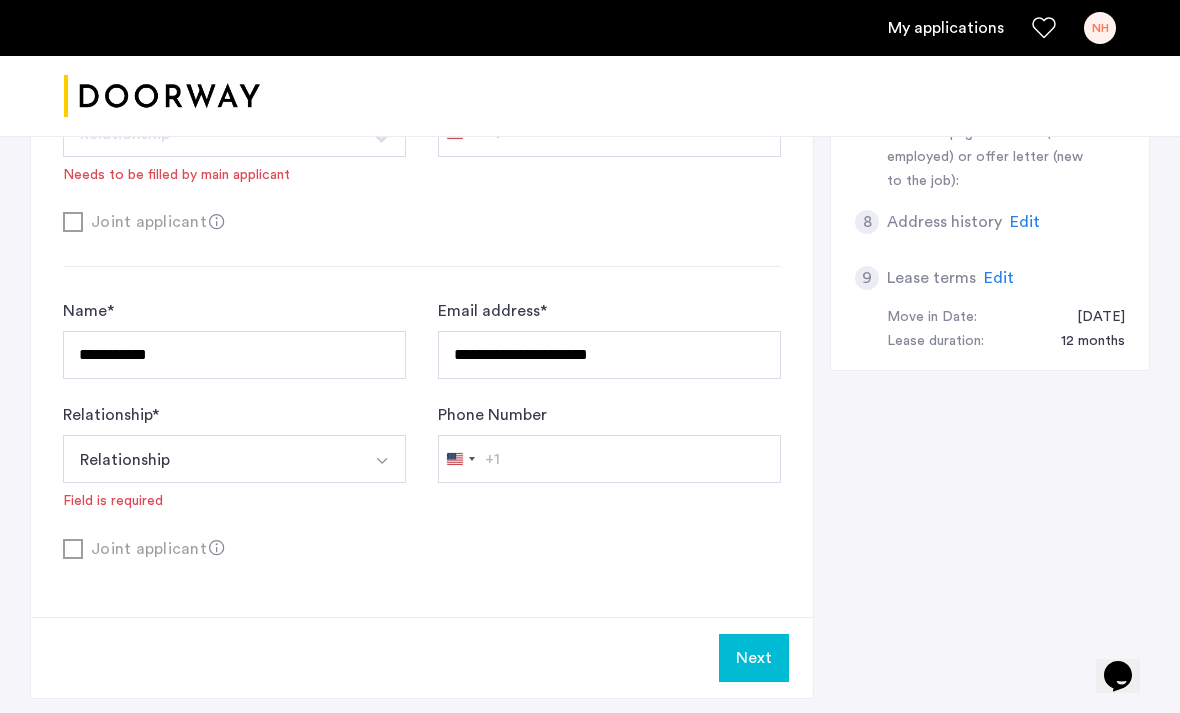 scroll, scrollTop: 1029, scrollLeft: 0, axis: vertical 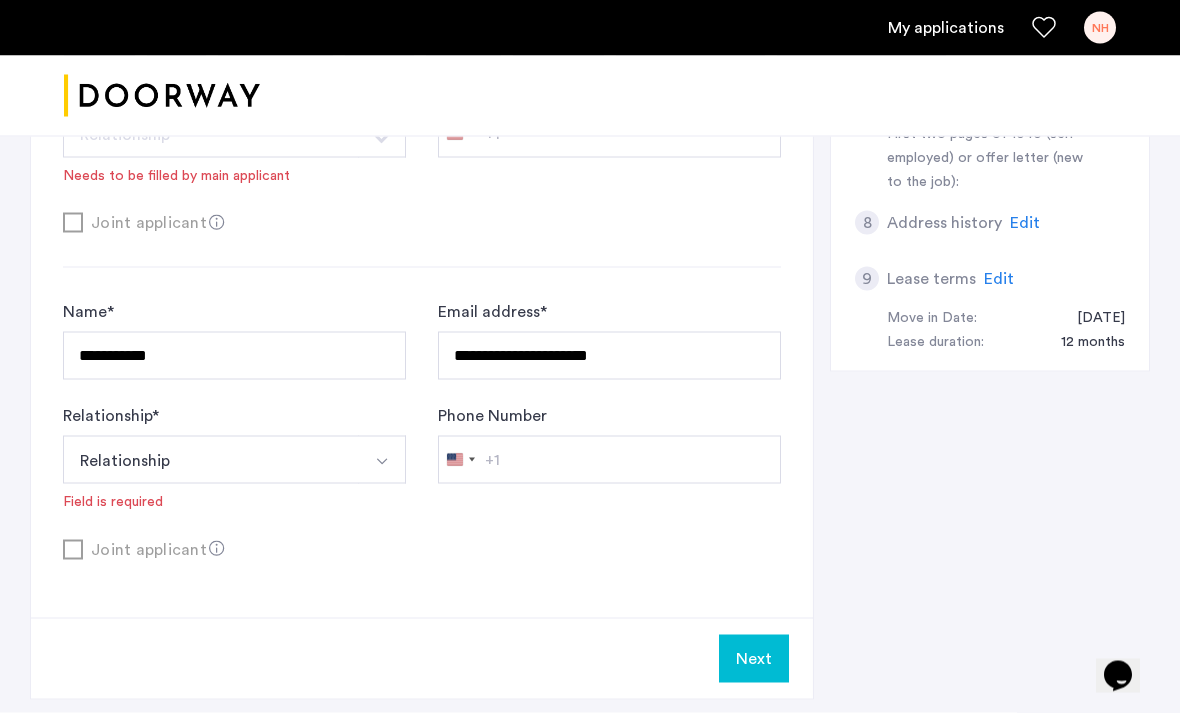 click on "Next" 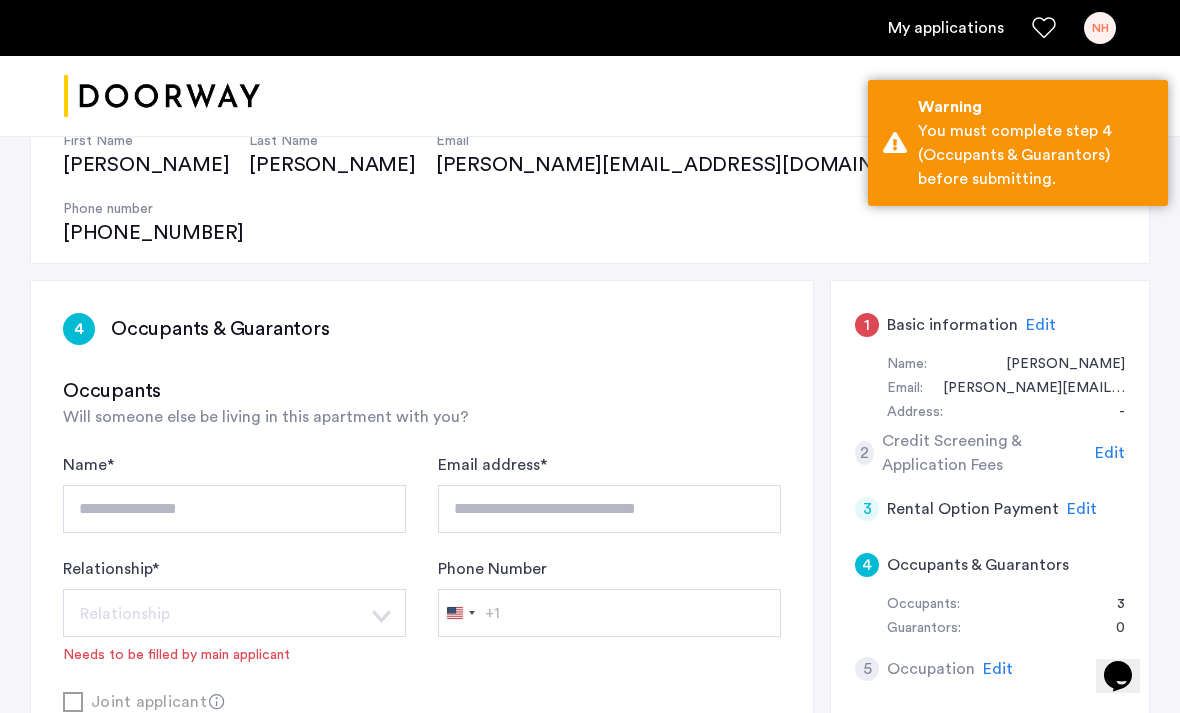 scroll, scrollTop: 222, scrollLeft: 0, axis: vertical 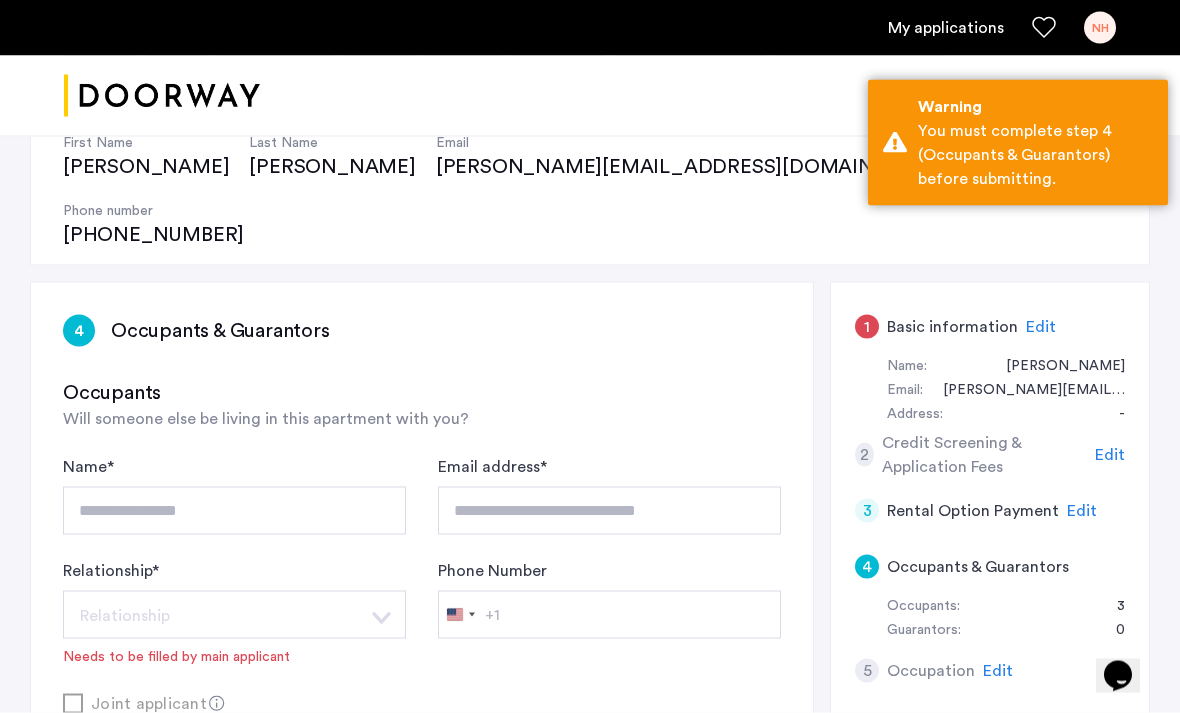 click on "4 Occupants & Guarantors" 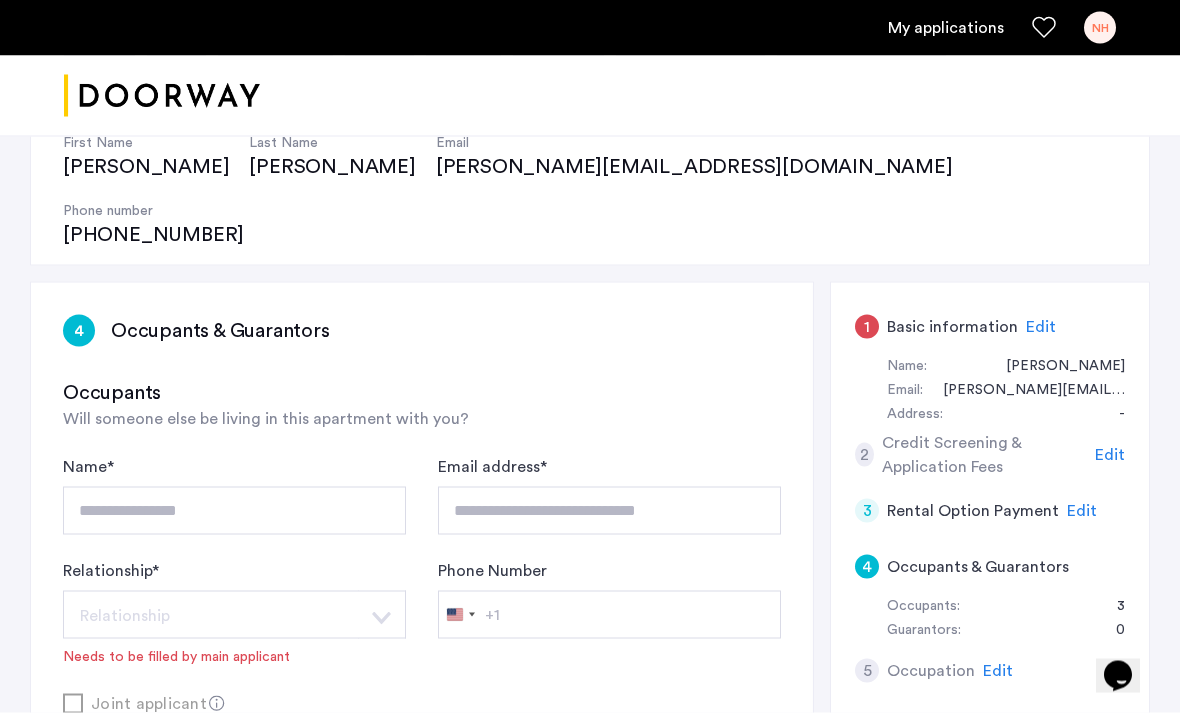 scroll, scrollTop: 223, scrollLeft: 0, axis: vertical 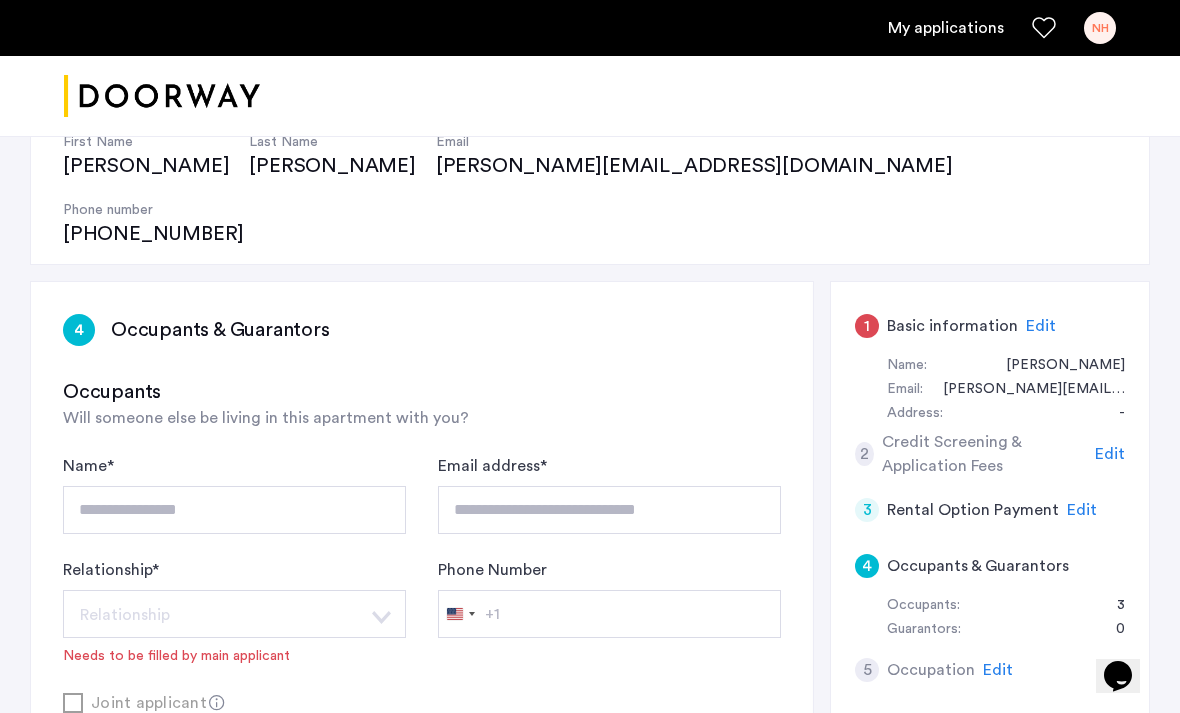 click on "1 Basic information Edit Name: [PERSON_NAME] Email: [PERSON_NAME][EMAIL_ADDRESS][DOMAIN_NAME] Address:  -  2 Credit Screening & Application Fees Edit 3 Rental Option Payment Edit 4 Occupants & Guarantors Occupants: 3 Guarantors: 0 5 Occupation Edit 6 General questions Edit 0 answers out of 5 7 Required documents Edit Gov issued ID*: 2 Most recent bank statements: 3 recent paystubs: First two pages of 1040 (self-employed) or offer letter (new to the job): 8 Address history Edit 9 Lease terms Edit Move in Date: [DATE] Lease duration: 12 months" 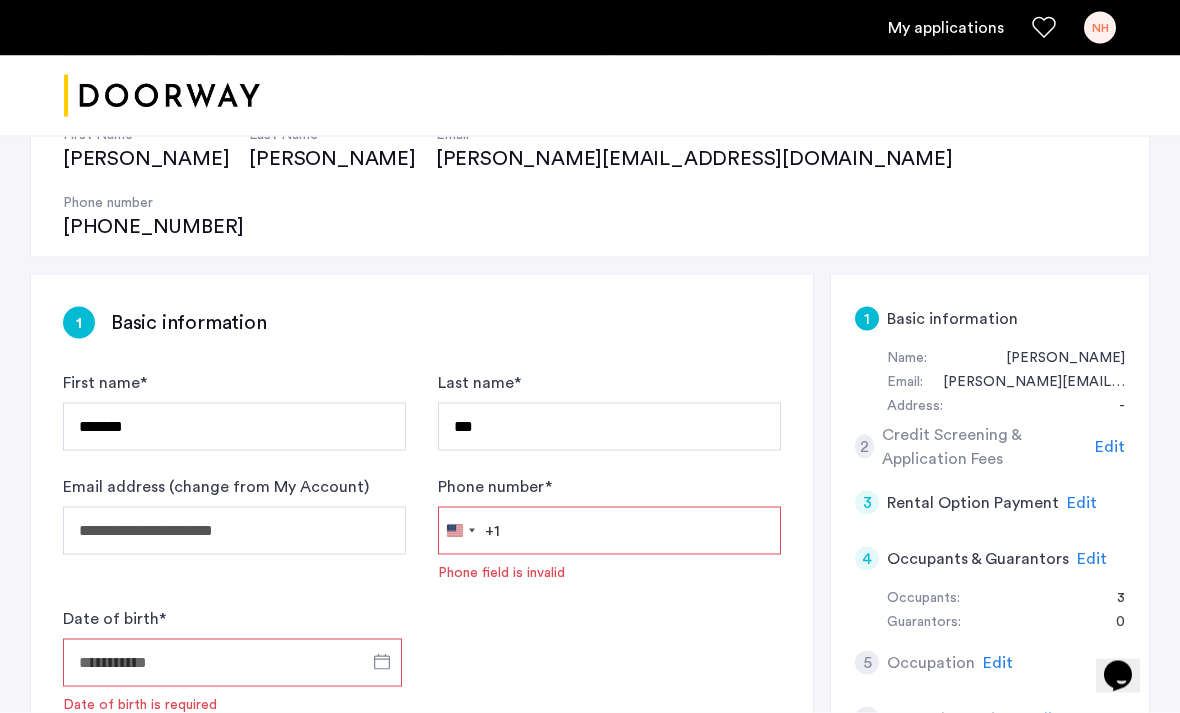 scroll, scrollTop: 232, scrollLeft: 0, axis: vertical 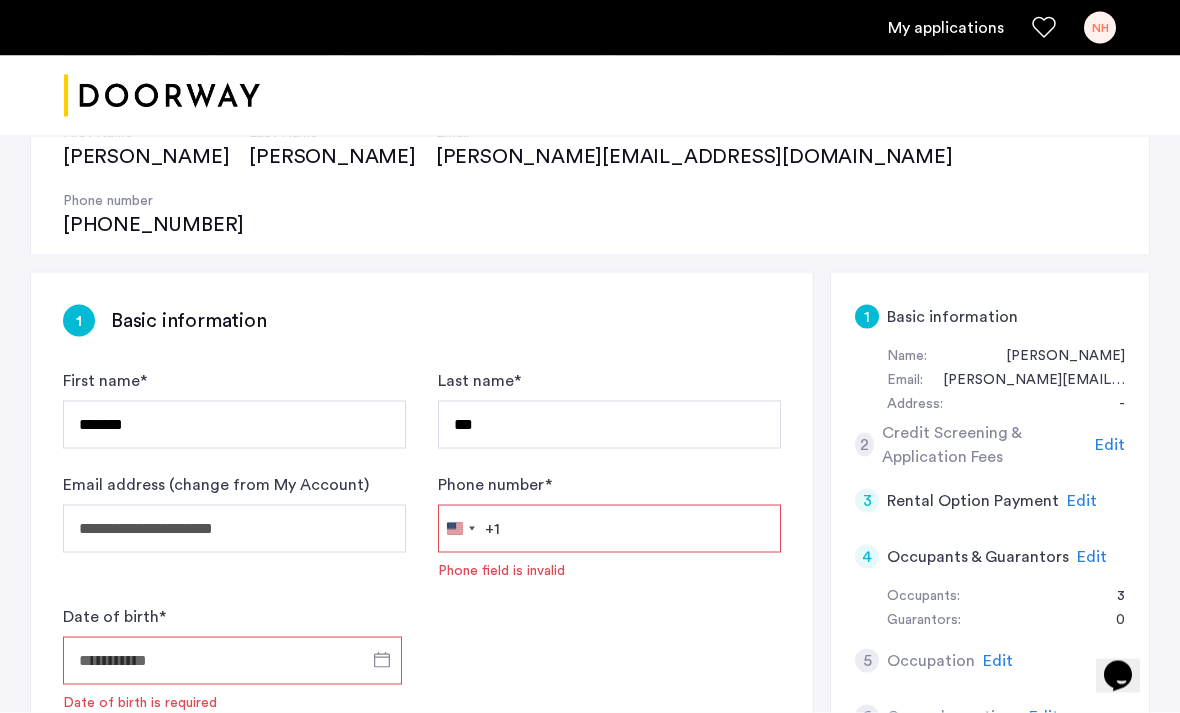 click on "Phone number  *" at bounding box center (609, 529) 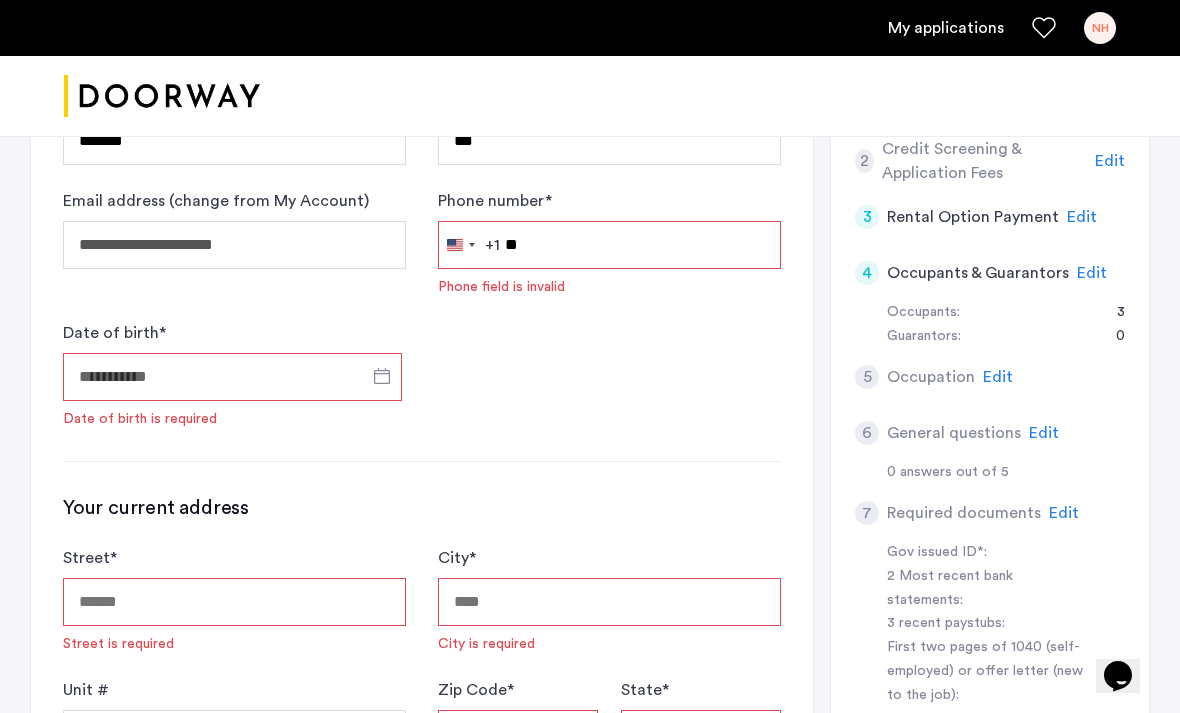 scroll, scrollTop: 515, scrollLeft: 0, axis: vertical 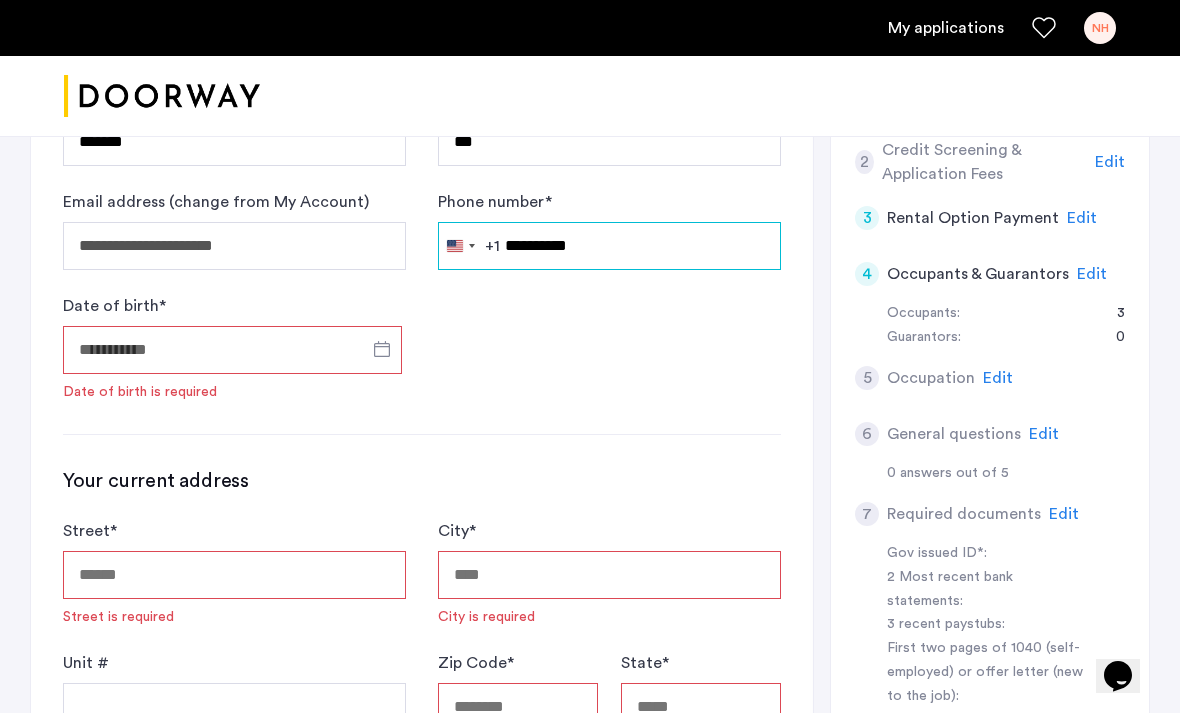 type on "**********" 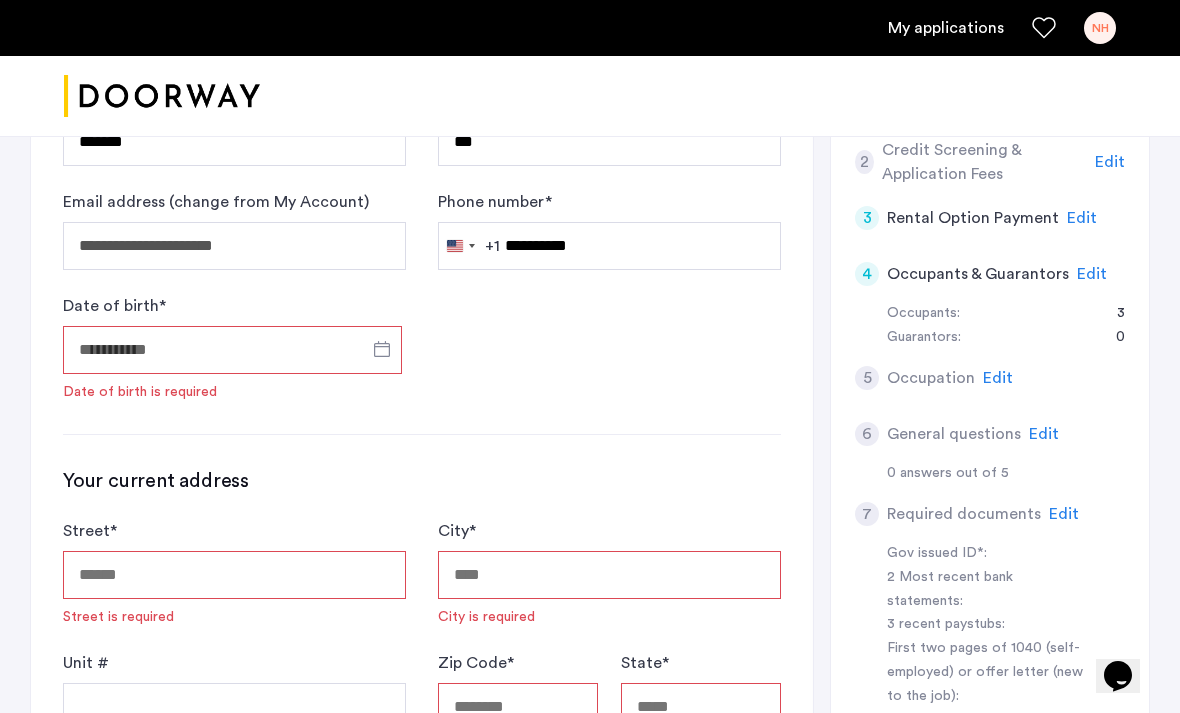 click on "**********" 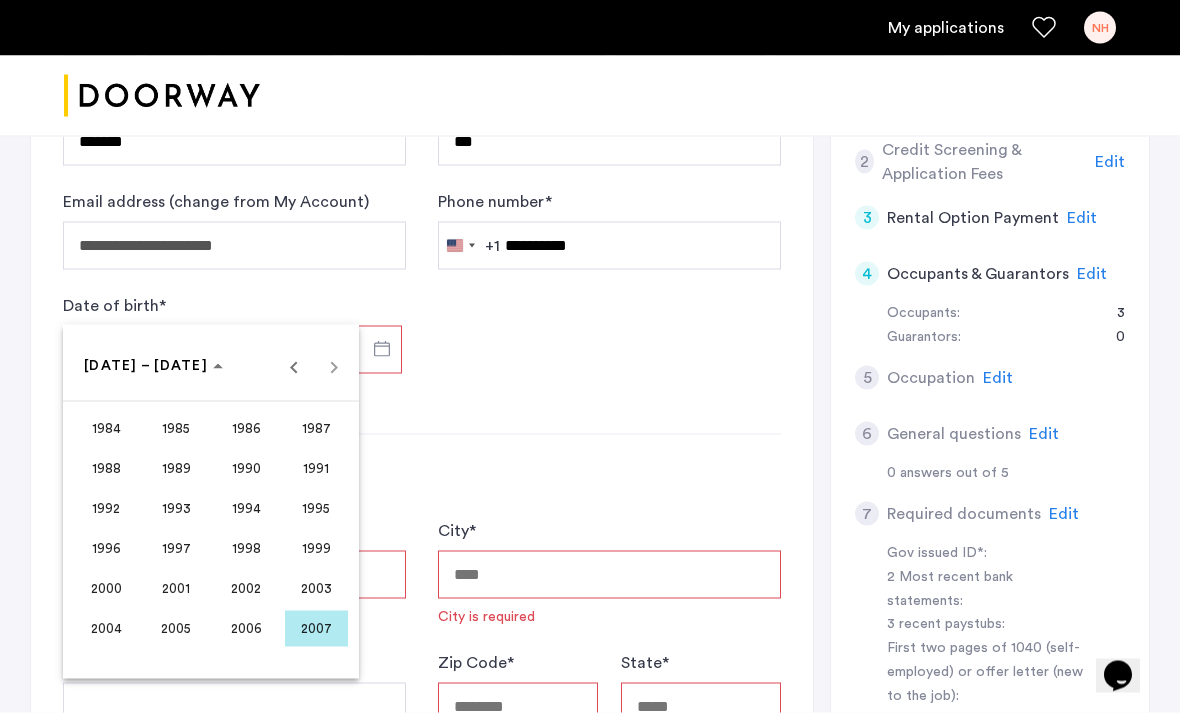 scroll, scrollTop: 516, scrollLeft: 0, axis: vertical 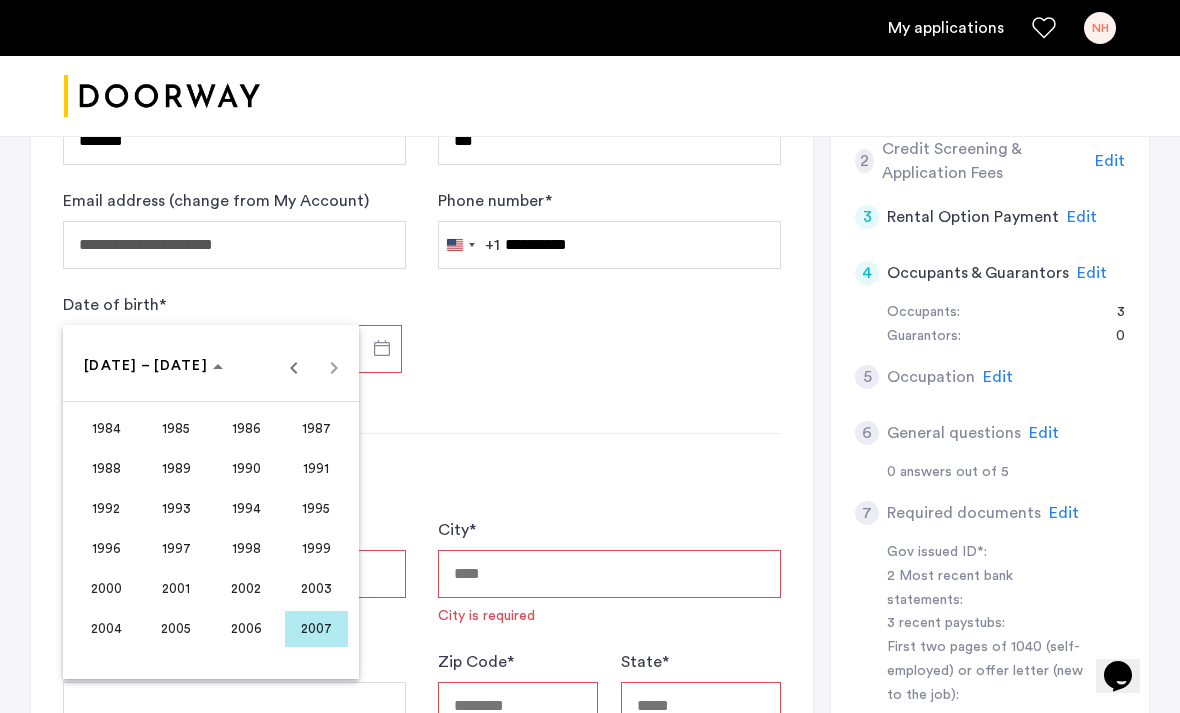 click on "2004" at bounding box center (106, 629) 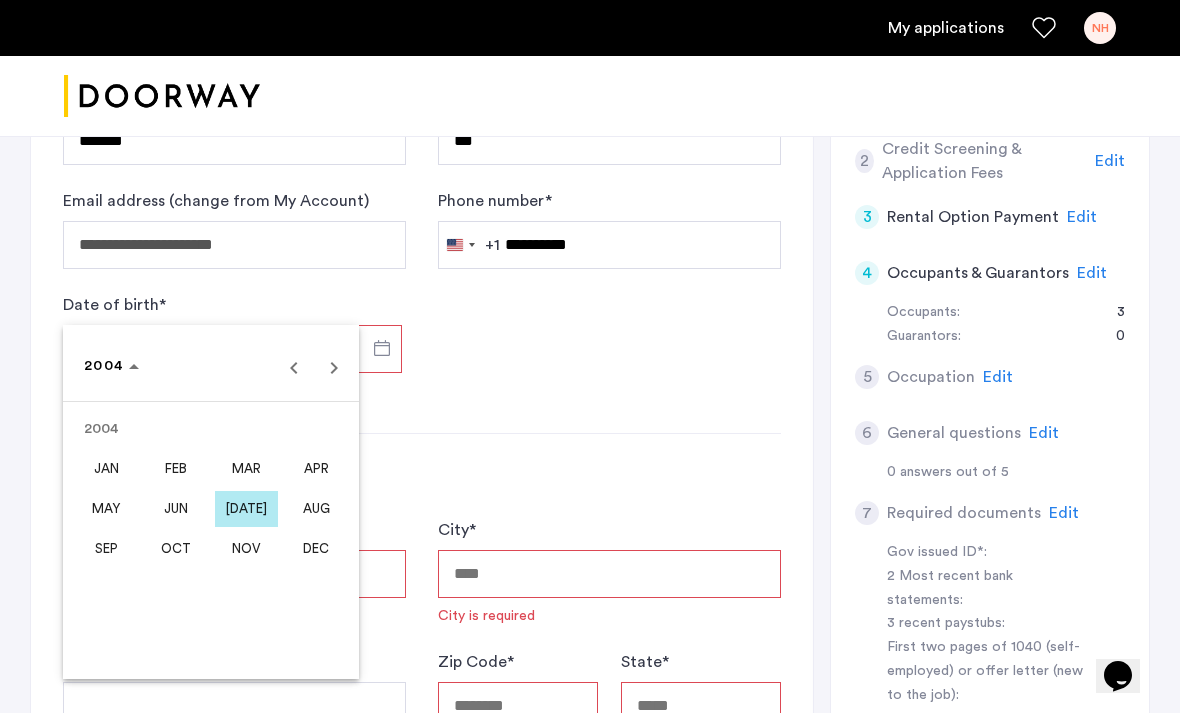 click on "[DATE]" at bounding box center [246, 509] 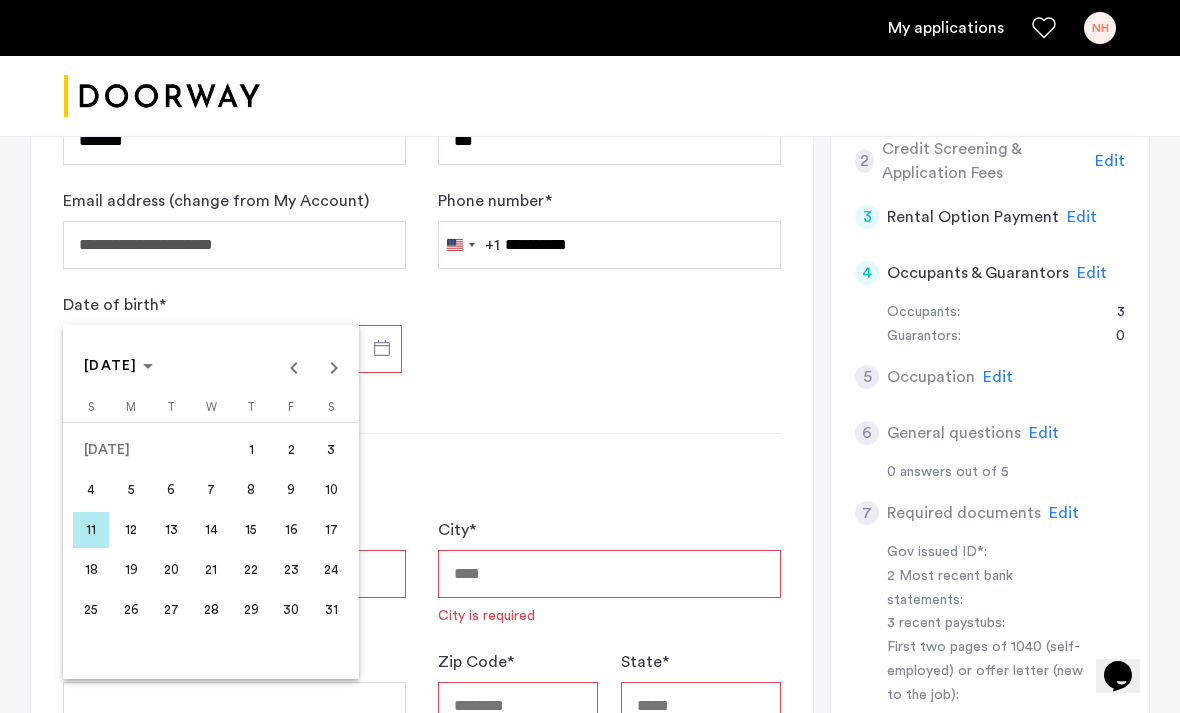 click on "30" at bounding box center (291, 610) 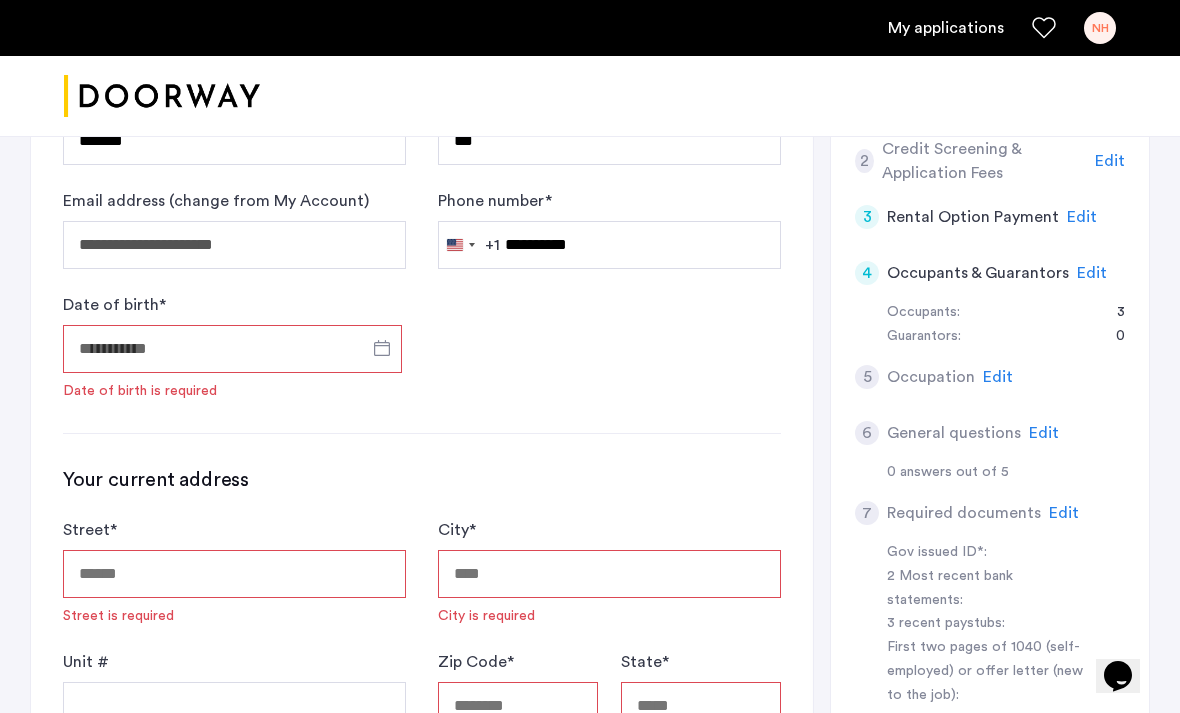 type on "**********" 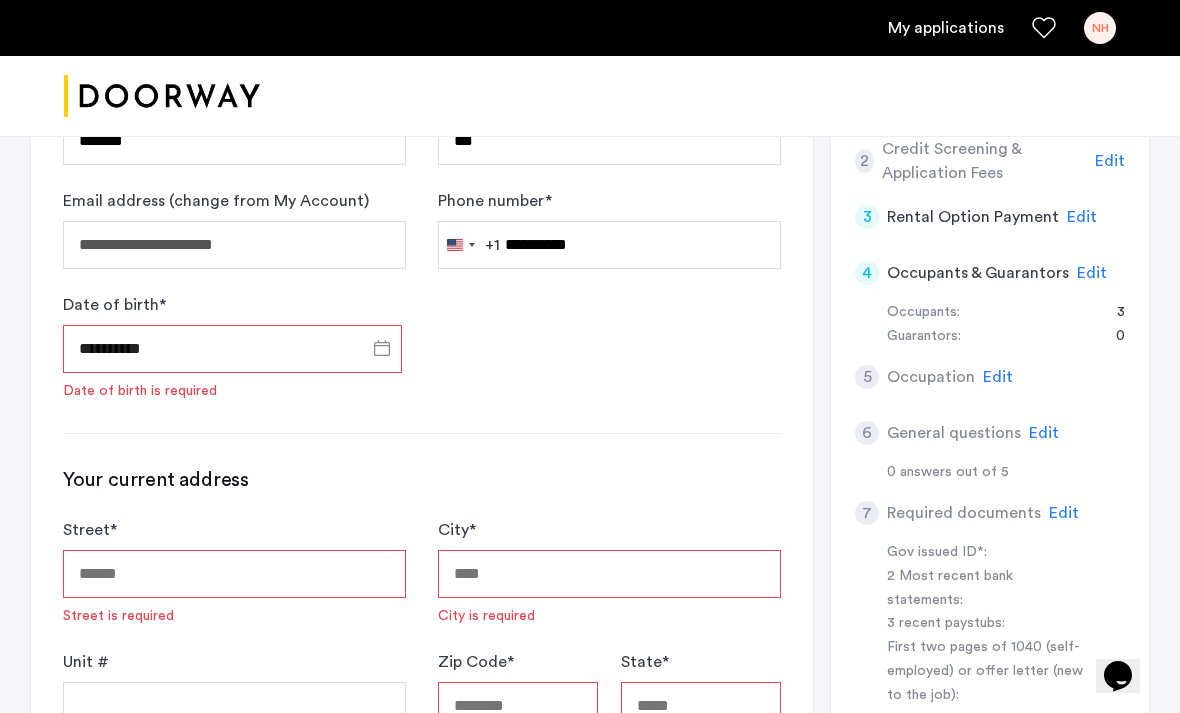 click on "30" at bounding box center (291, 610) 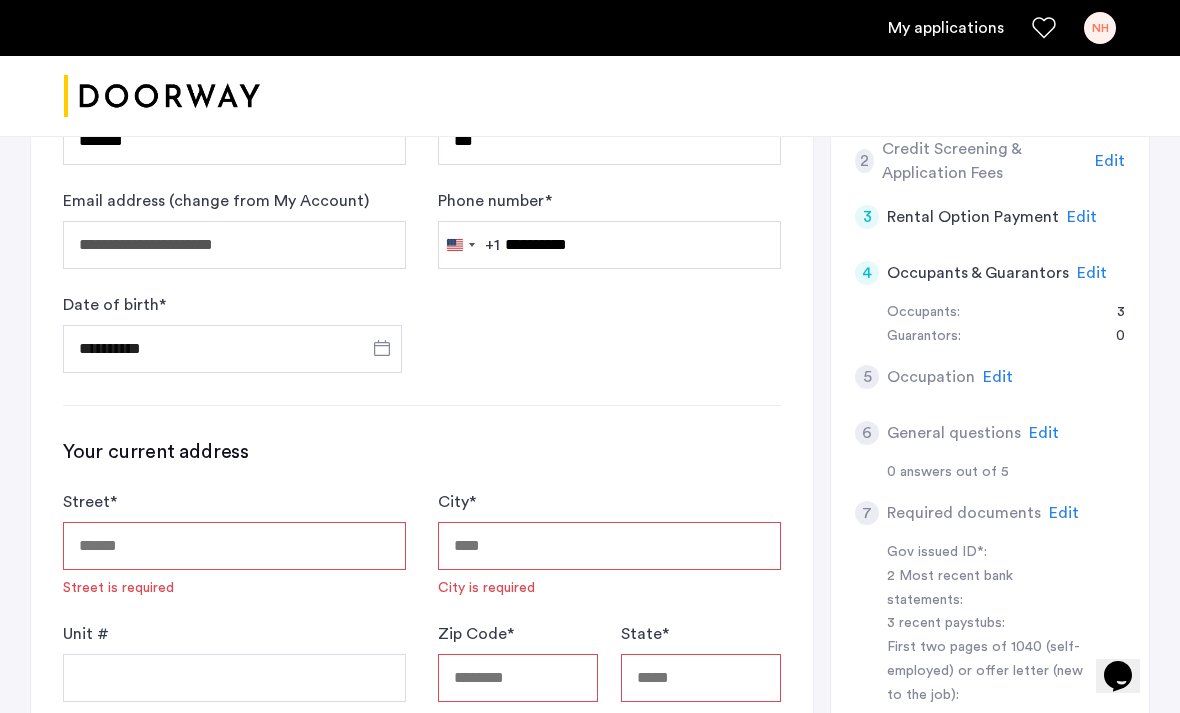 click on "Street  *" at bounding box center (234, 546) 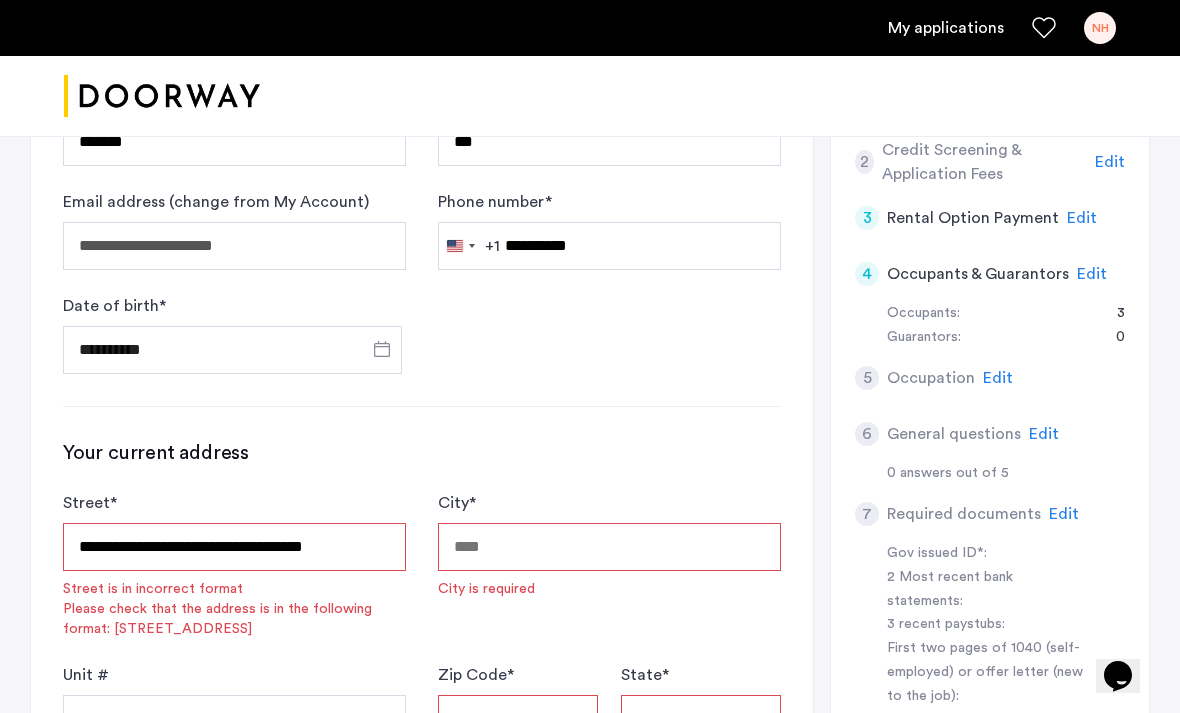 type on "**********" 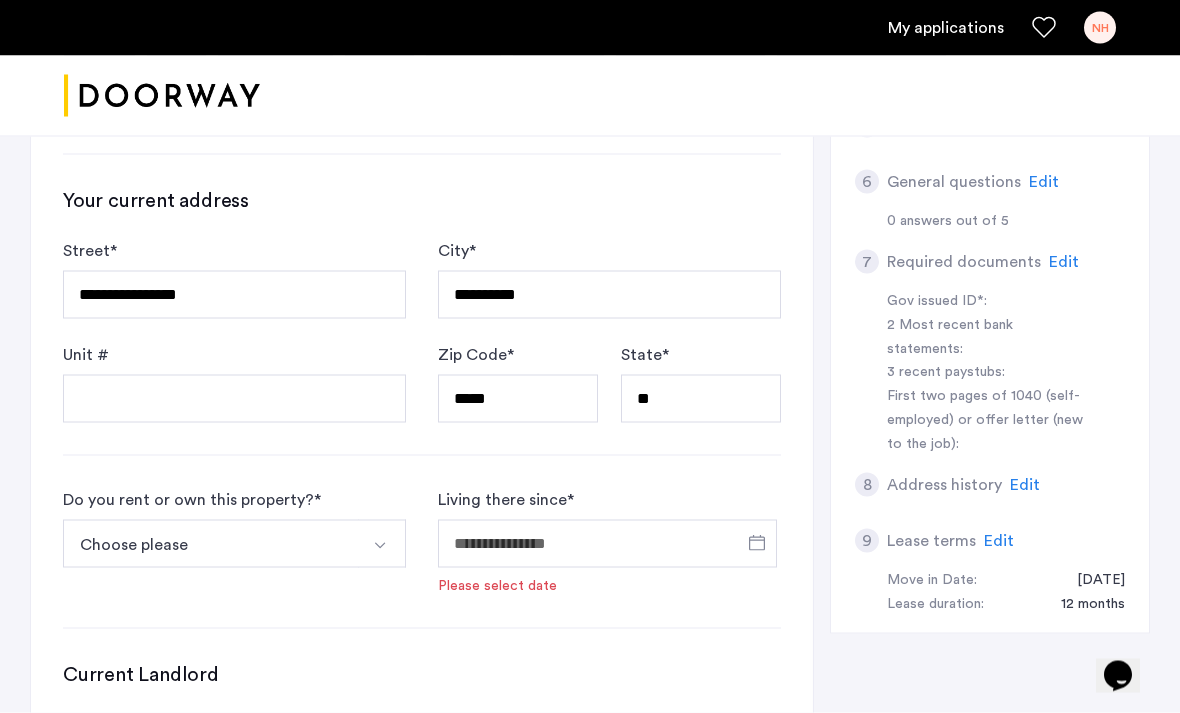 scroll, scrollTop: 768, scrollLeft: 0, axis: vertical 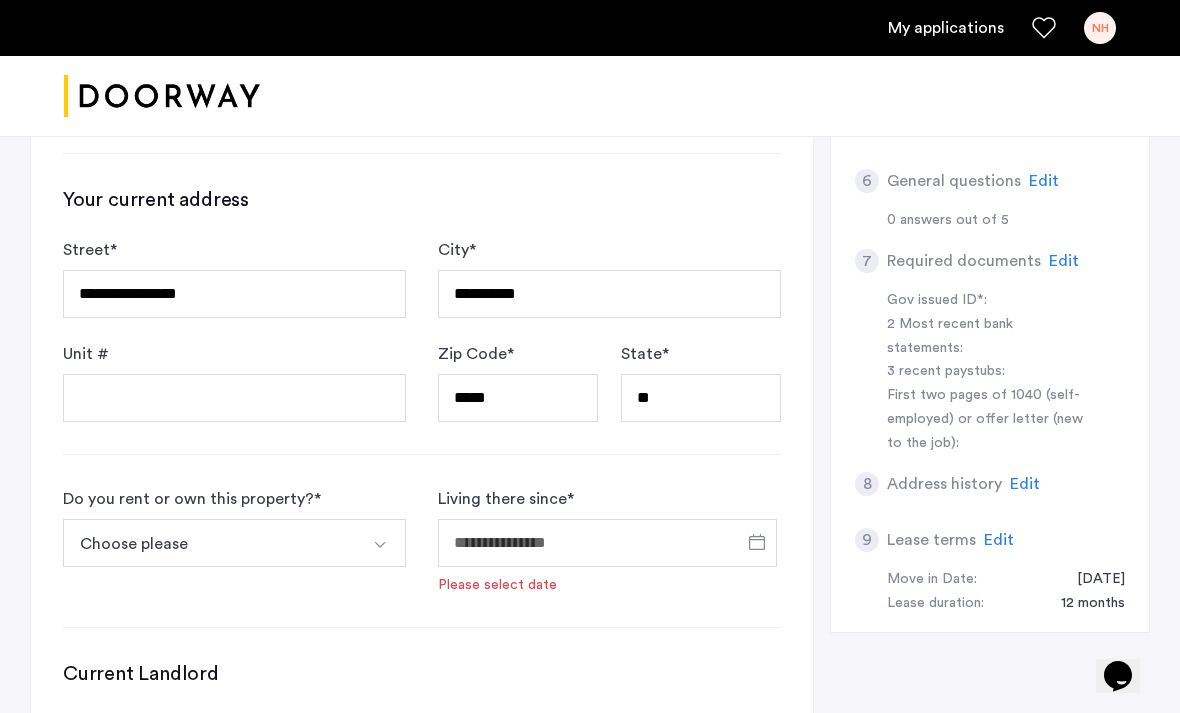 click at bounding box center [382, 543] 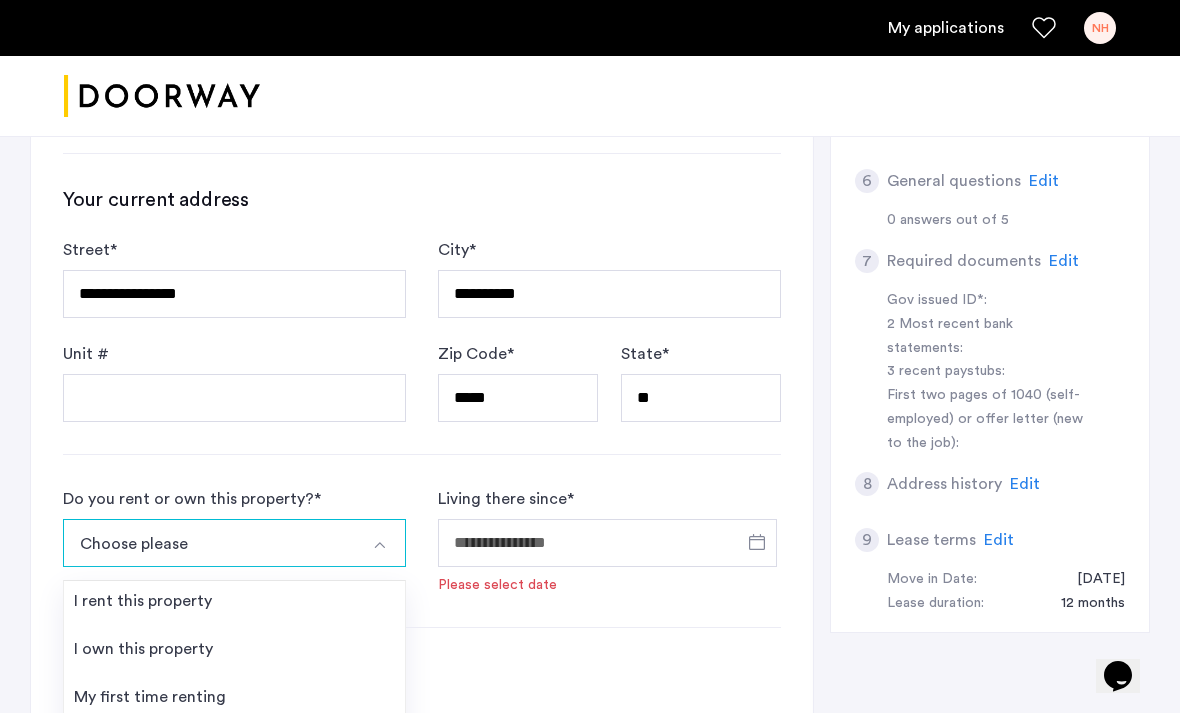 click on "Other" at bounding box center [234, 749] 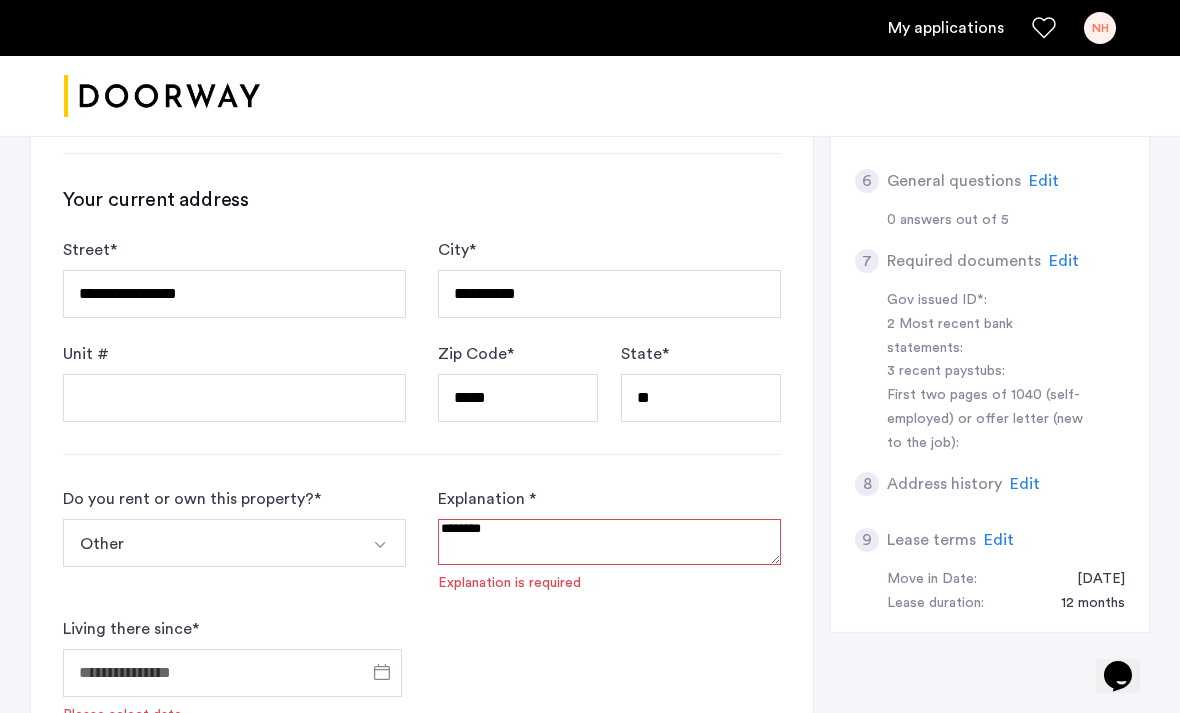 click at bounding box center [609, 542] 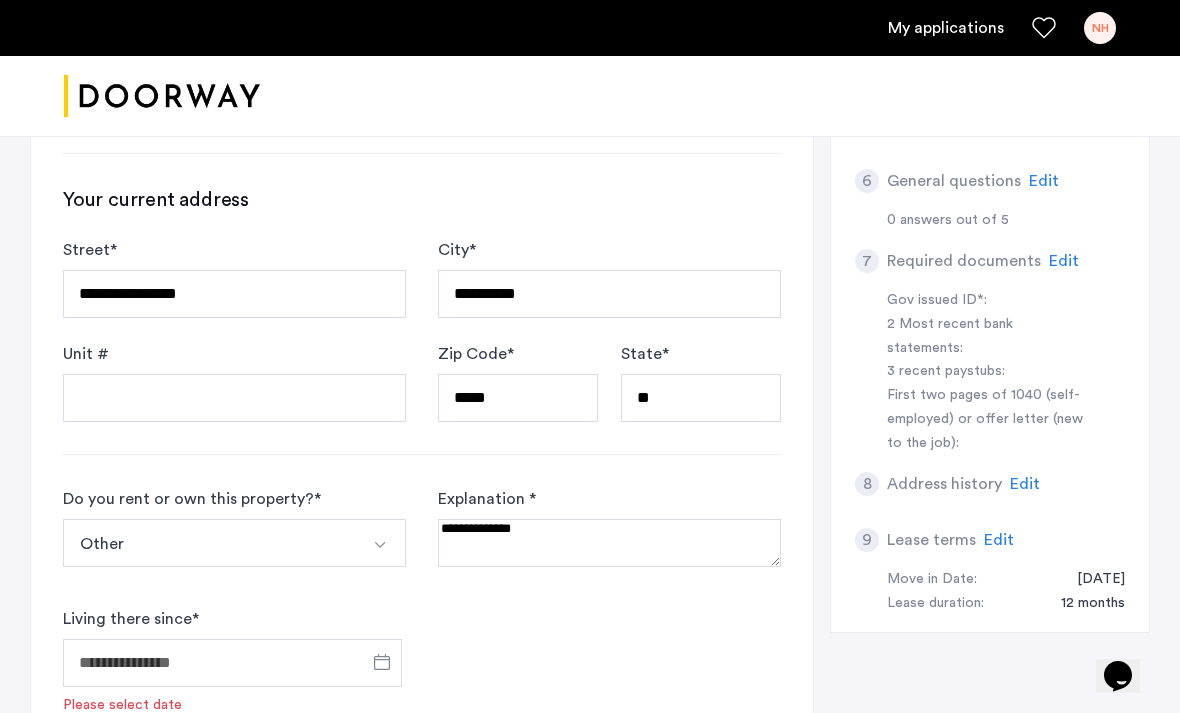 type on "**********" 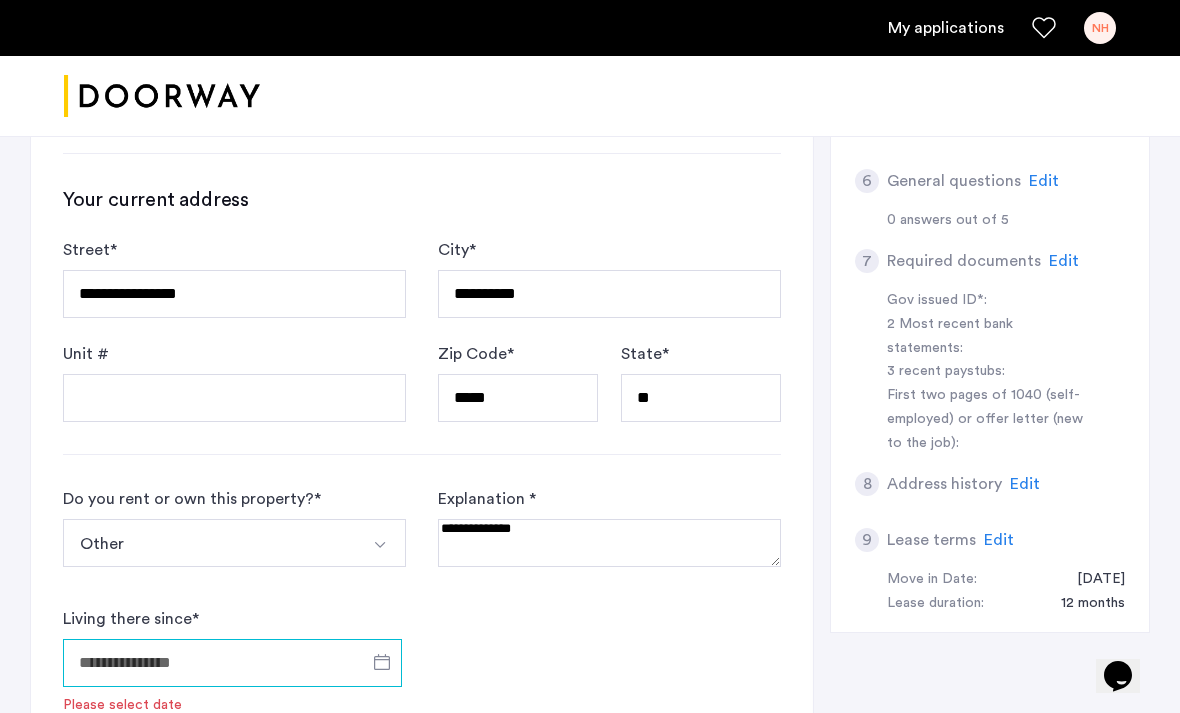 click on "Living there since  *" at bounding box center [232, 663] 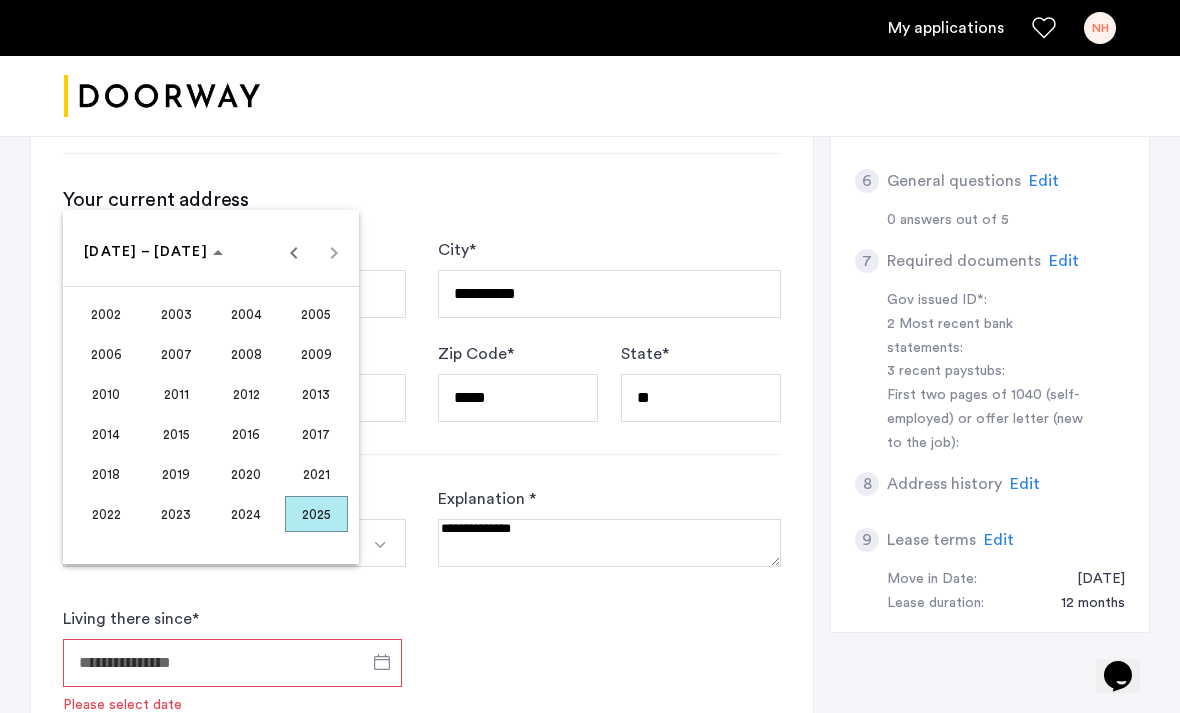 click on "2025" at bounding box center [316, 514] 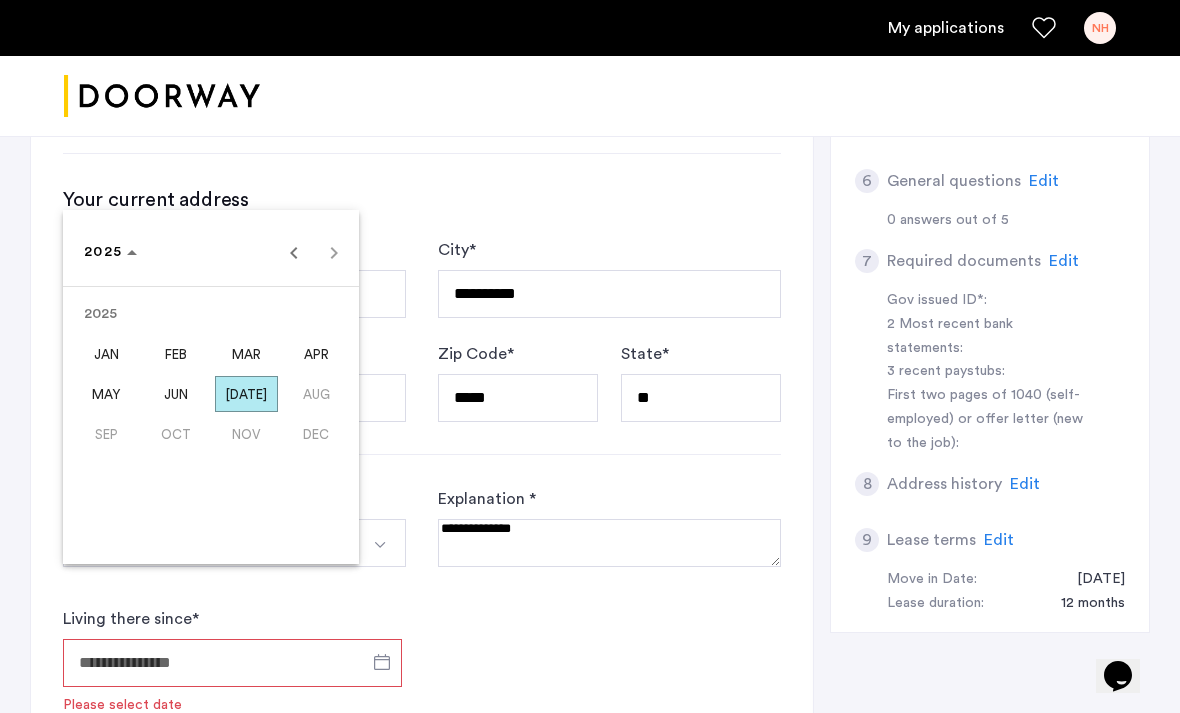 click on "APR" at bounding box center (316, 354) 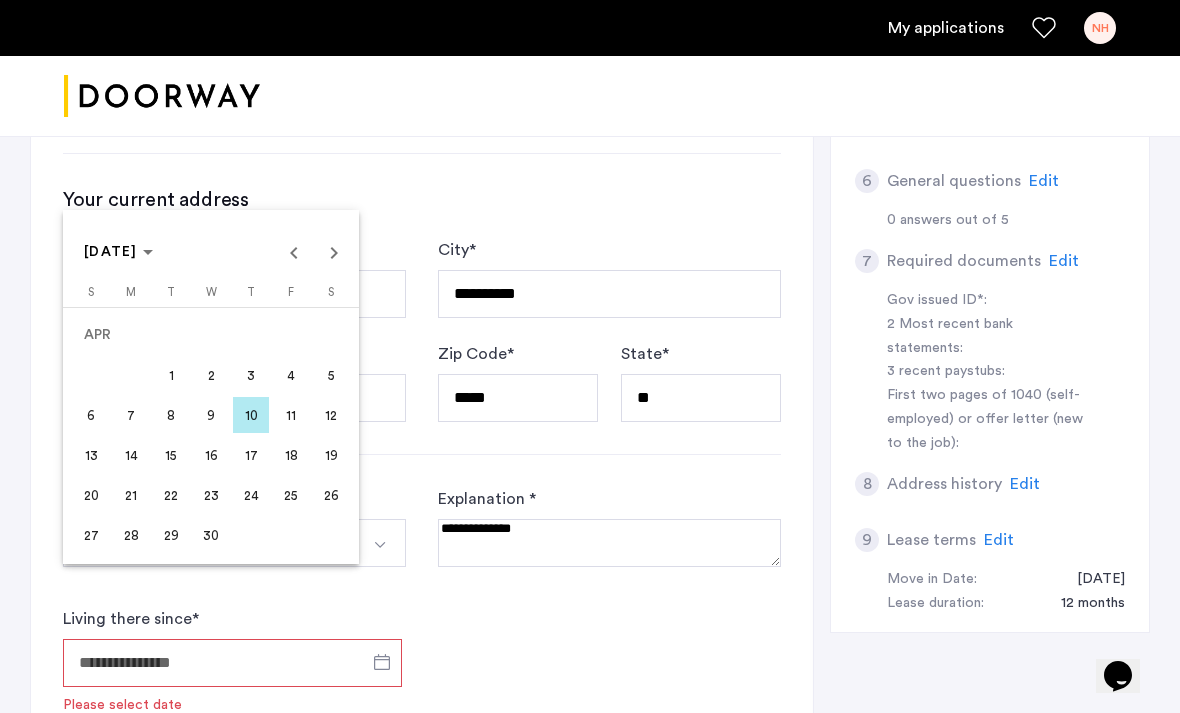 click on "28" at bounding box center [131, 535] 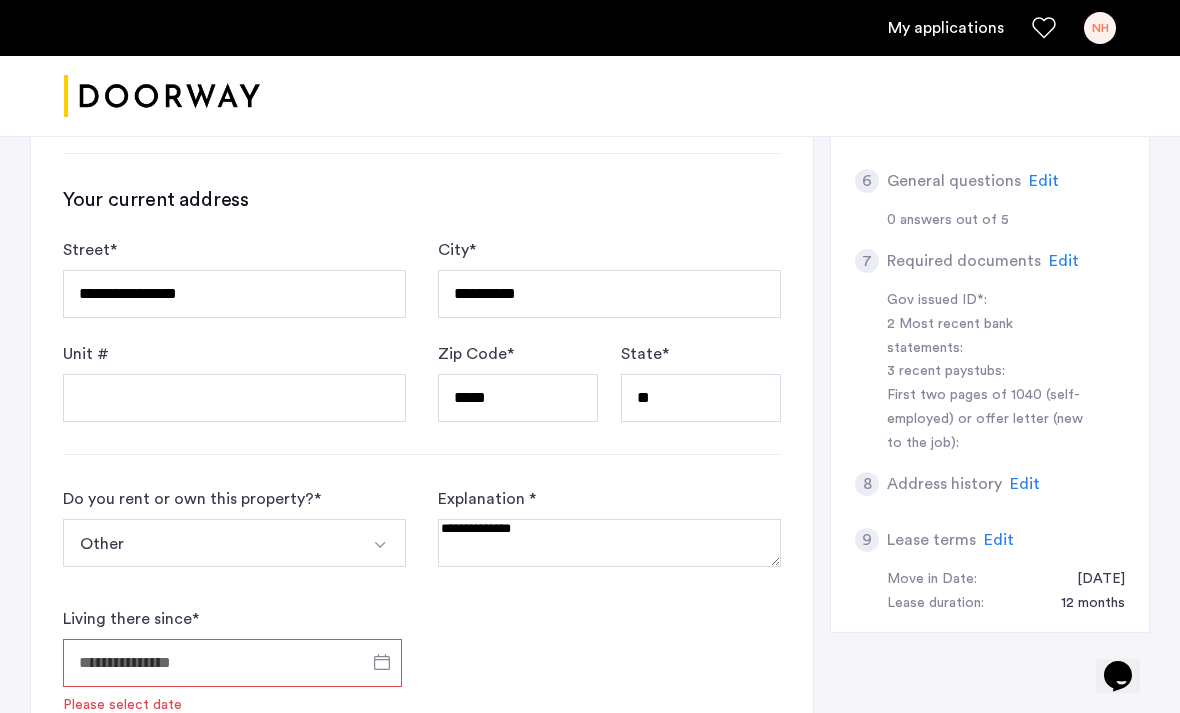 type on "**********" 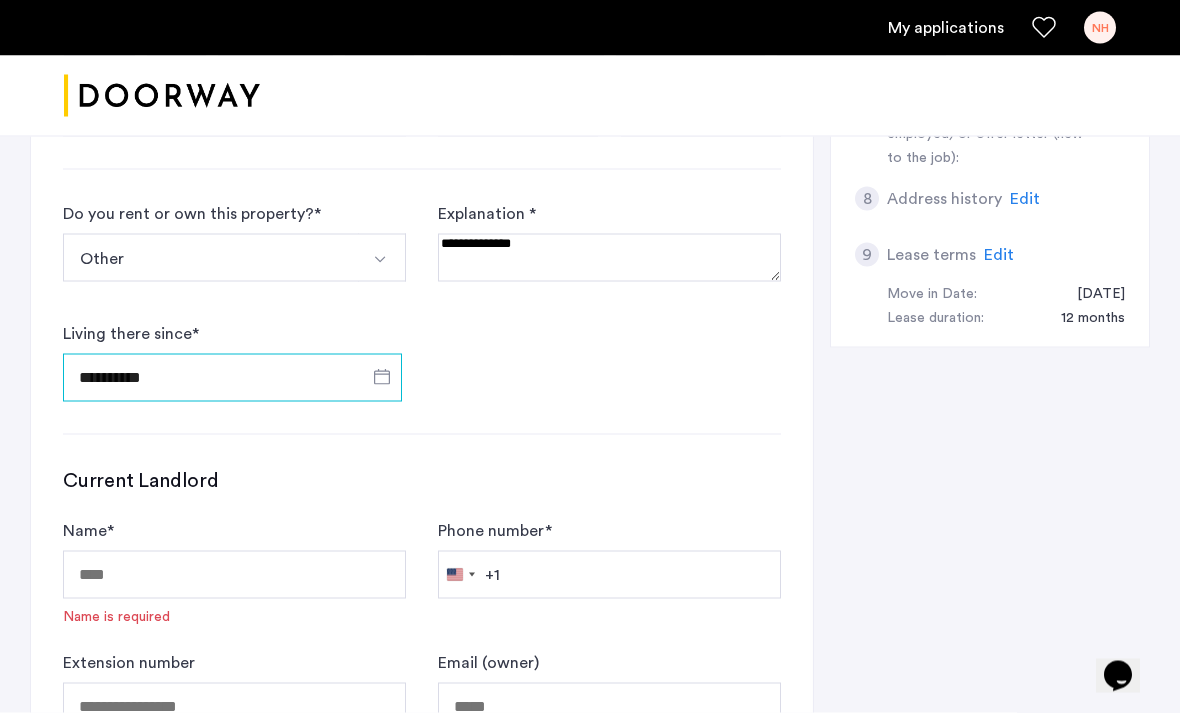 scroll, scrollTop: 1053, scrollLeft: 0, axis: vertical 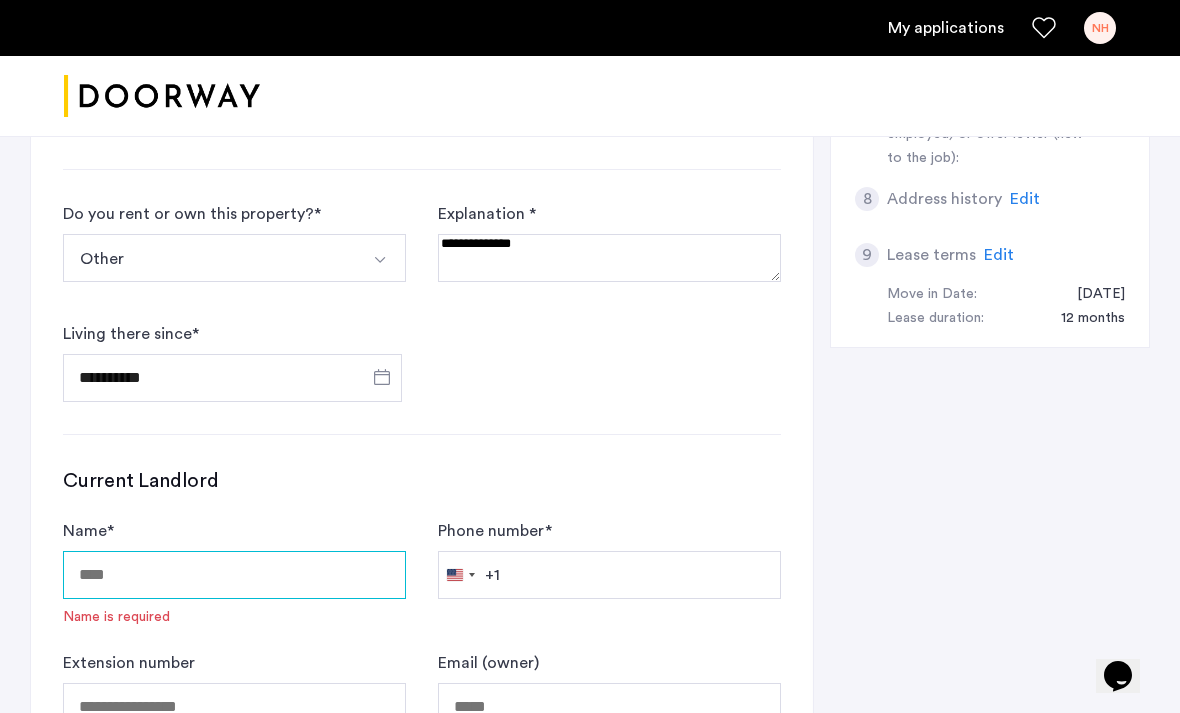 click on "Name  *" at bounding box center [234, 575] 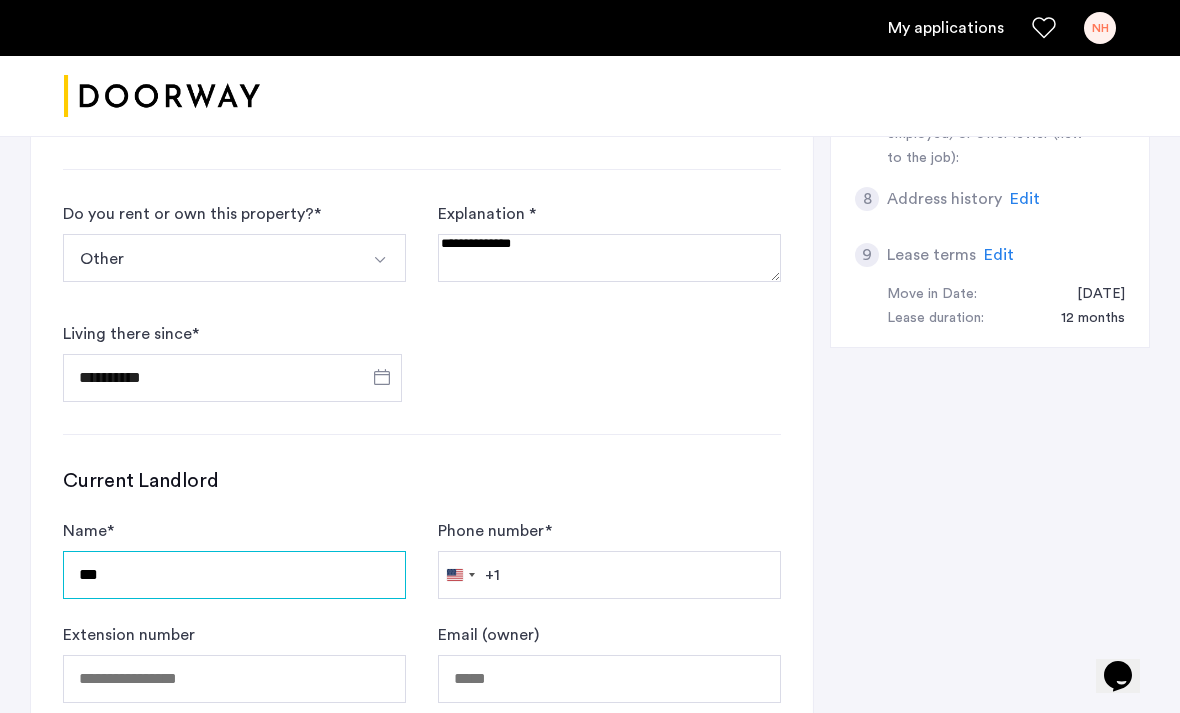 type on "***" 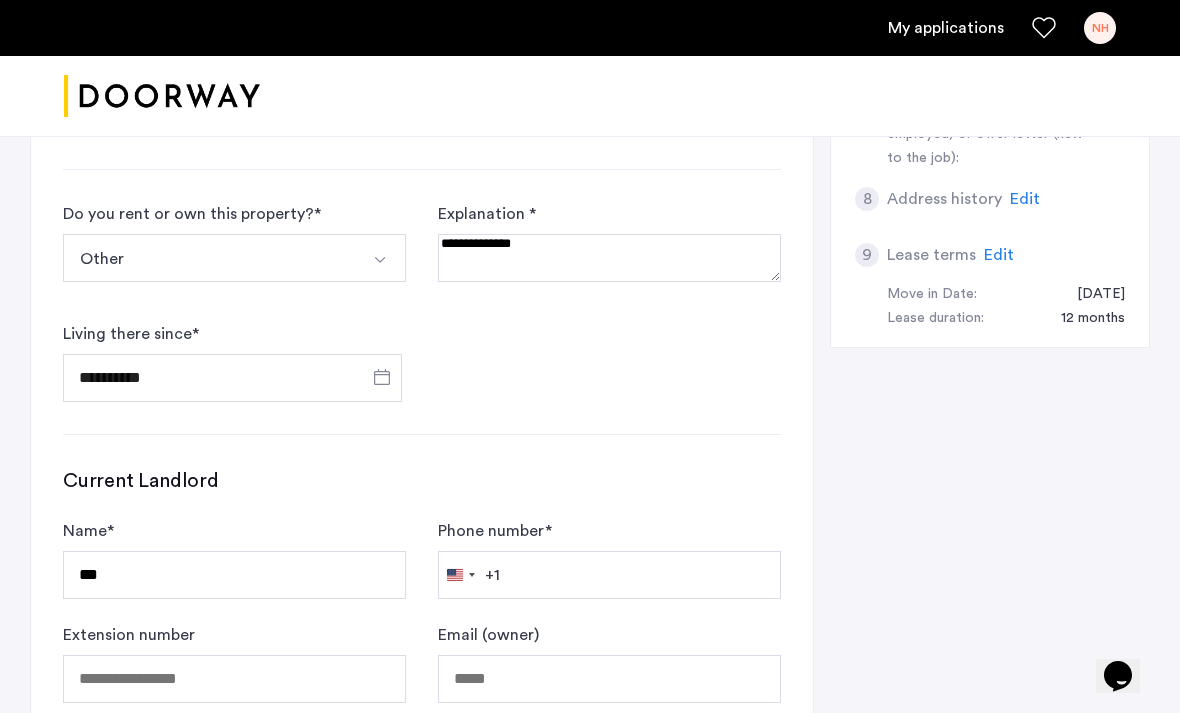 click on "Phone number  *  [GEOGRAPHIC_DATA] +1 +1 244 results found [GEOGRAPHIC_DATA] +93 [GEOGRAPHIC_DATA] +358 [GEOGRAPHIC_DATA] +355 [GEOGRAPHIC_DATA] +213 [US_STATE] +1 [GEOGRAPHIC_DATA] +376 [GEOGRAPHIC_DATA] +244 [GEOGRAPHIC_DATA] +1 [GEOGRAPHIC_DATA] +1 [GEOGRAPHIC_DATA] +54 [GEOGRAPHIC_DATA] +374 [GEOGRAPHIC_DATA] +297 [DATE][GEOGRAPHIC_DATA] +247 [GEOGRAPHIC_DATA] +61 [GEOGRAPHIC_DATA] +43 [GEOGRAPHIC_DATA] +994 [GEOGRAPHIC_DATA] +1 [GEOGRAPHIC_DATA] +973 [GEOGRAPHIC_DATA] +880 [GEOGRAPHIC_DATA] +1 [GEOGRAPHIC_DATA] +375 [GEOGRAPHIC_DATA] +32 [GEOGRAPHIC_DATA] +501 [GEOGRAPHIC_DATA] +229 [GEOGRAPHIC_DATA] +1 [GEOGRAPHIC_DATA] +975 [GEOGRAPHIC_DATA] +591 [GEOGRAPHIC_DATA] +387 [GEOGRAPHIC_DATA] +267 [GEOGRAPHIC_DATA] +55 [GEOGRAPHIC_DATA] +246 [GEOGRAPHIC_DATA] +1 [GEOGRAPHIC_DATA] +673 [GEOGRAPHIC_DATA] +359 [GEOGRAPHIC_DATA] +226 [GEOGRAPHIC_DATA] +257 [GEOGRAPHIC_DATA] +855 [GEOGRAPHIC_DATA] +237 [GEOGRAPHIC_DATA] +1 [GEOGRAPHIC_DATA] +238 [GEOGRAPHIC_DATA] [GEOGRAPHIC_DATA] +599 [GEOGRAPHIC_DATA] +1 [GEOGRAPHIC_DATA] +236 [GEOGRAPHIC_DATA] +235 [GEOGRAPHIC_DATA] +56 [GEOGRAPHIC_DATA] +86 [GEOGRAPHIC_DATA] +61 [GEOGRAPHIC_DATA] +61 [GEOGRAPHIC_DATA] +57 [GEOGRAPHIC_DATA] +269 [GEOGRAPHIC_DATA] - [GEOGRAPHIC_DATA] +242 [GEOGRAPHIC_DATA] - [GEOGRAPHIC_DATA] +243 [GEOGRAPHIC_DATA] +682 [GEOGRAPHIC_DATA] +506 [GEOGRAPHIC_DATA] +225 [GEOGRAPHIC_DATA] +385 [GEOGRAPHIC_DATA] +53 [GEOGRAPHIC_DATA] +599 [GEOGRAPHIC_DATA] +357 [GEOGRAPHIC_DATA] +420 [GEOGRAPHIC_DATA] +45 [GEOGRAPHIC_DATA] +253" 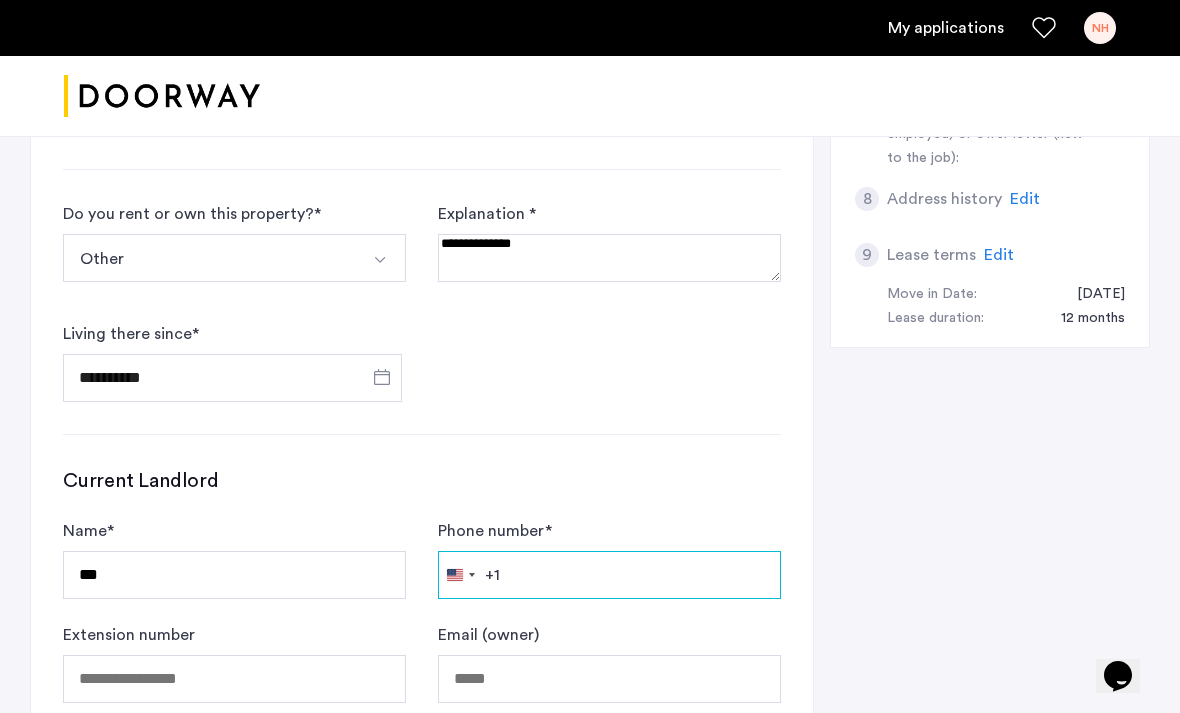 click on "Phone number  *" at bounding box center [609, 575] 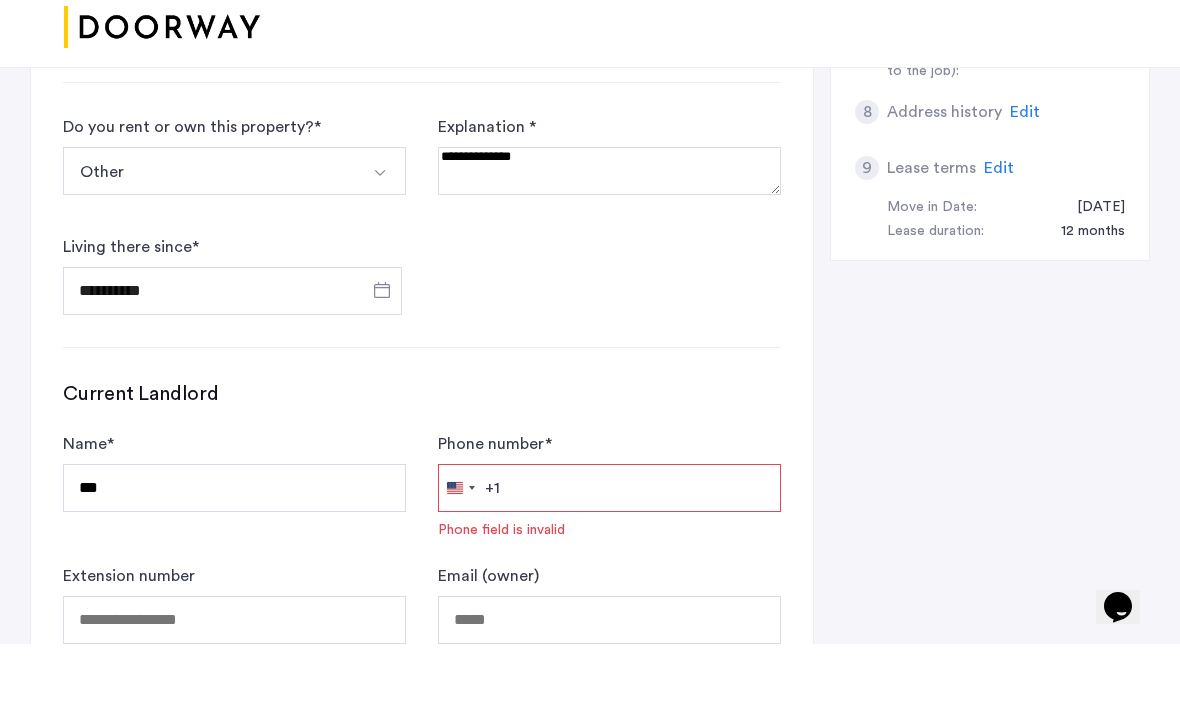 scroll, scrollTop: 1155, scrollLeft: 0, axis: vertical 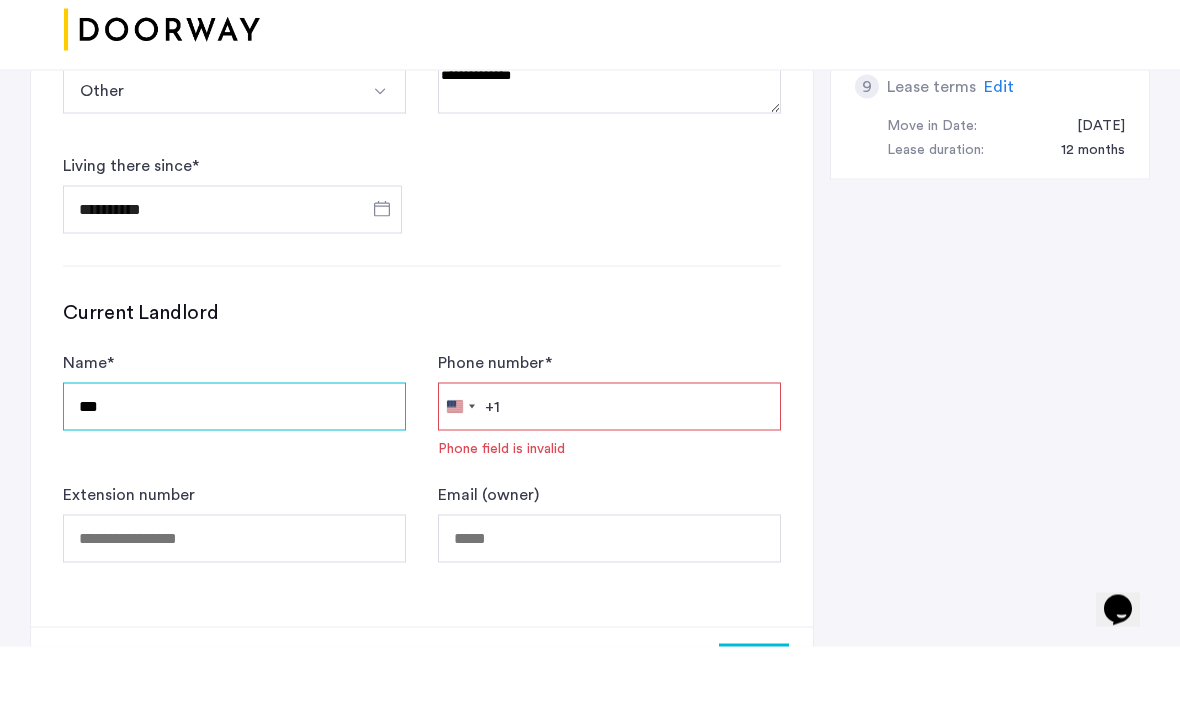 click on "***" at bounding box center (234, 473) 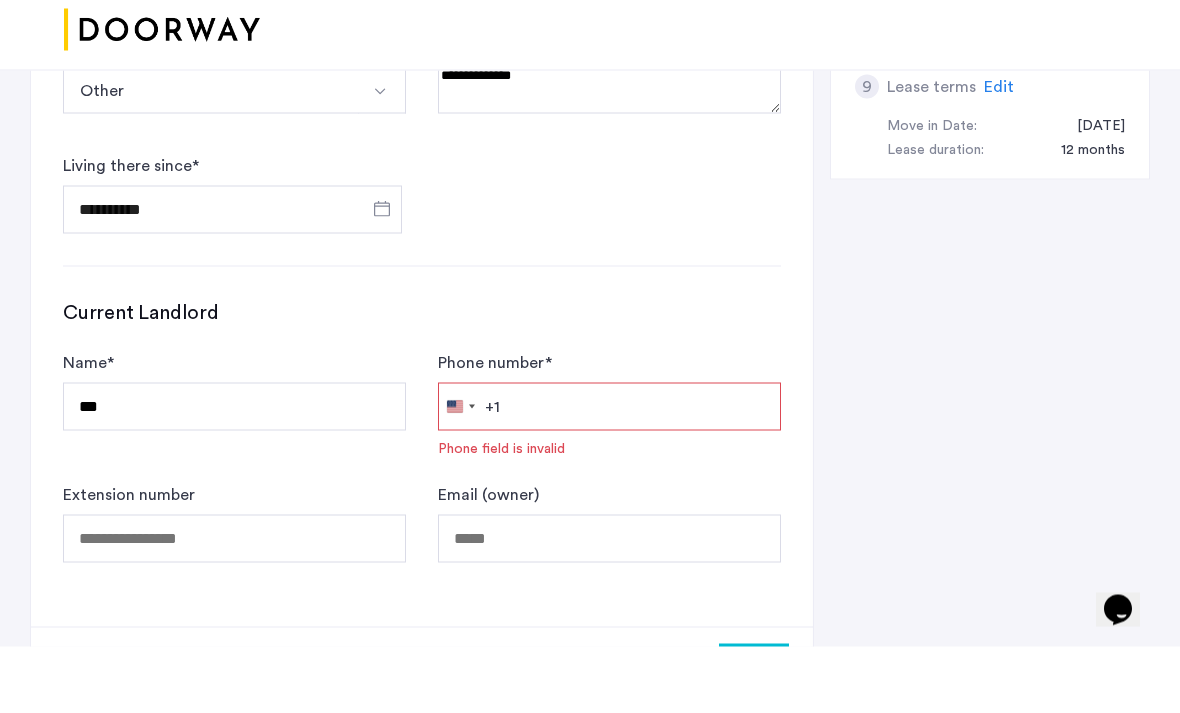 click on "**********" 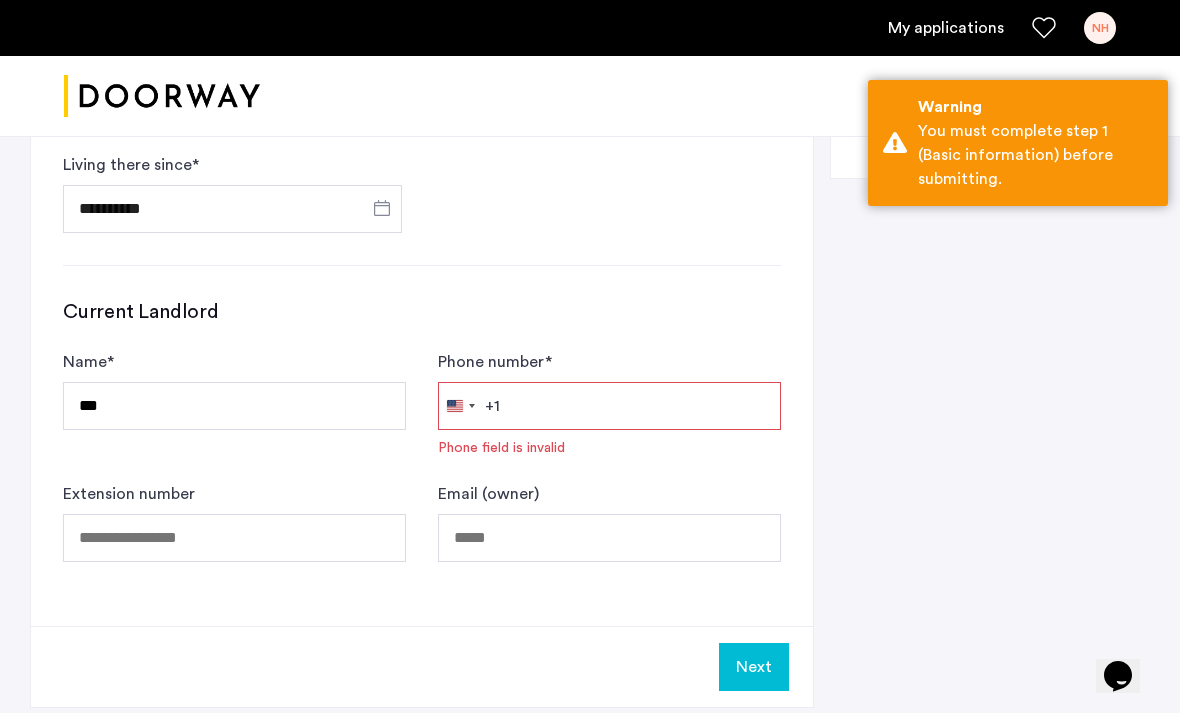 click on "Phone number  *  [GEOGRAPHIC_DATA] +1 +1 244 results found [GEOGRAPHIC_DATA] +93 [GEOGRAPHIC_DATA] +358 [GEOGRAPHIC_DATA] +355 [GEOGRAPHIC_DATA] +213 [US_STATE] +1 [GEOGRAPHIC_DATA] +376 [GEOGRAPHIC_DATA] +244 [GEOGRAPHIC_DATA] +1 [GEOGRAPHIC_DATA] +1 [GEOGRAPHIC_DATA] +54 [GEOGRAPHIC_DATA] +374 [GEOGRAPHIC_DATA] +297 [DATE][GEOGRAPHIC_DATA] +247 [GEOGRAPHIC_DATA] +61 [GEOGRAPHIC_DATA] +43 [GEOGRAPHIC_DATA] +994 [GEOGRAPHIC_DATA] +1 [GEOGRAPHIC_DATA] +973 [GEOGRAPHIC_DATA] +880 [GEOGRAPHIC_DATA] +1 [GEOGRAPHIC_DATA] +375 [GEOGRAPHIC_DATA] +32 [GEOGRAPHIC_DATA] +501 [GEOGRAPHIC_DATA] +229 [GEOGRAPHIC_DATA] +1 [GEOGRAPHIC_DATA] +975 [GEOGRAPHIC_DATA] +591 [GEOGRAPHIC_DATA] +387 [GEOGRAPHIC_DATA] +267 [GEOGRAPHIC_DATA] +55 [GEOGRAPHIC_DATA] +246 [GEOGRAPHIC_DATA] +1 [GEOGRAPHIC_DATA] +673 [GEOGRAPHIC_DATA] +359 [GEOGRAPHIC_DATA] +226 [GEOGRAPHIC_DATA] +257 [GEOGRAPHIC_DATA] +855 [GEOGRAPHIC_DATA] +237 [GEOGRAPHIC_DATA] +1 [GEOGRAPHIC_DATA] +238 [GEOGRAPHIC_DATA] [GEOGRAPHIC_DATA] +599 [GEOGRAPHIC_DATA] +1 [GEOGRAPHIC_DATA] +236 [GEOGRAPHIC_DATA] +235 [GEOGRAPHIC_DATA] +56 [GEOGRAPHIC_DATA] +86 [GEOGRAPHIC_DATA] +61 [GEOGRAPHIC_DATA] +61 [GEOGRAPHIC_DATA] +57 [GEOGRAPHIC_DATA] +269 [GEOGRAPHIC_DATA] - [GEOGRAPHIC_DATA] +242 [GEOGRAPHIC_DATA] - [GEOGRAPHIC_DATA] +243 [GEOGRAPHIC_DATA] +682 [GEOGRAPHIC_DATA] +506 [GEOGRAPHIC_DATA] +225 [GEOGRAPHIC_DATA] +385 [GEOGRAPHIC_DATA] +53 [GEOGRAPHIC_DATA] +599 [GEOGRAPHIC_DATA] +357 [GEOGRAPHIC_DATA] +420 [GEOGRAPHIC_DATA] +45 [GEOGRAPHIC_DATA] +253" 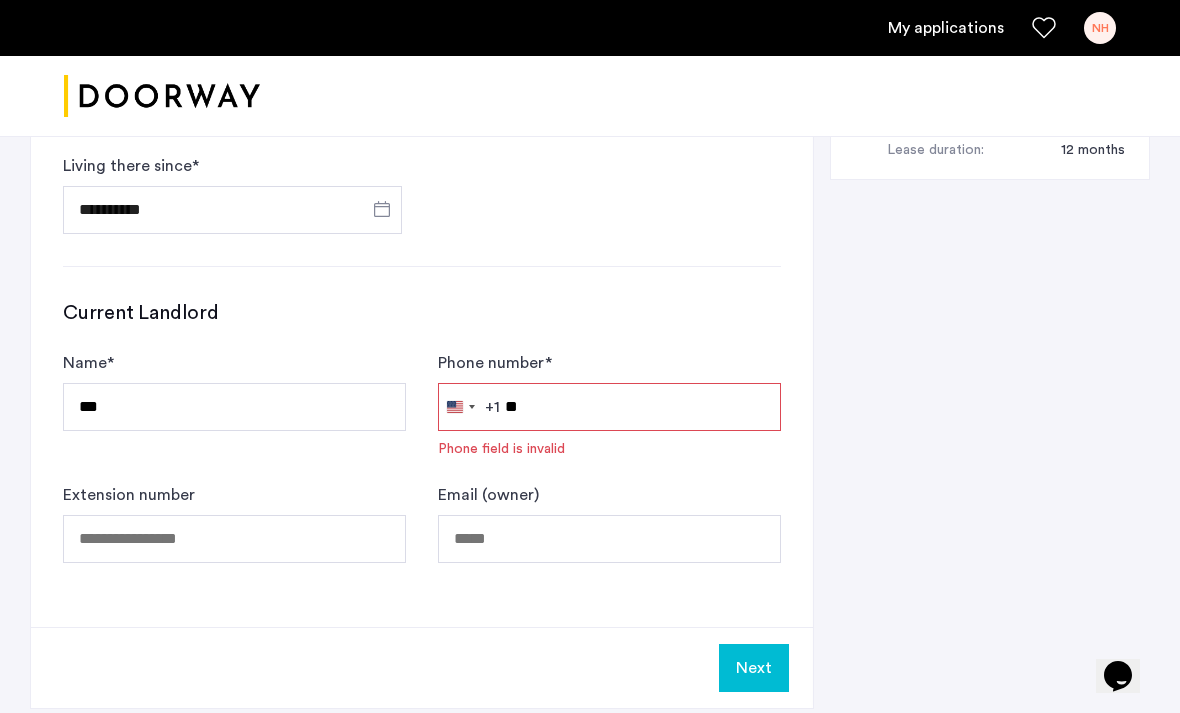 type on "*" 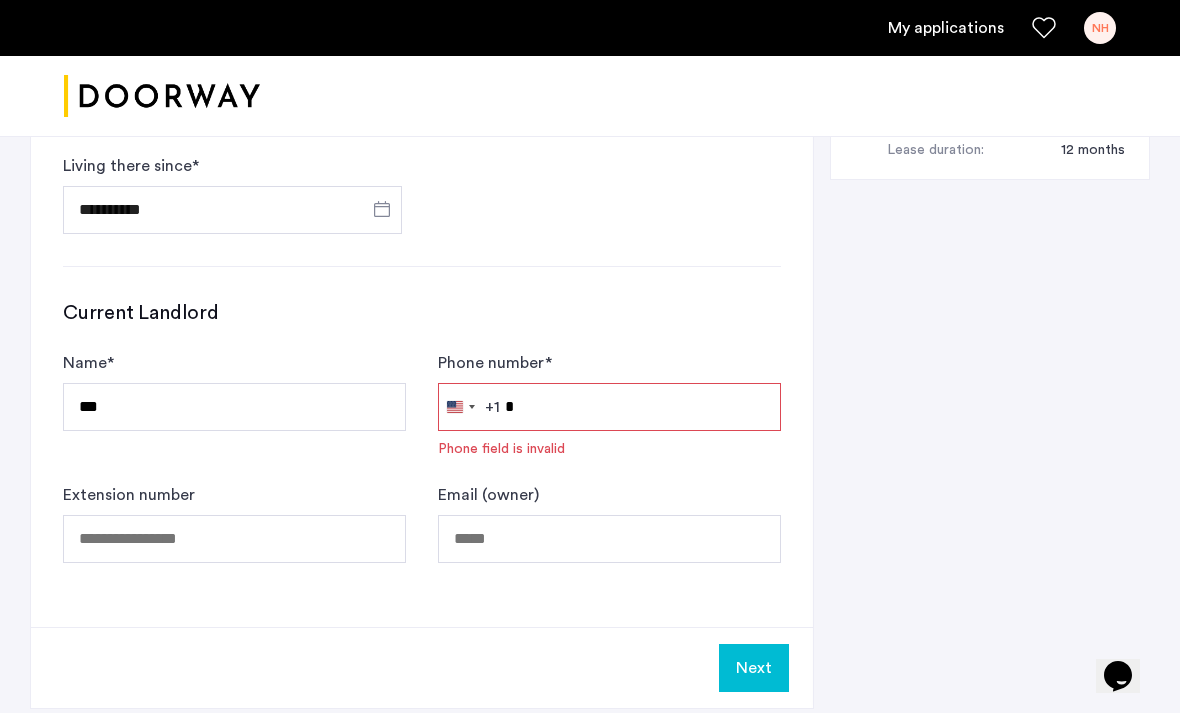 type 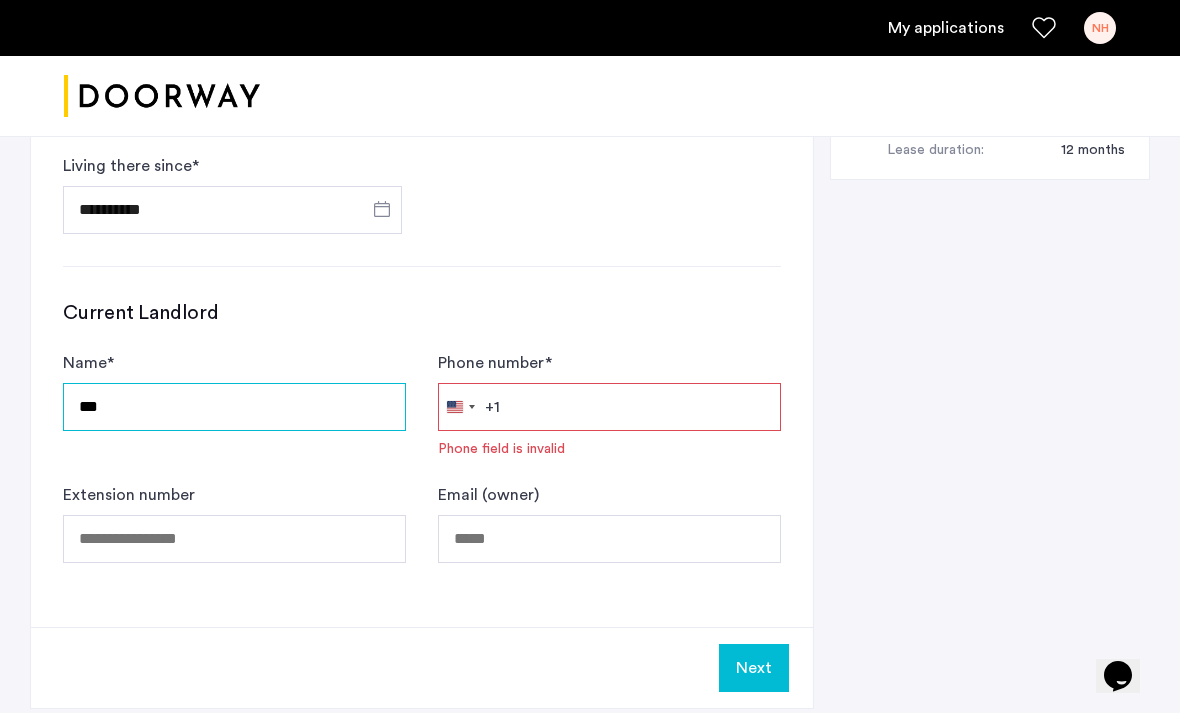 click on "***" at bounding box center [234, 407] 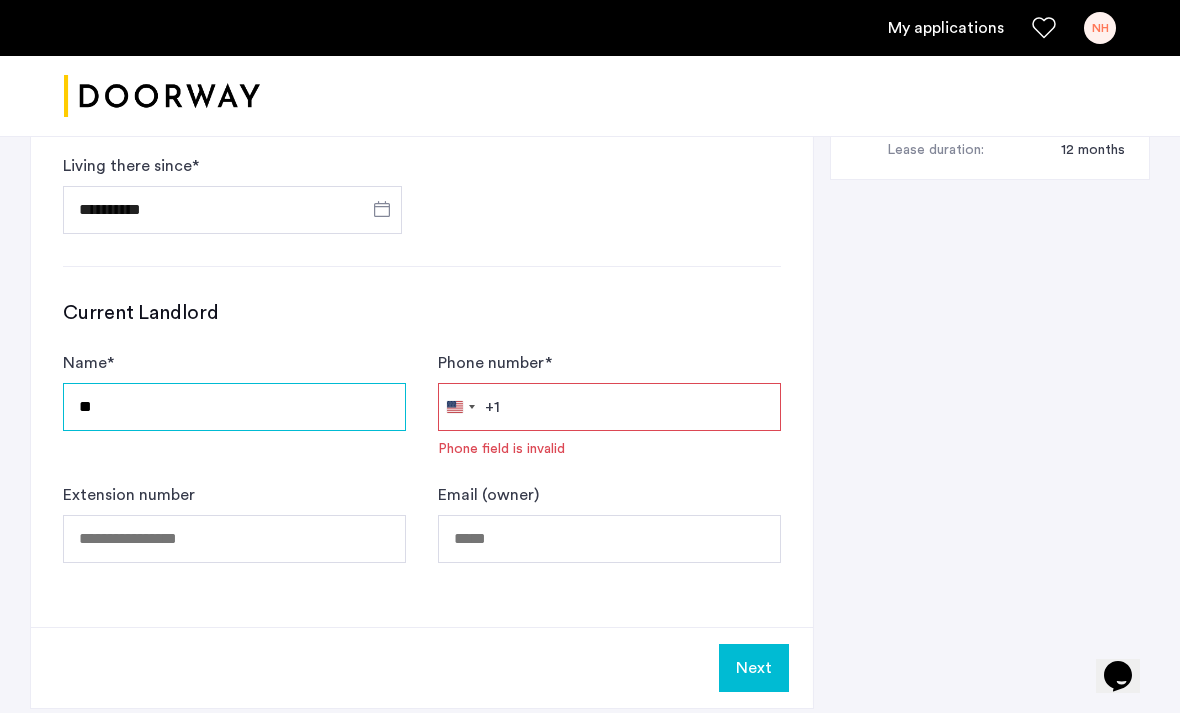 type on "*" 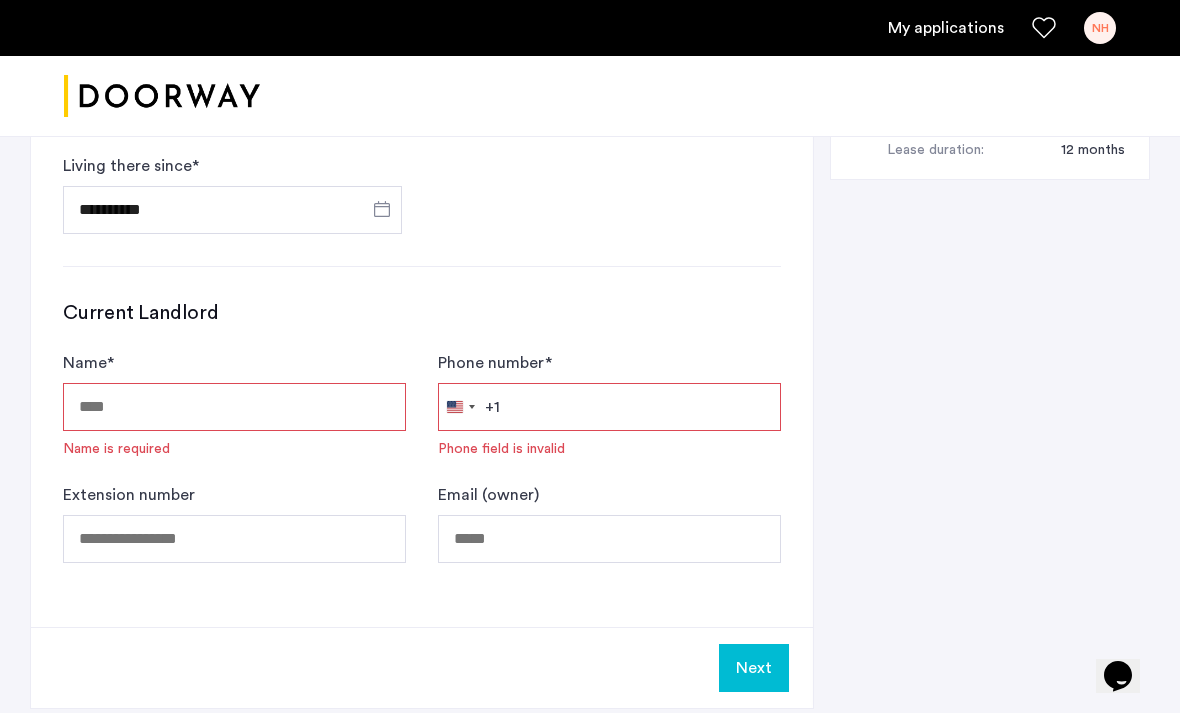 type 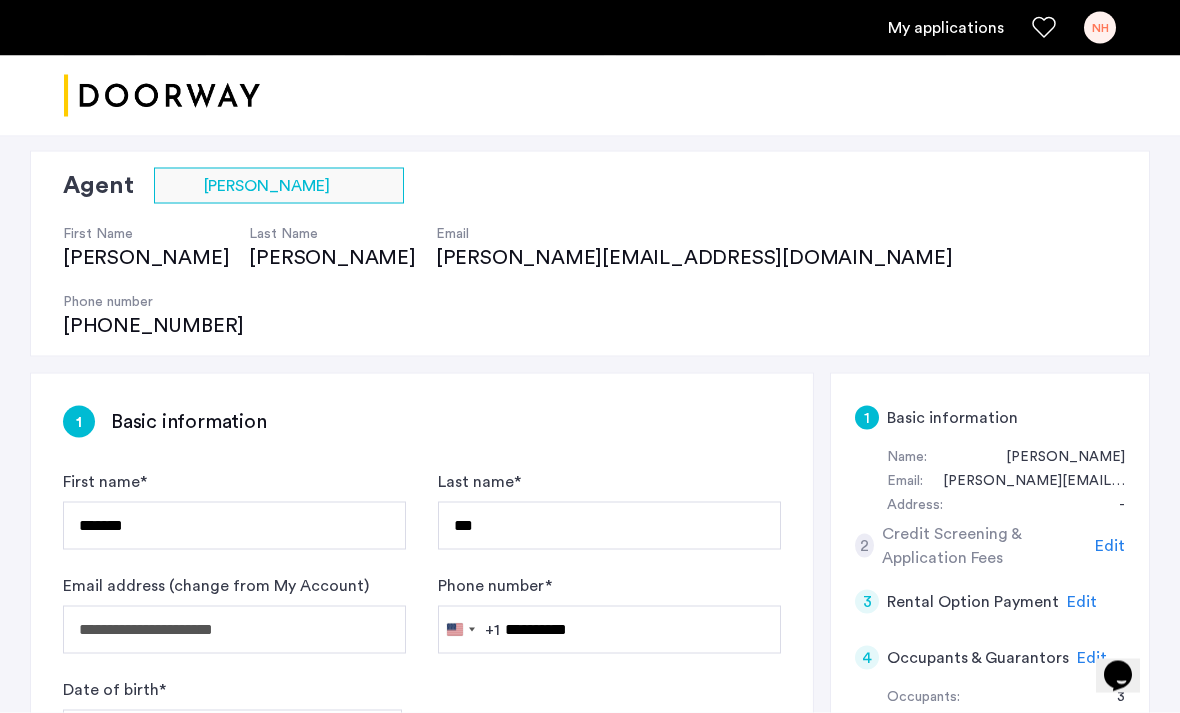 scroll, scrollTop: 219, scrollLeft: 0, axis: vertical 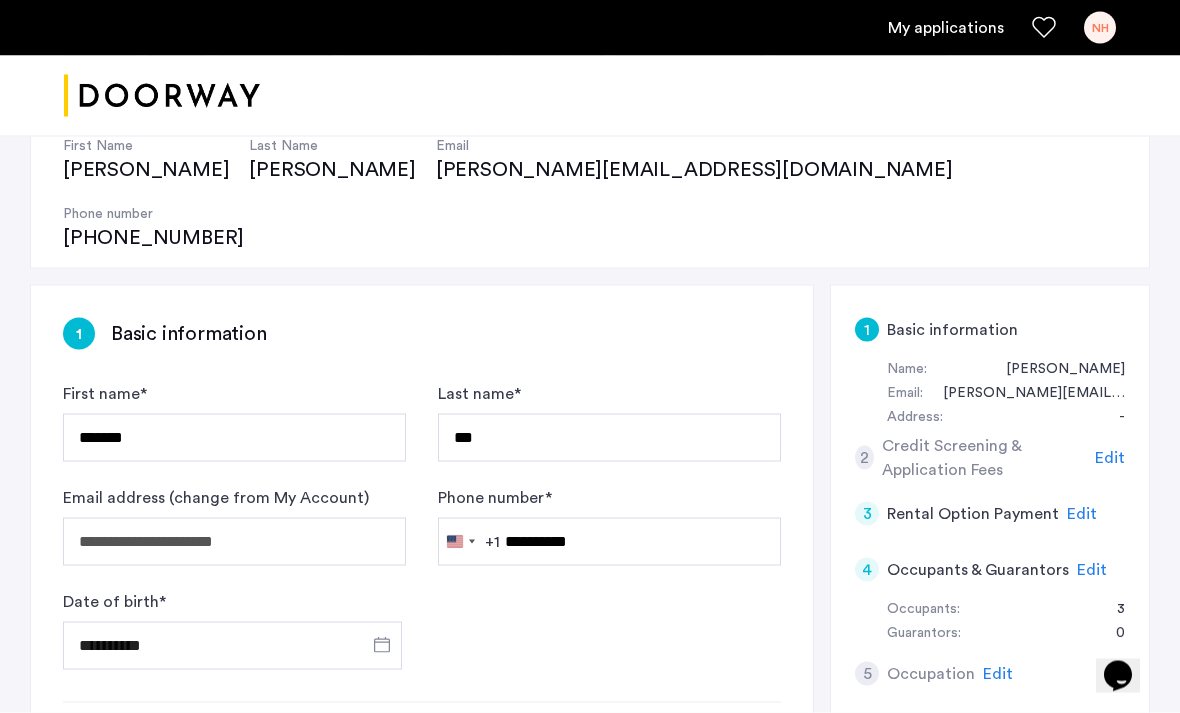 click on "Edit" 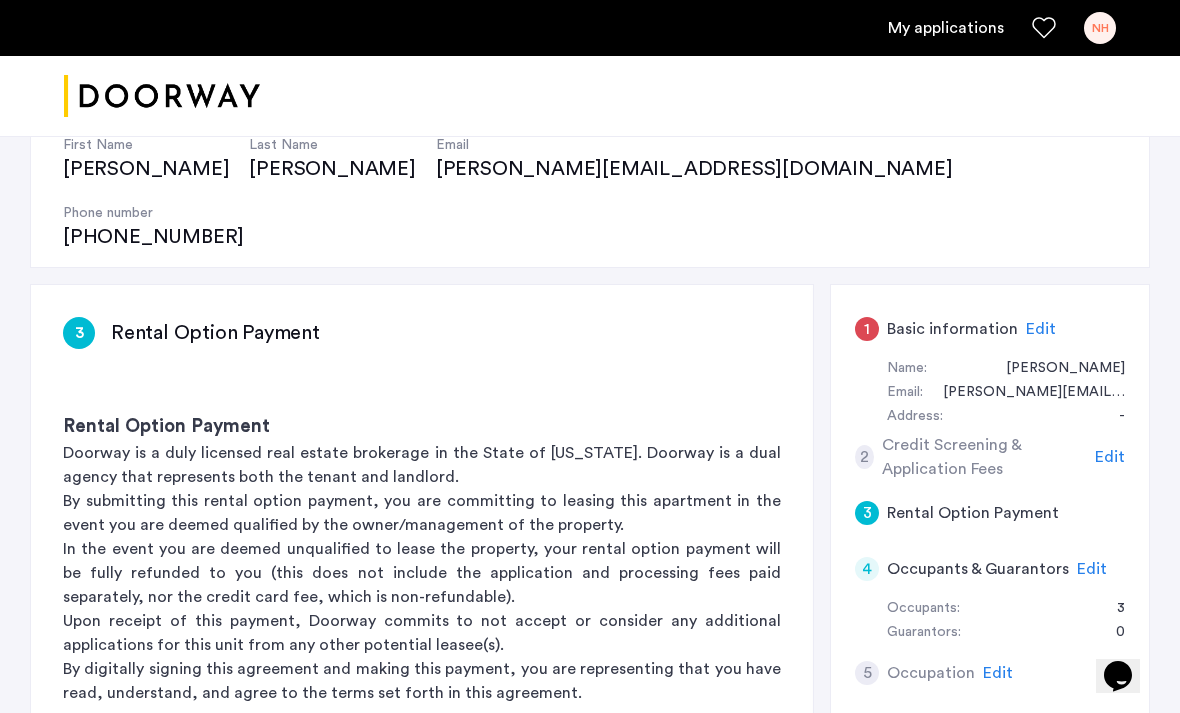 click on "Edit" 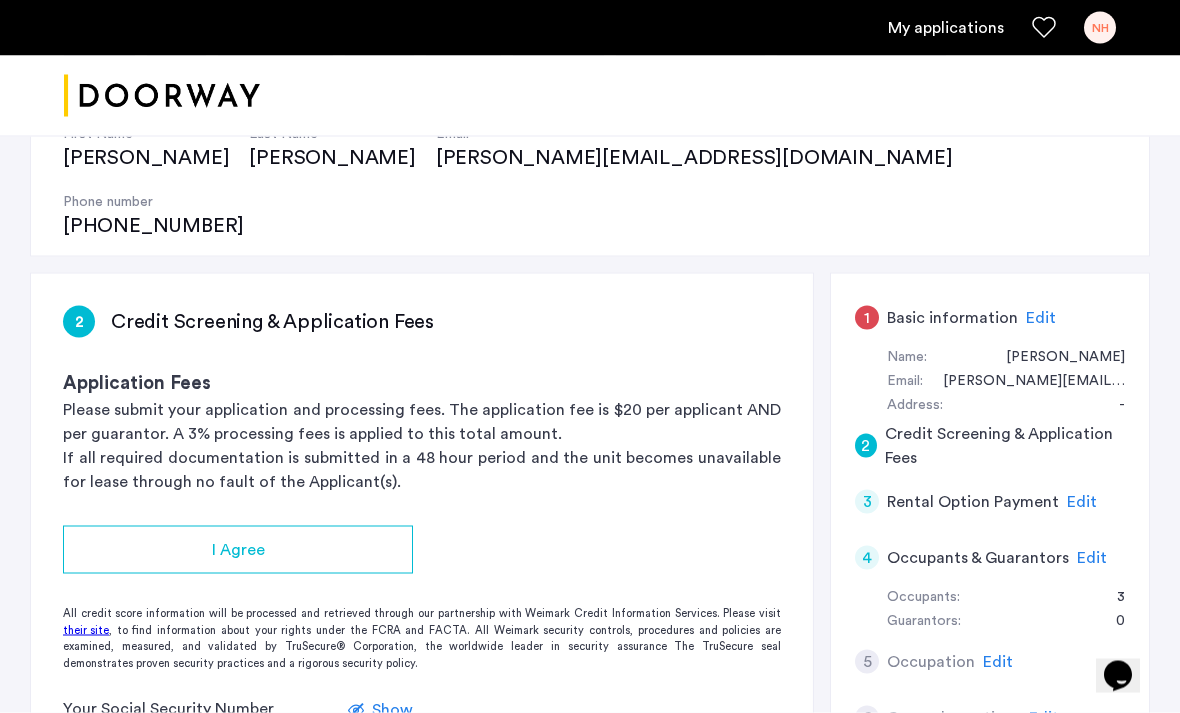 scroll, scrollTop: 259, scrollLeft: 0, axis: vertical 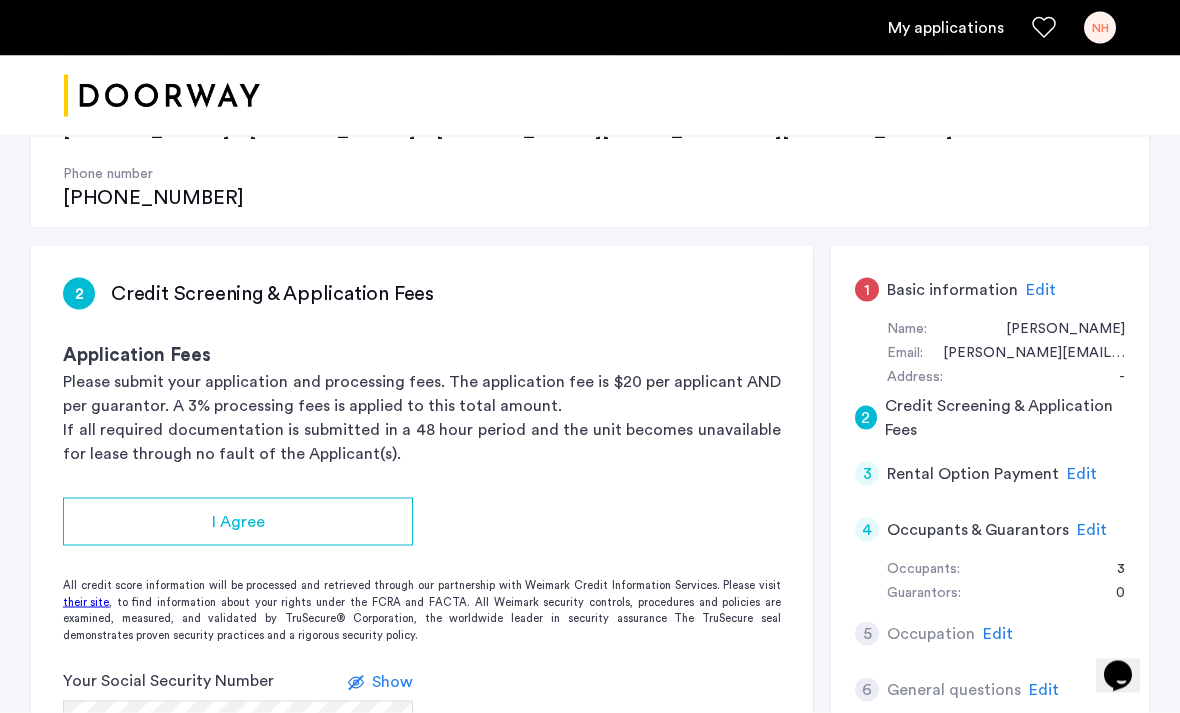 click on "I Agree" 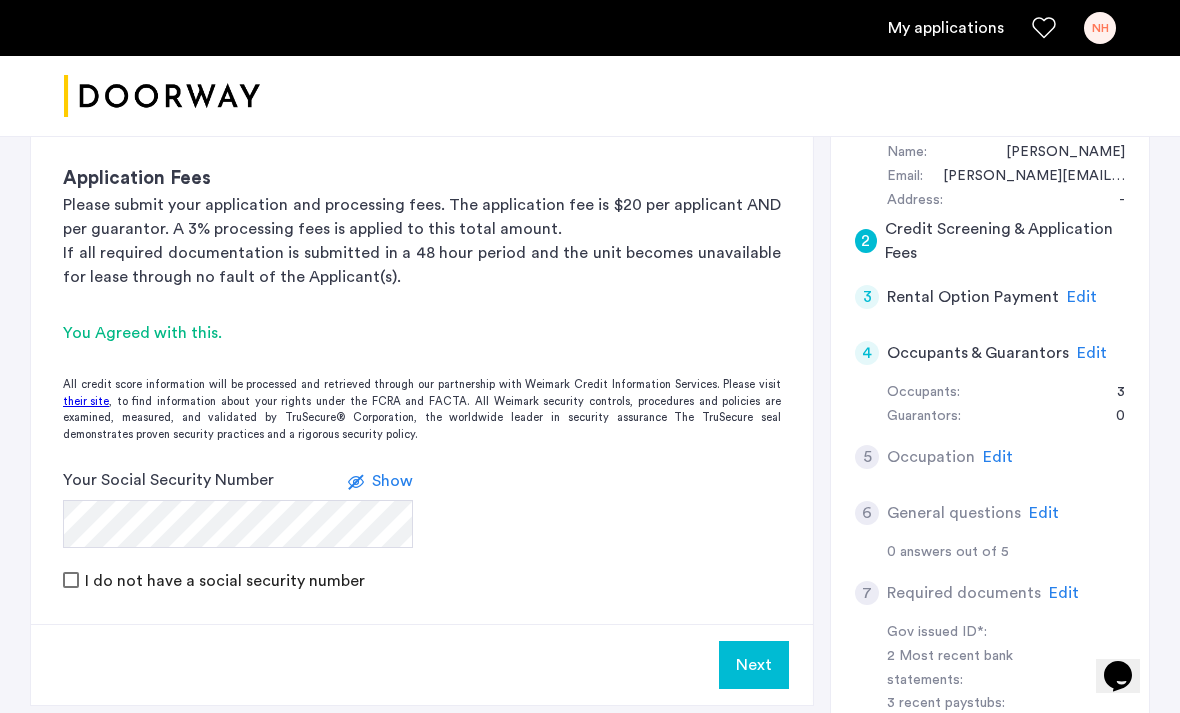 scroll, scrollTop: 442, scrollLeft: 0, axis: vertical 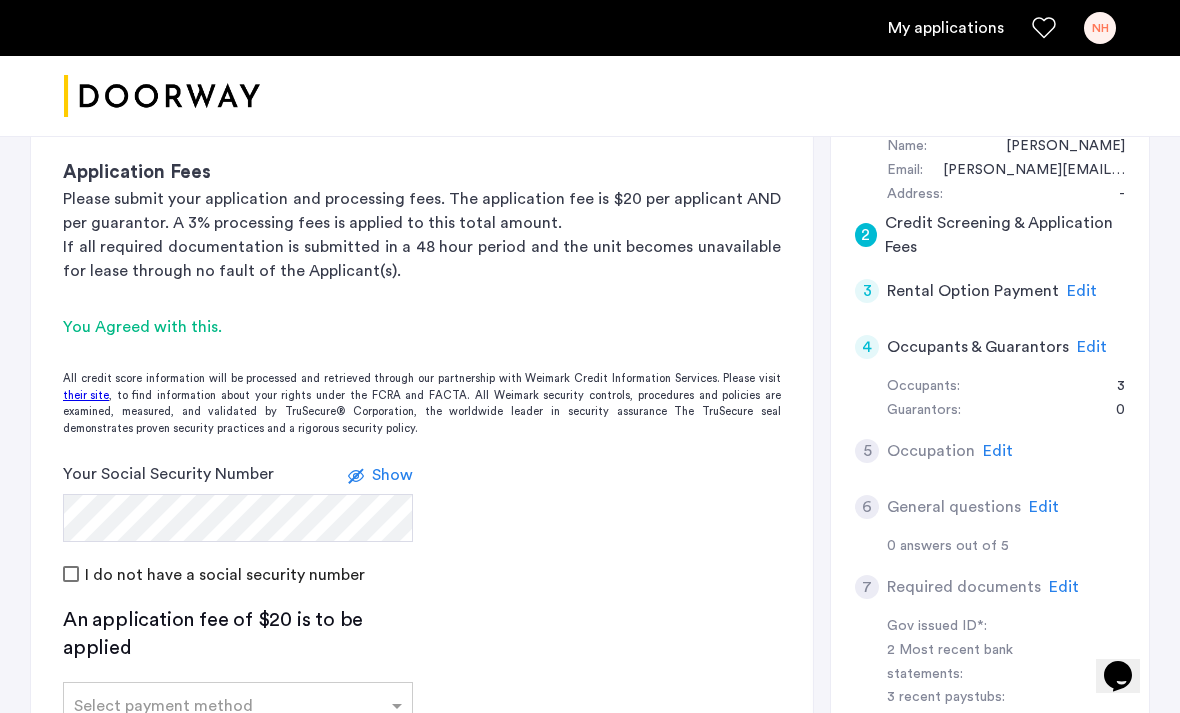 click 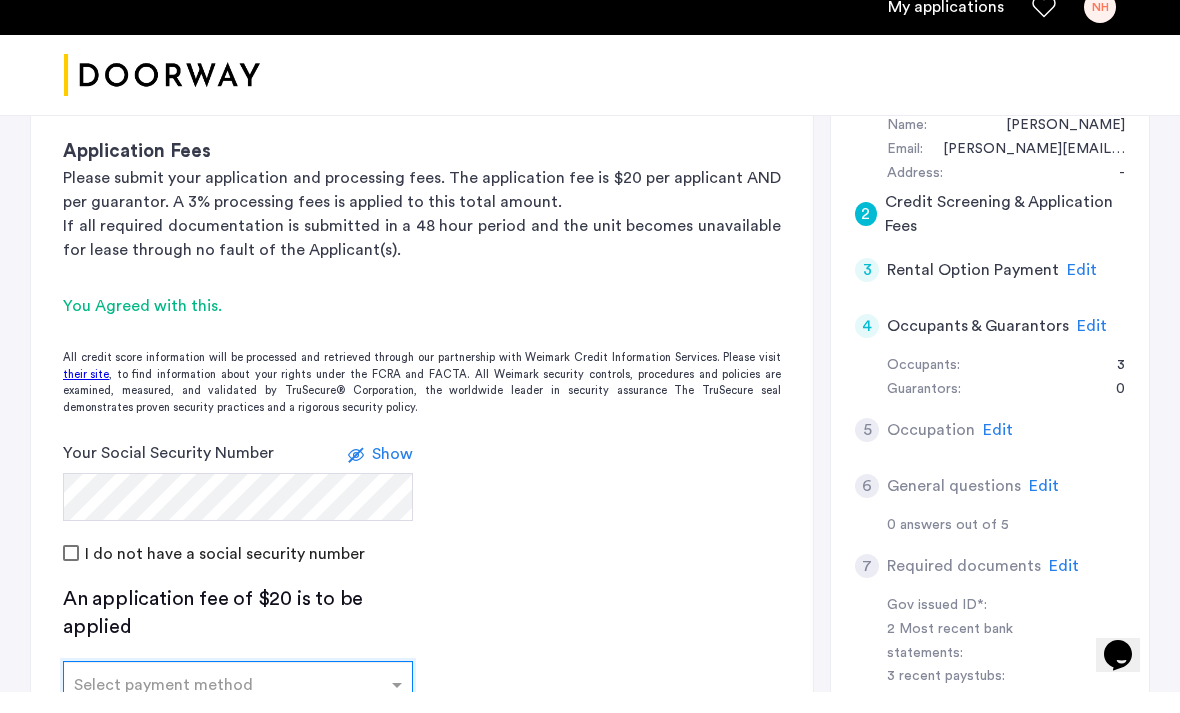 click 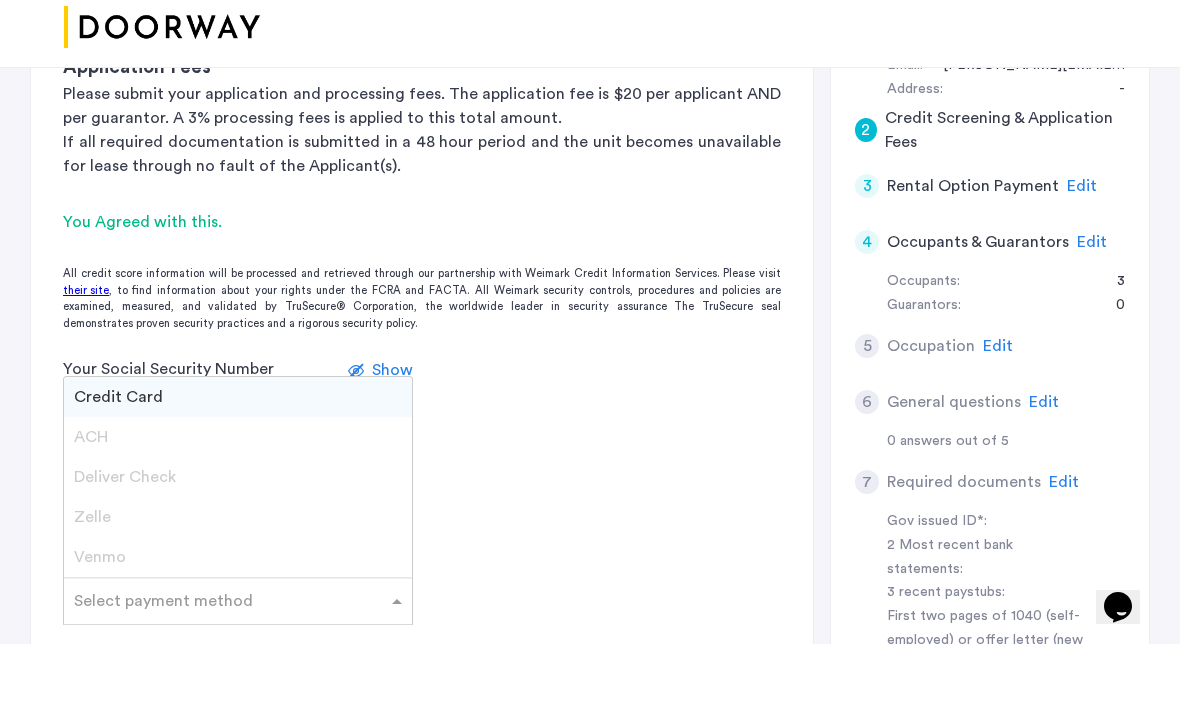 scroll, scrollTop: 483, scrollLeft: 0, axis: vertical 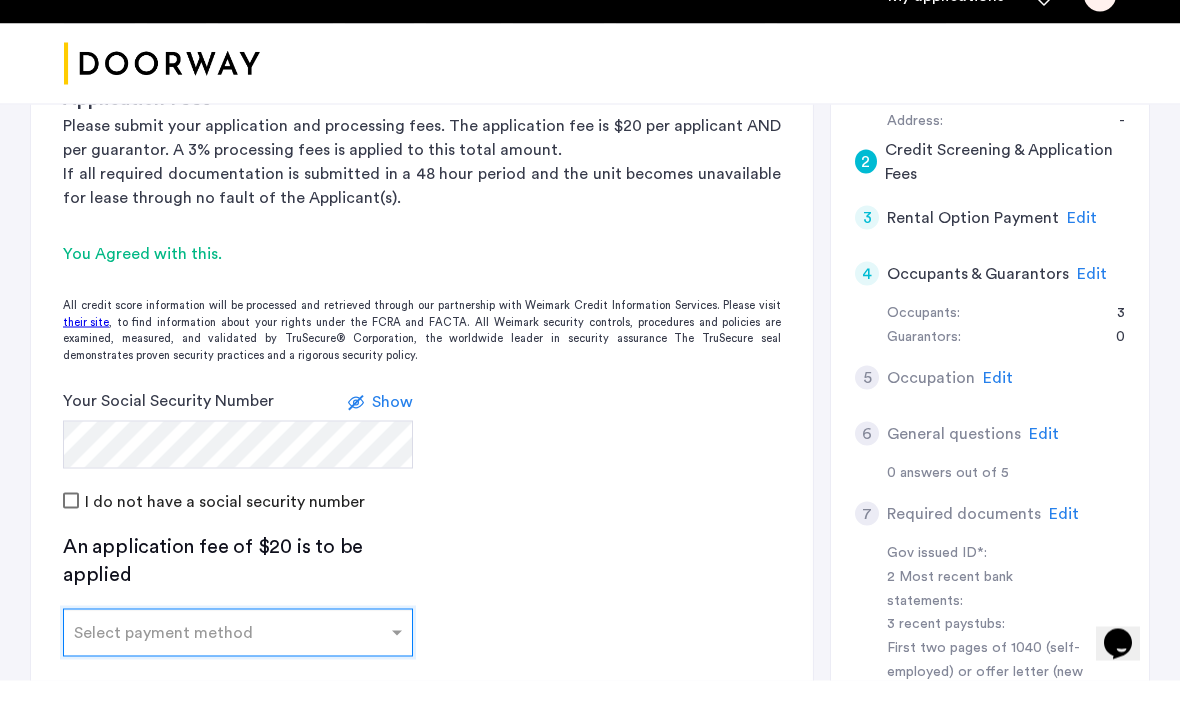 click on "2 Credit Screening & Application Fees Application Fees Please submit your application and processing fees. The application fee is $20 per applicant AND per guarantor. A 3% processing fees is applied to this total amount. If all required documentation is submitted in a 48 hour period and the unit becomes unavailable for lease through no fault of the Applicant(s).  You Agreed with this.  All credit score information will be processed and retrieved through our partnership with Weimark Credit Information Services. Please visit  their site , to find information about your rights under the FCRA and FACTA. All Weimark security controls, procedures and policies are examined, measured, and validated by TruSecure® Corporation, the worldwide leader in security assurance The TruSecure seal demonstrates proven security practices and a rigorous security policy. Your Social Security Number Show I do not have a social security number An application fee of $20 is to be applied Select payment method Pay Application fee Next" 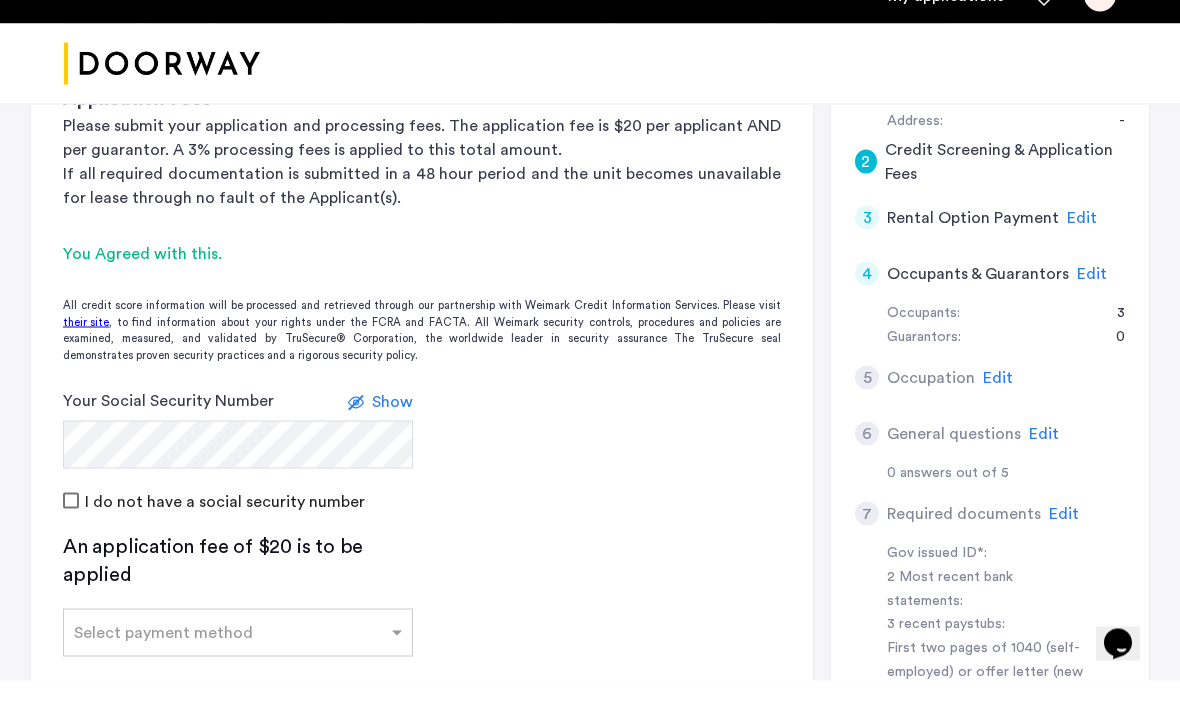 scroll, scrollTop: 516, scrollLeft: 0, axis: vertical 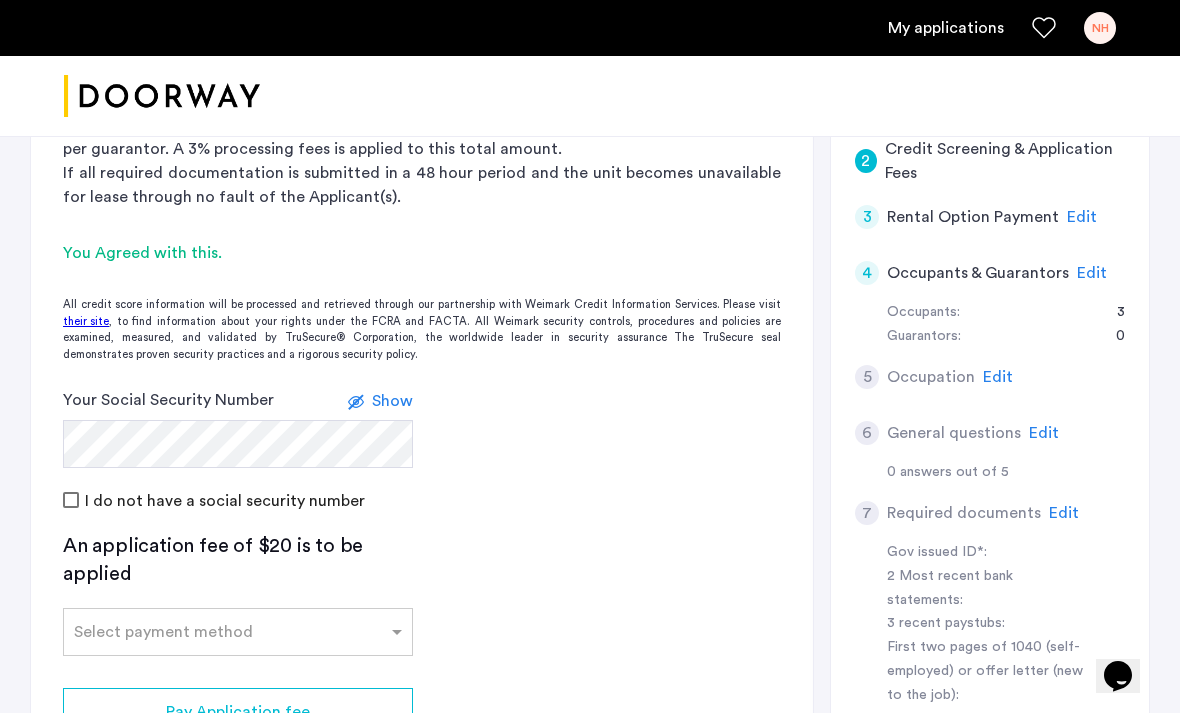 click 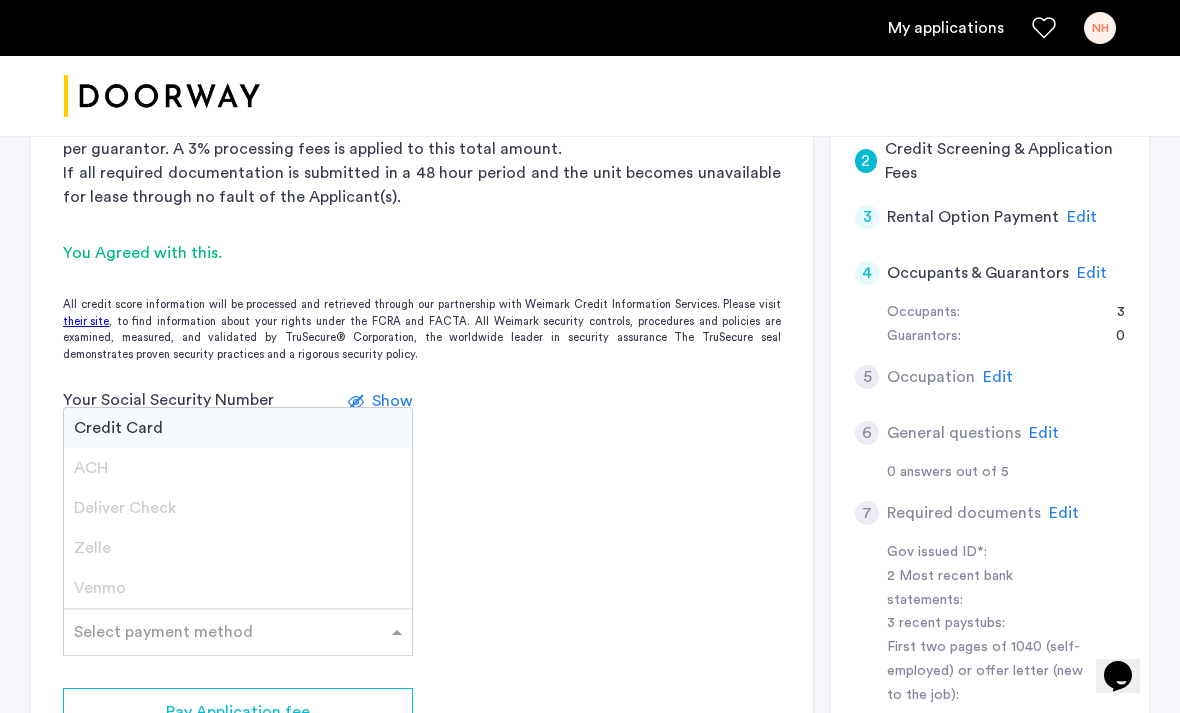scroll, scrollTop: 515, scrollLeft: 0, axis: vertical 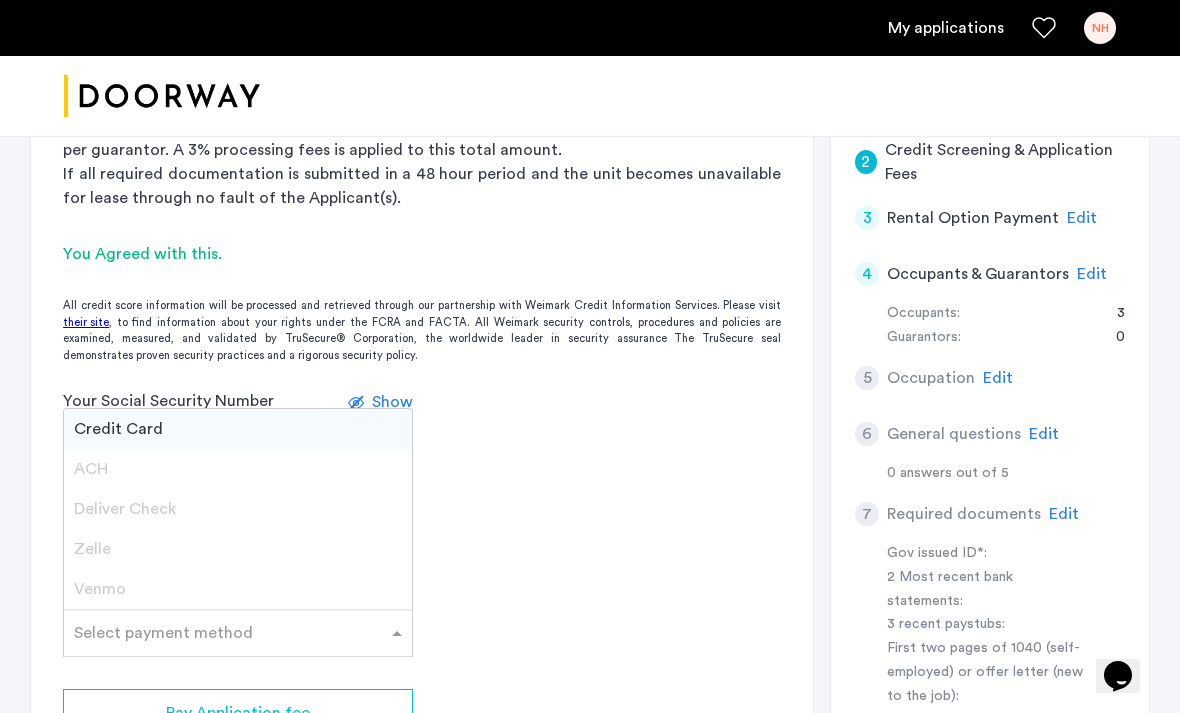 click on "Venmo" at bounding box center [238, 589] 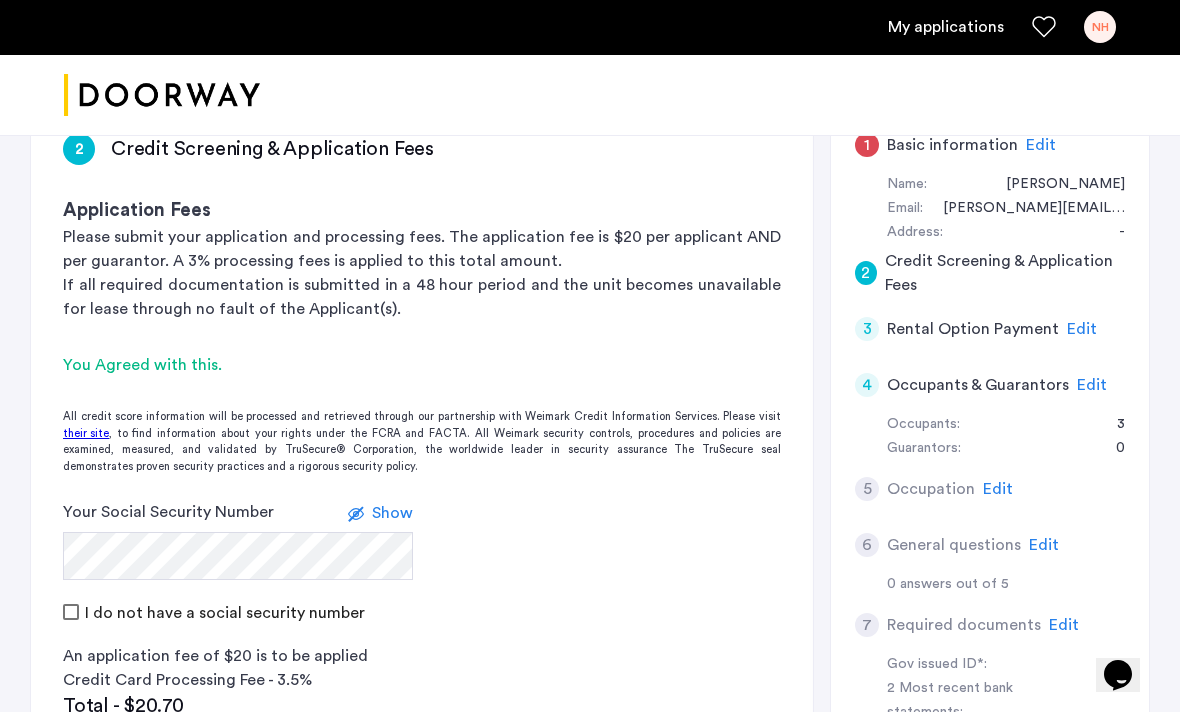 scroll, scrollTop: 390, scrollLeft: 0, axis: vertical 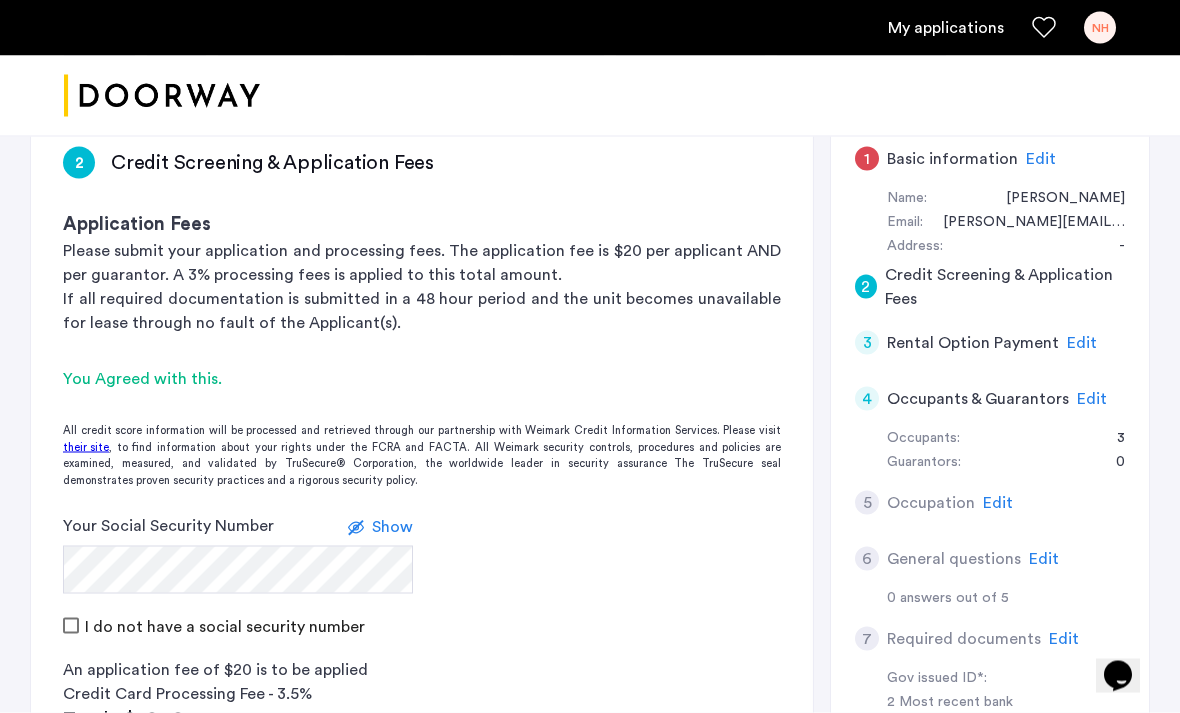click on "3 Rental Option Payment Edit" 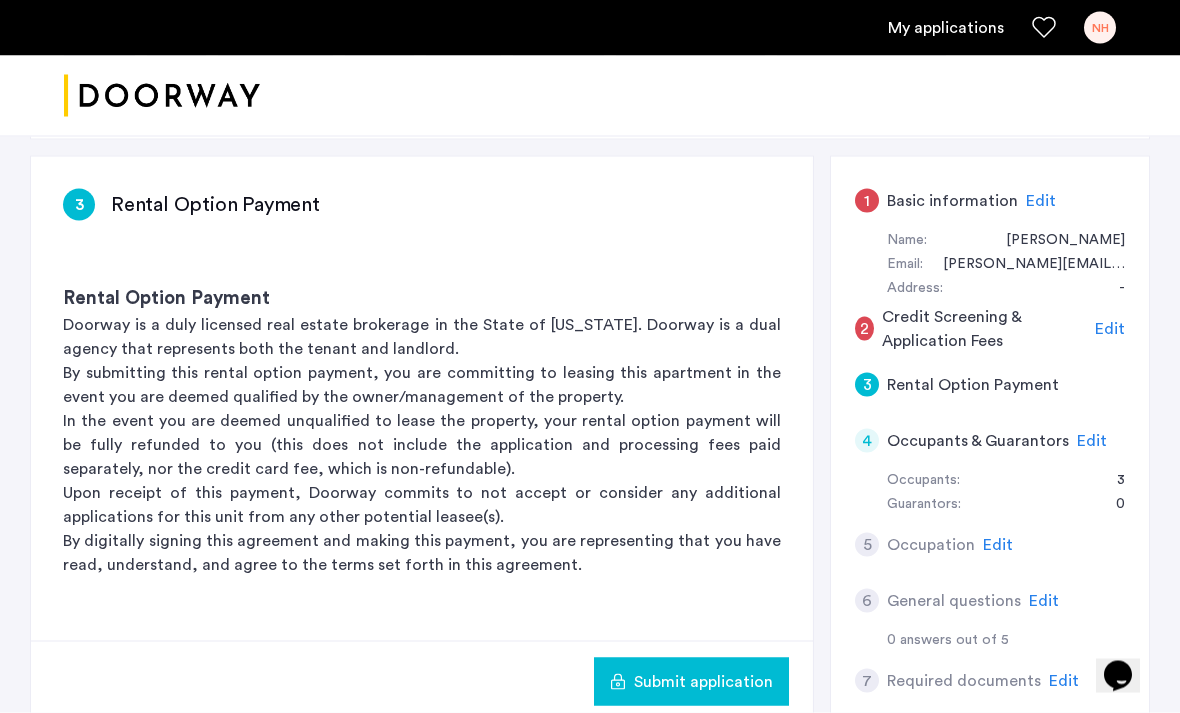 scroll, scrollTop: 347, scrollLeft: 0, axis: vertical 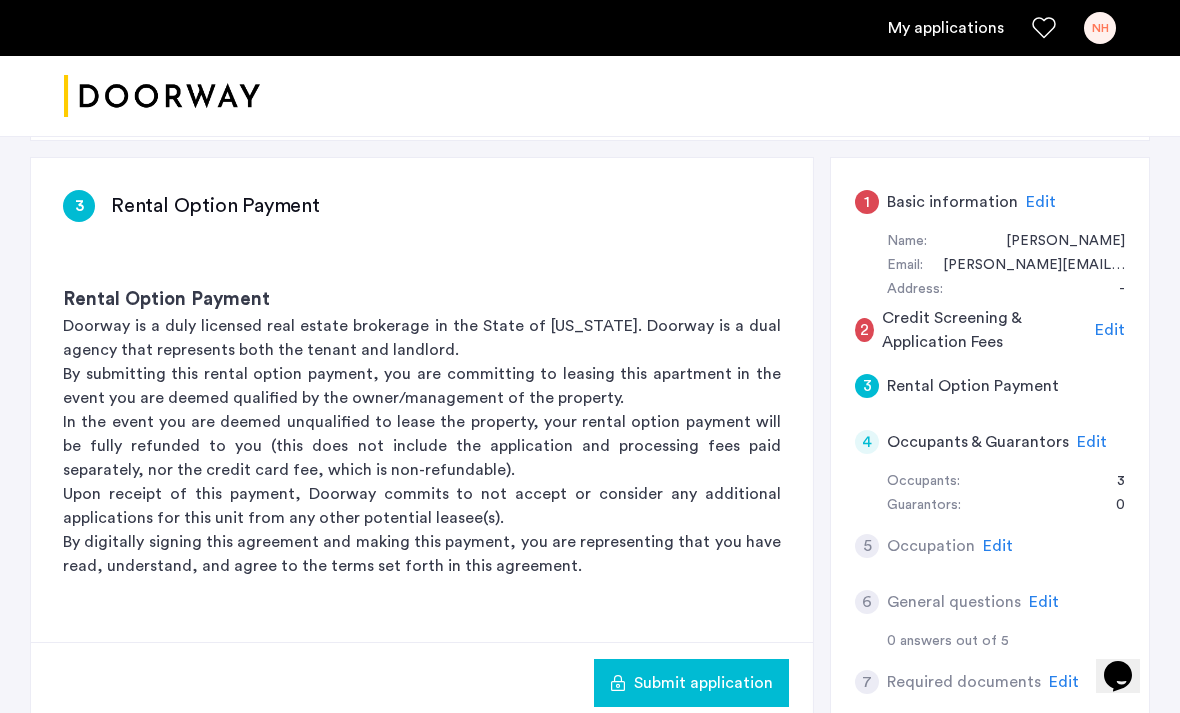 click on "Edit" 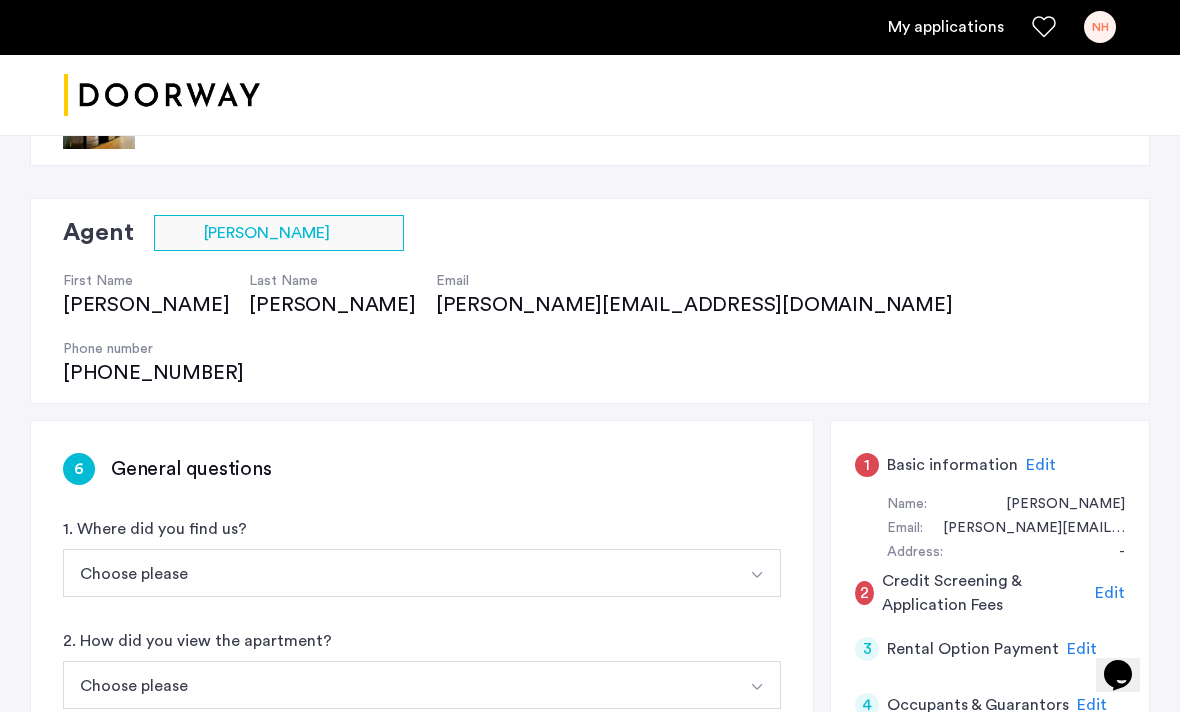 click on "Choose please" at bounding box center (398, 574) 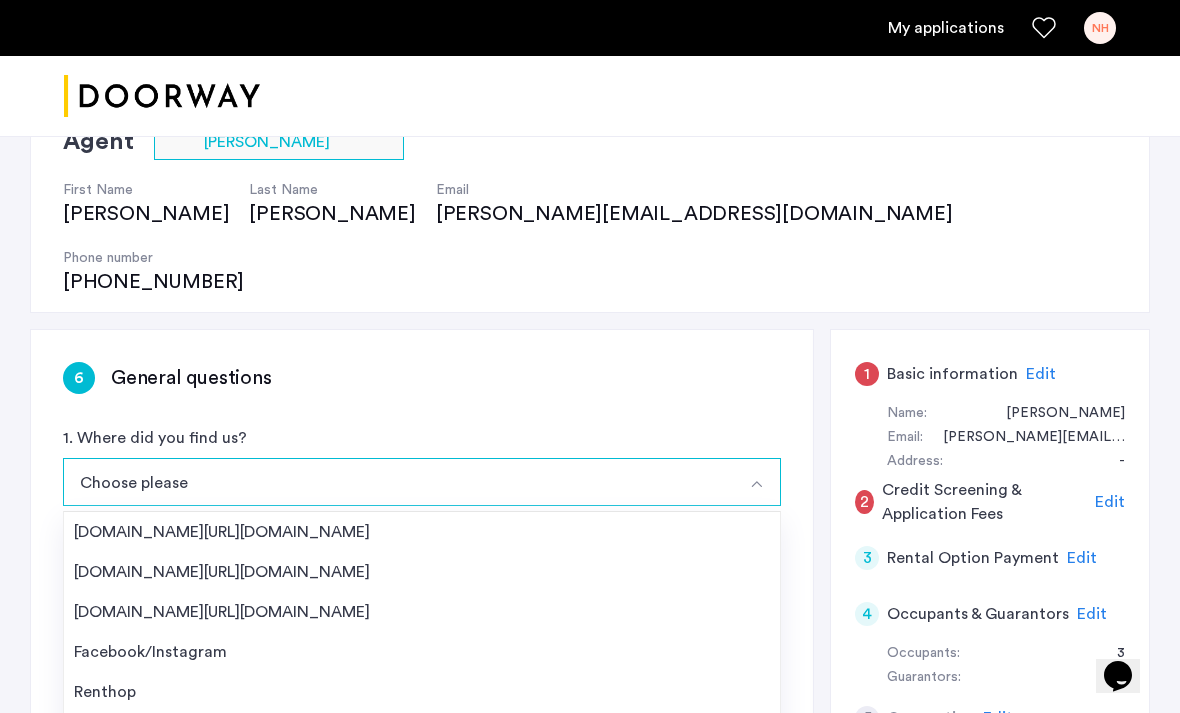 scroll, scrollTop: 173, scrollLeft: 0, axis: vertical 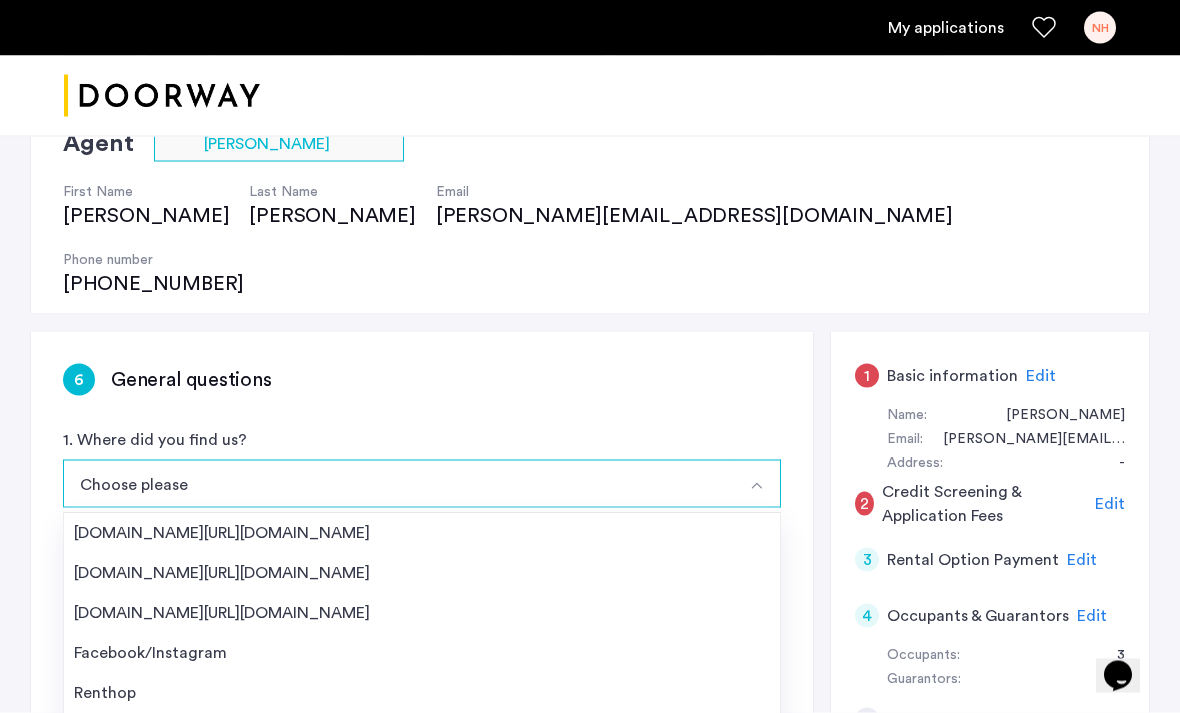 click on "[DOMAIN_NAME][URL][DOMAIN_NAME]" at bounding box center [422, 534] 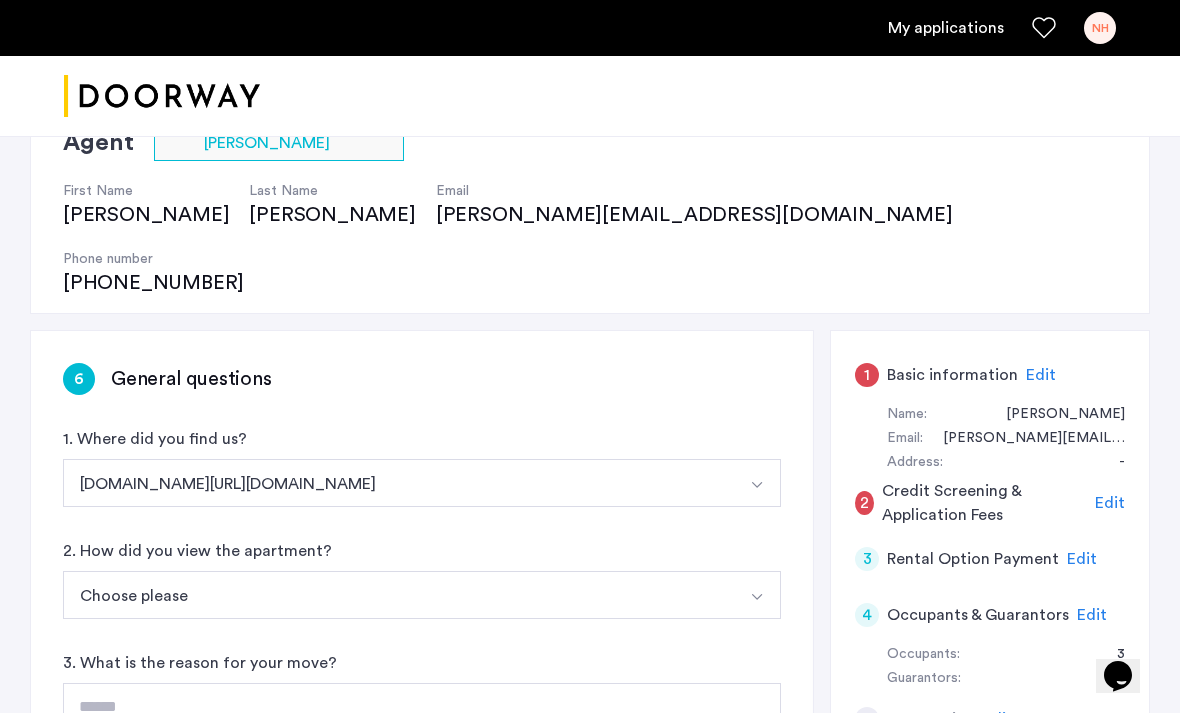 click on "[DOMAIN_NAME][URL][DOMAIN_NAME]" at bounding box center [398, 483] 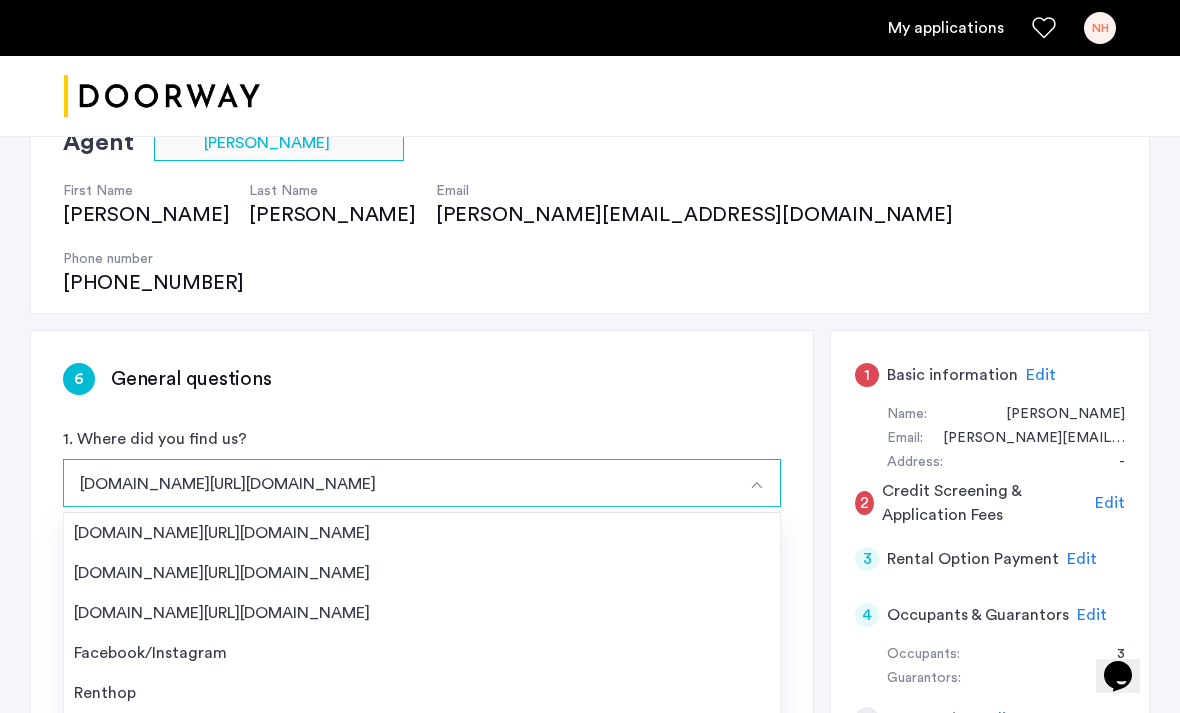 click on "[DOMAIN_NAME][URL][DOMAIN_NAME]" at bounding box center (422, 533) 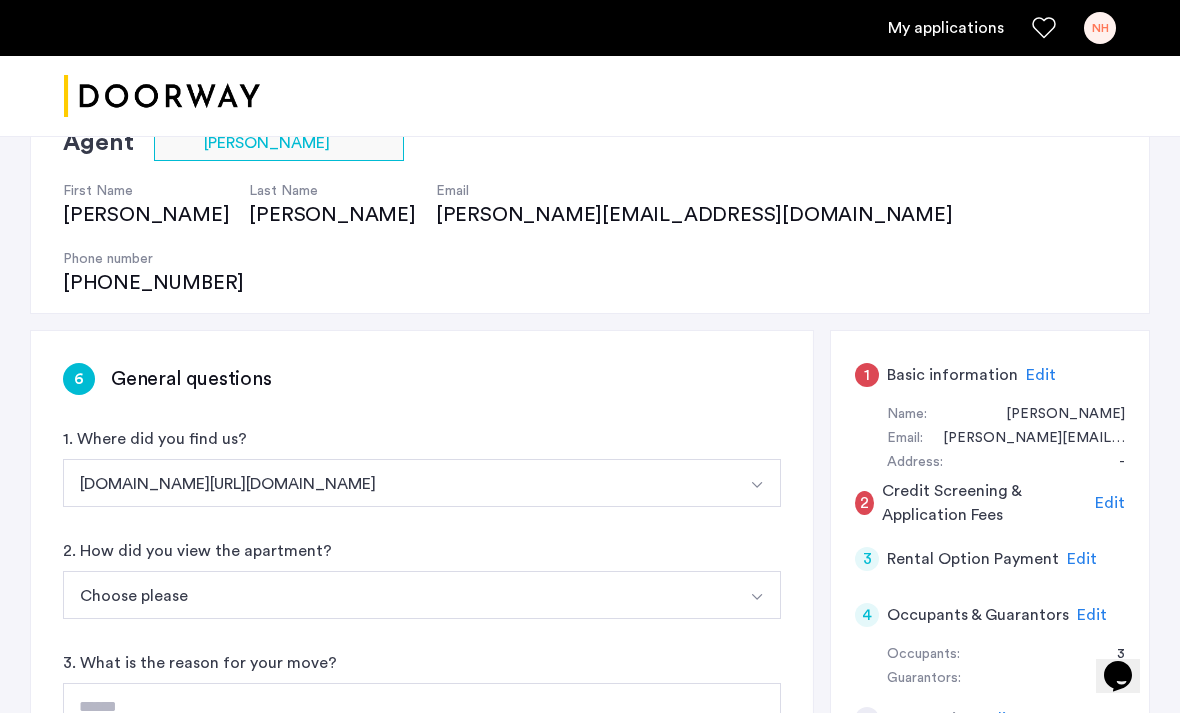 click on "Choose please" at bounding box center [398, 595] 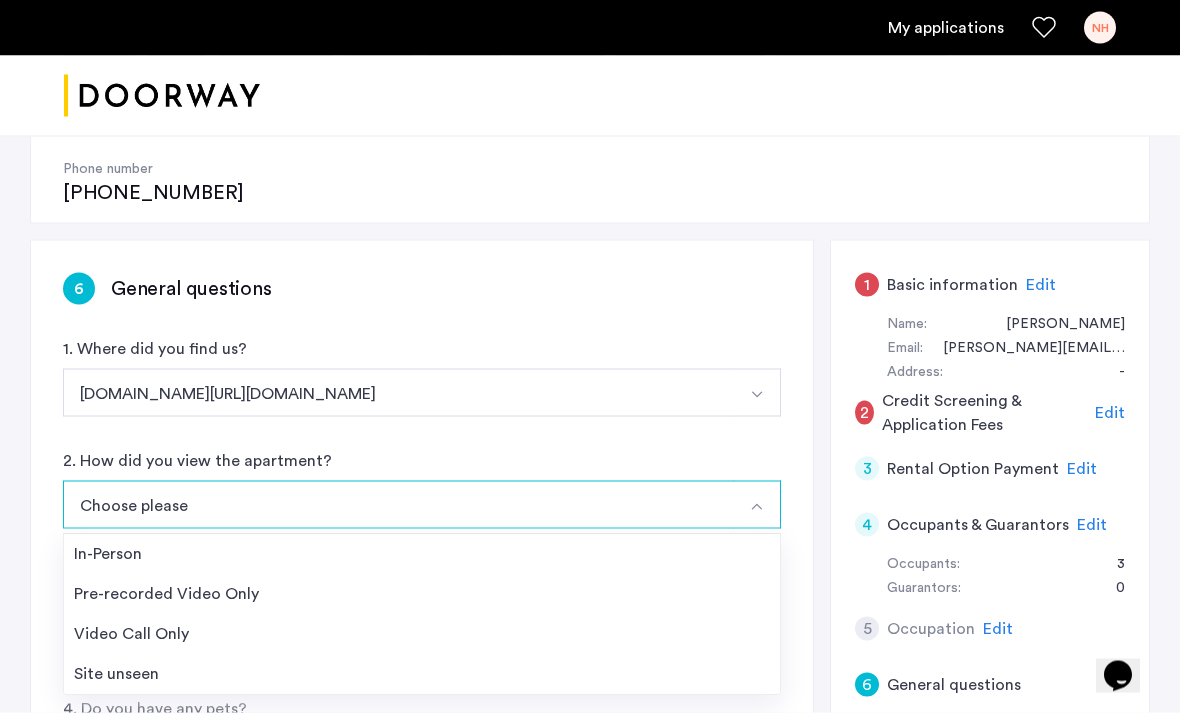 scroll, scrollTop: 271, scrollLeft: 0, axis: vertical 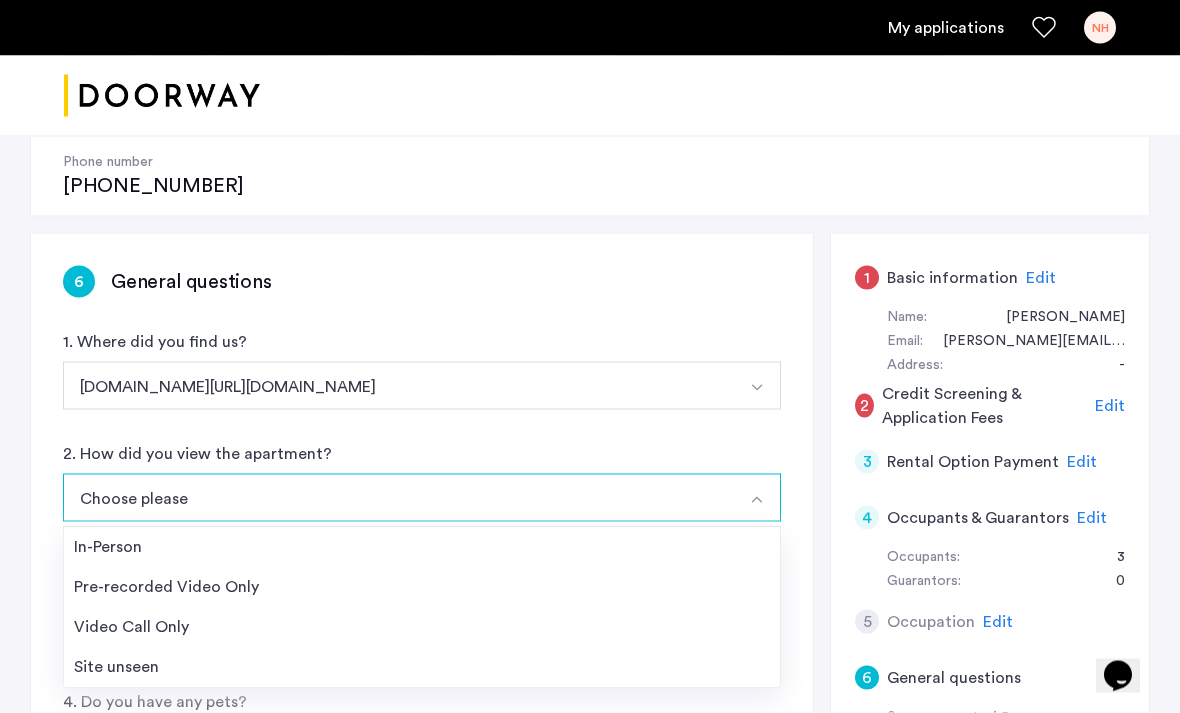 click on "In-Person" at bounding box center (422, 548) 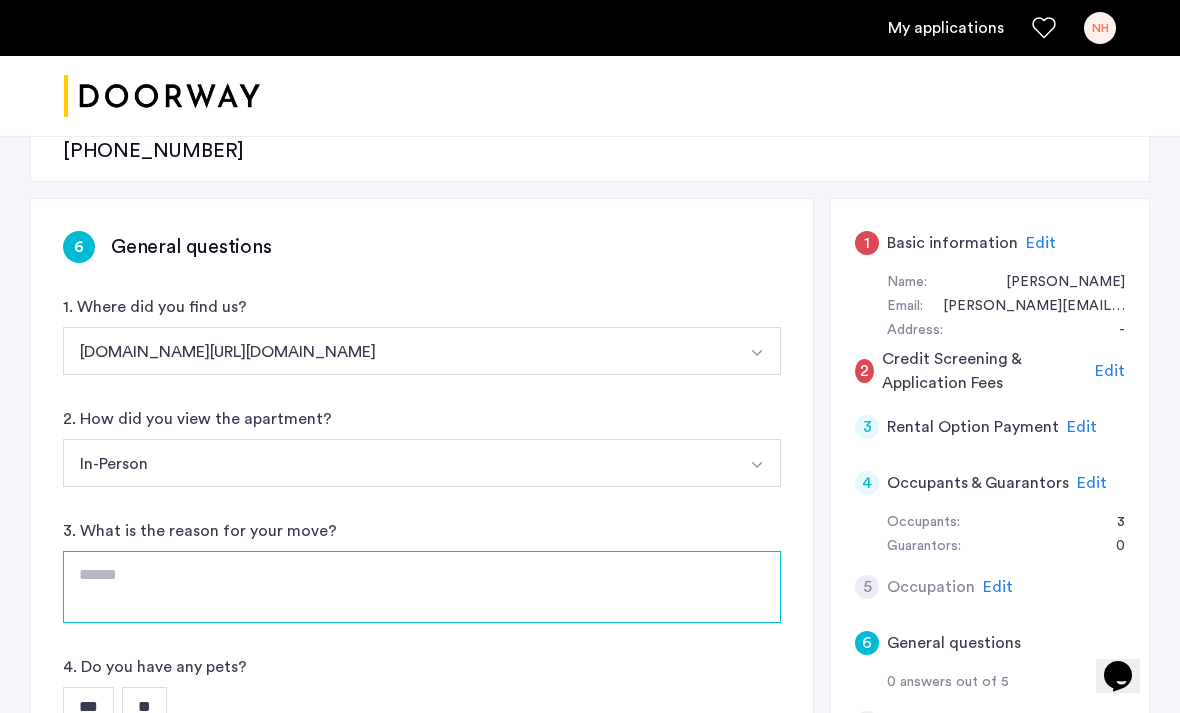 click 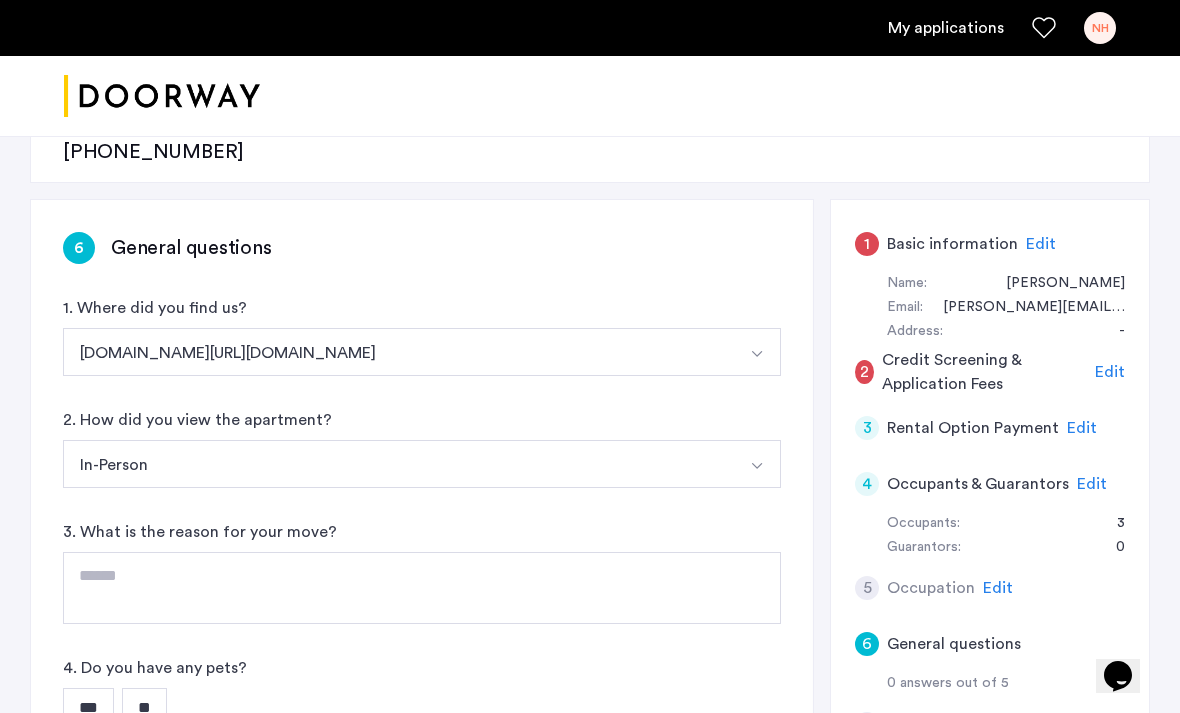 click on "6 General questions 1. Where did you find us? [DOMAIN_NAME][URL][DOMAIN_NAME] [DOMAIN_NAME][URL][DOMAIN_NAME] [DOMAIN_NAME][URL][DOMAIN_NAME] [DOMAIN_NAME][URL][DOMAIN_NAME] Facebook/Instagram Renthop Craigslist Other 2. How did you view the apartment? In-Person In-Person Pre-recorded Video Only Video Call Only Site unseen 3. What is the reason for your move? 4. Do you have any pets? *** ** 5. Is there anything negative on your credit or background that you'd like to comment on? *** **" 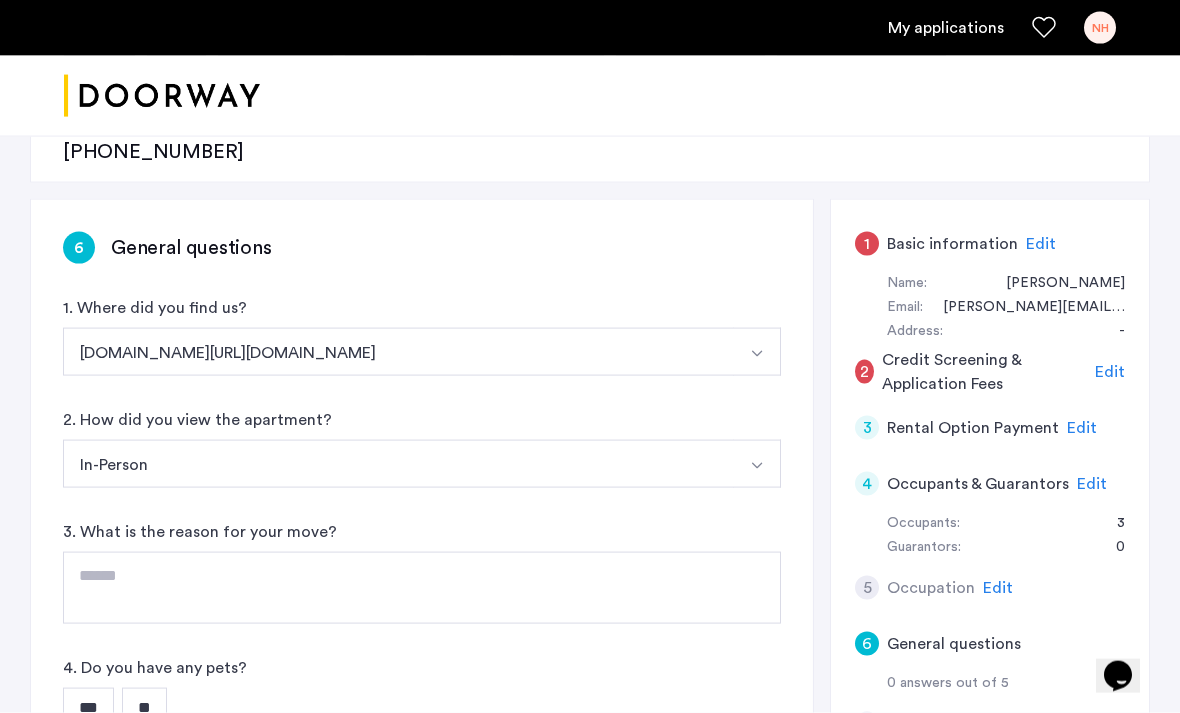 scroll, scrollTop: 361, scrollLeft: 0, axis: vertical 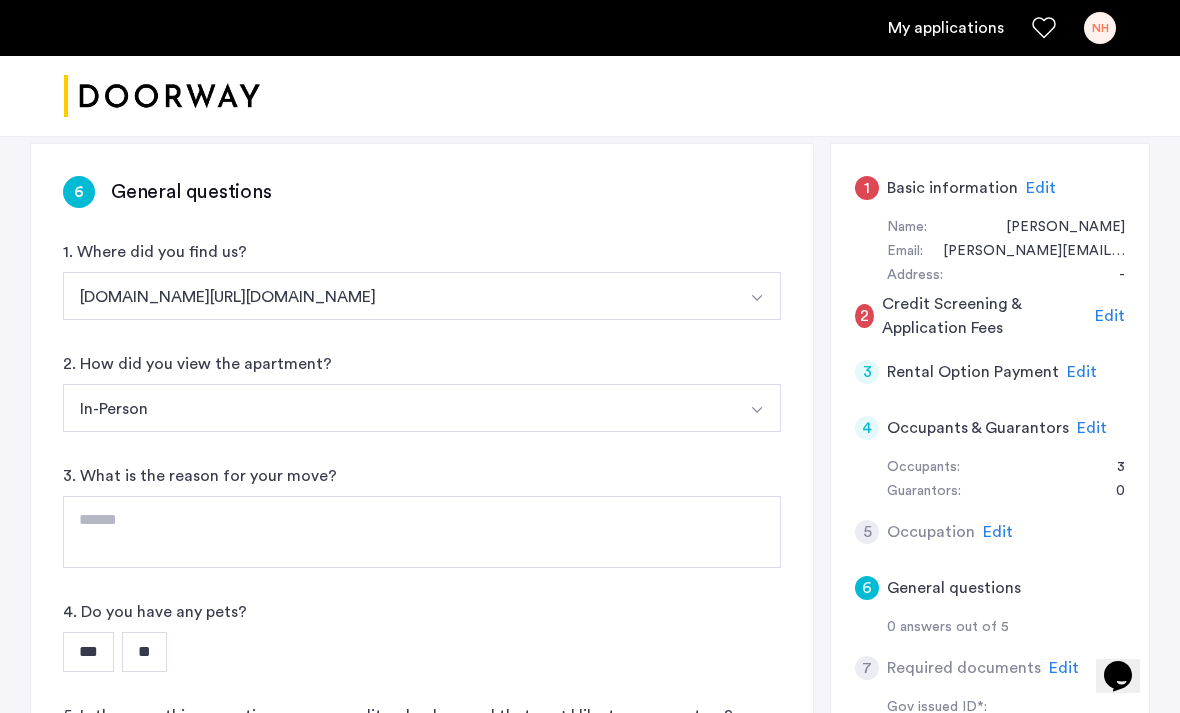 click on "**" at bounding box center [144, 652] 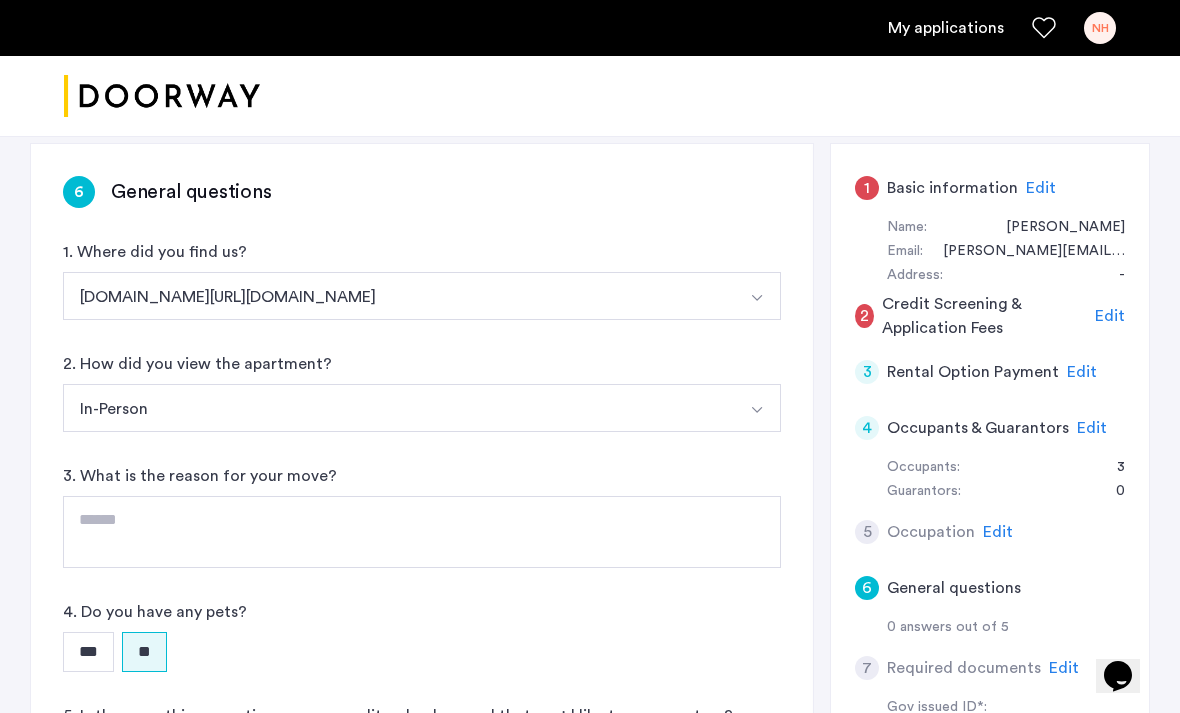 click on "***" at bounding box center [88, 652] 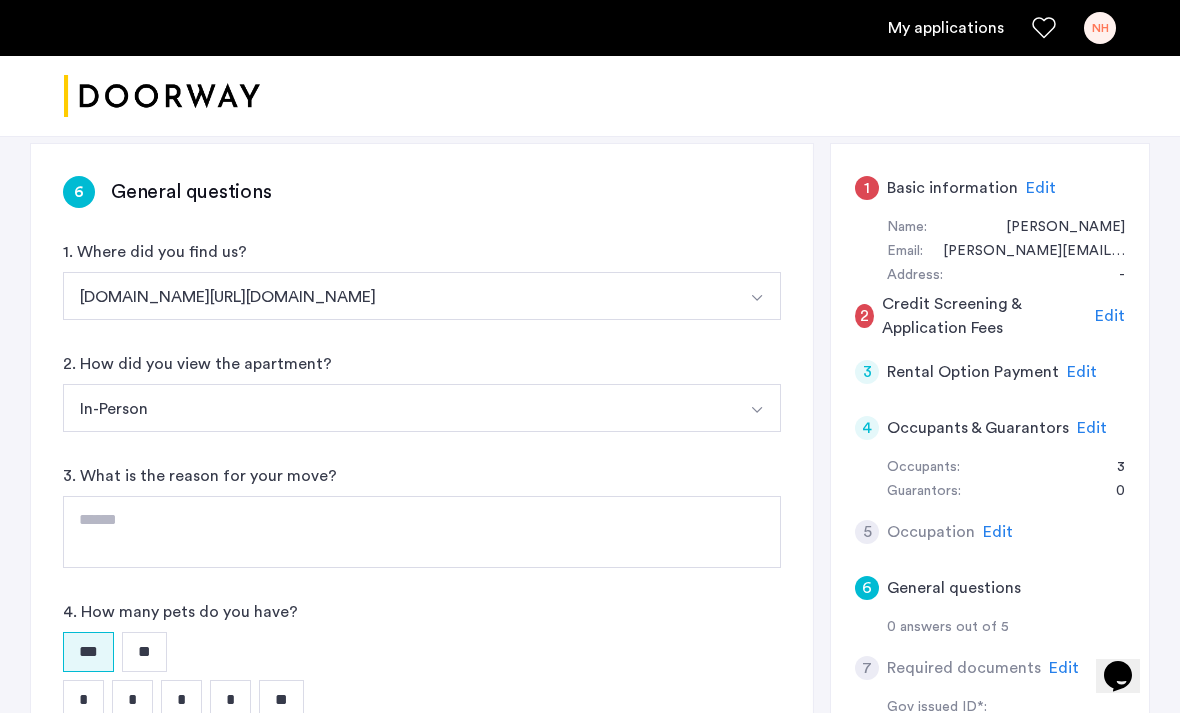 click on "**" at bounding box center [144, 652] 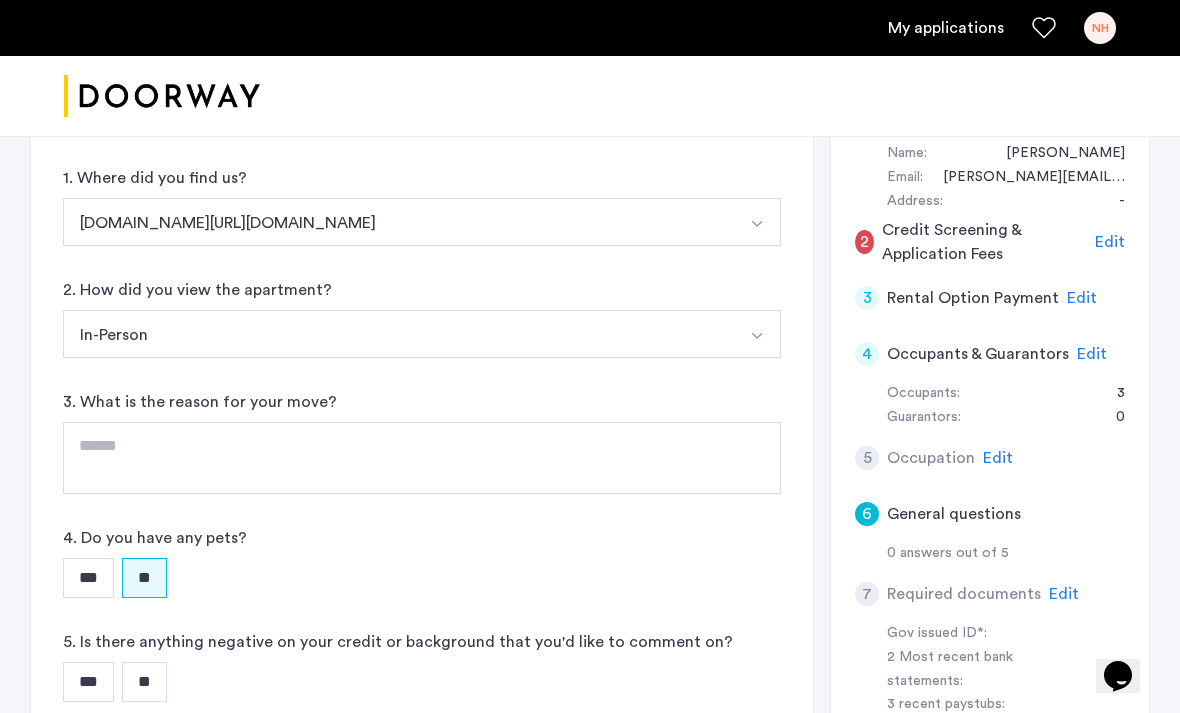 scroll, scrollTop: 436, scrollLeft: 0, axis: vertical 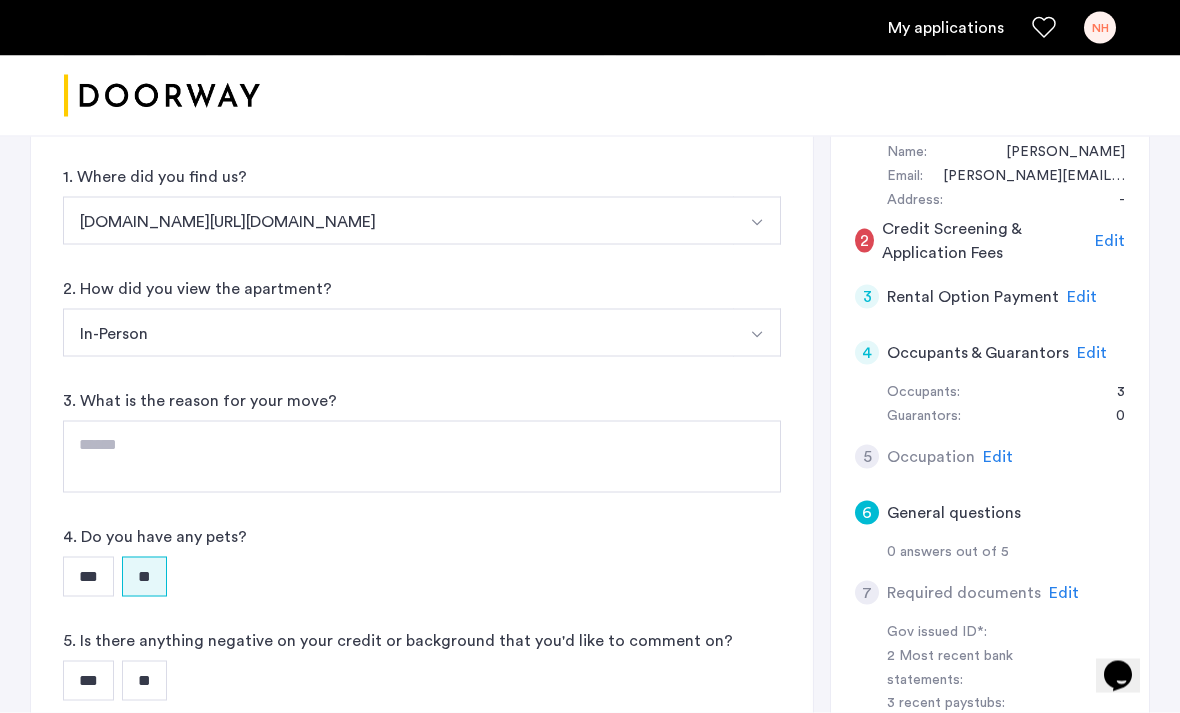 click on "**" at bounding box center (144, 681) 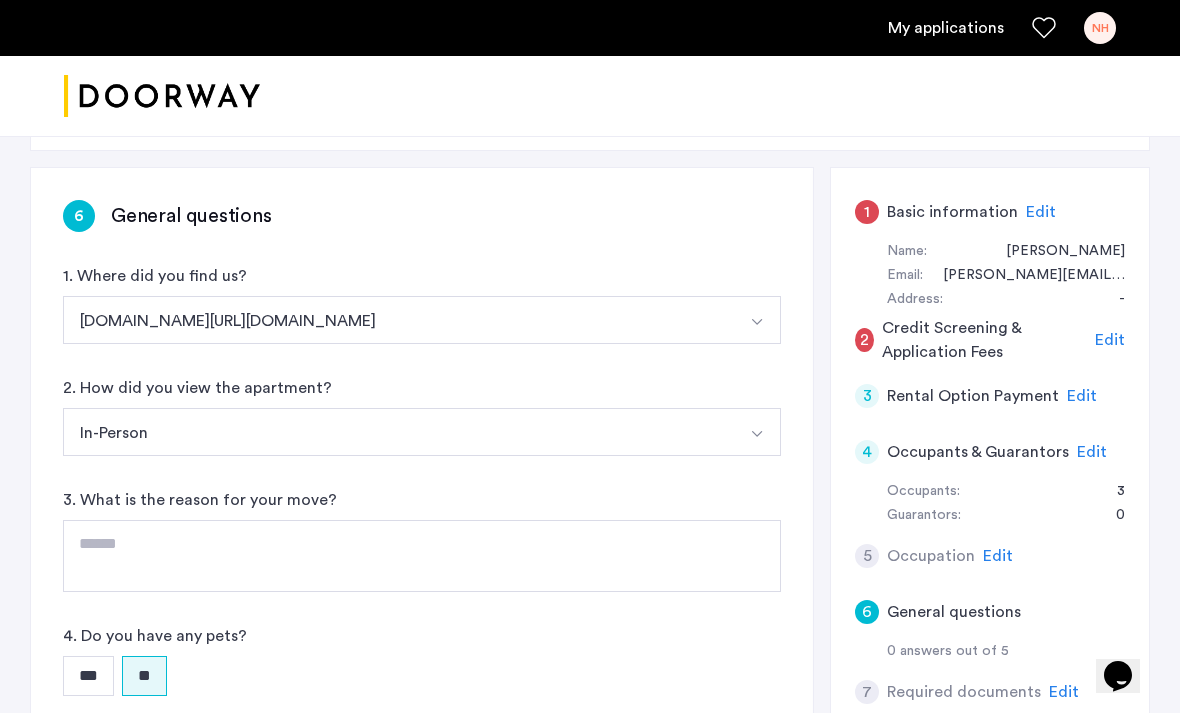 scroll, scrollTop: 339, scrollLeft: 0, axis: vertical 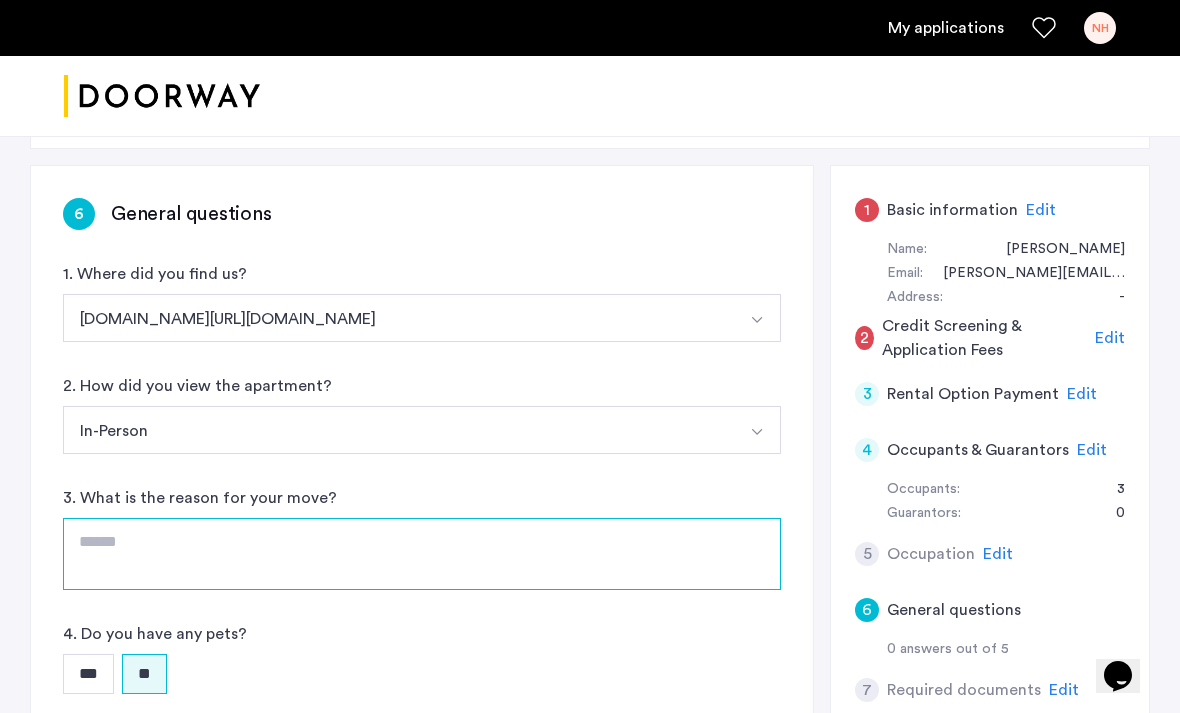 click 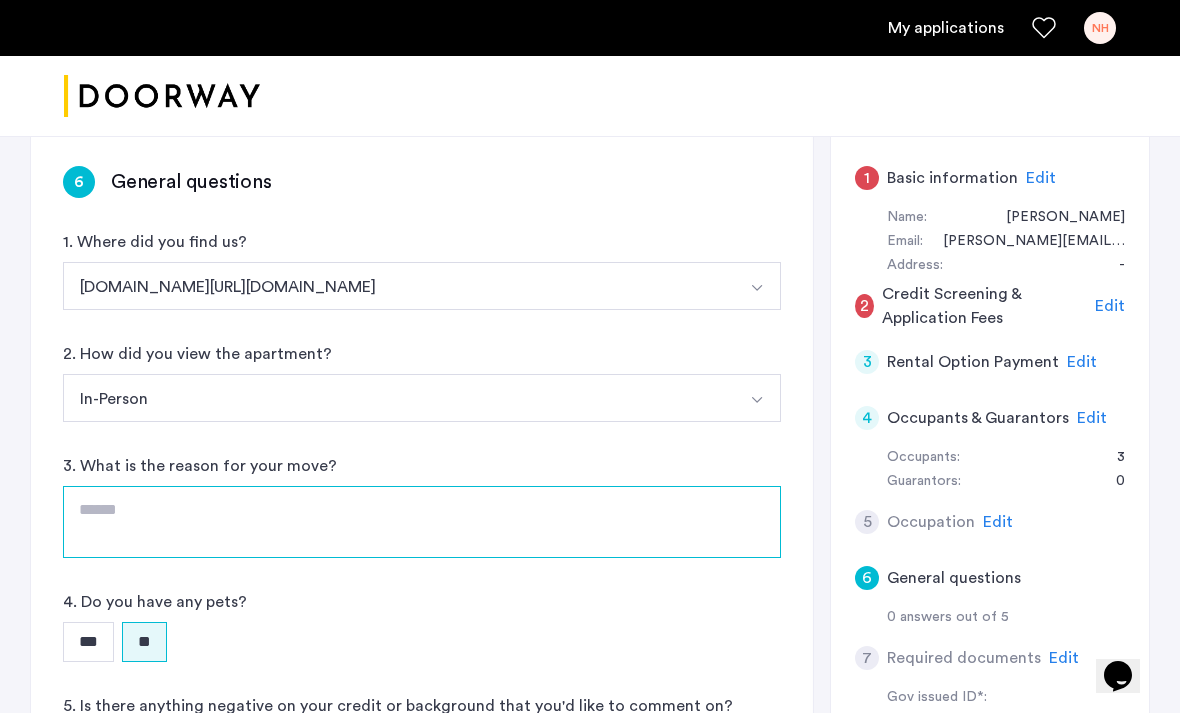 scroll, scrollTop: 371, scrollLeft: 0, axis: vertical 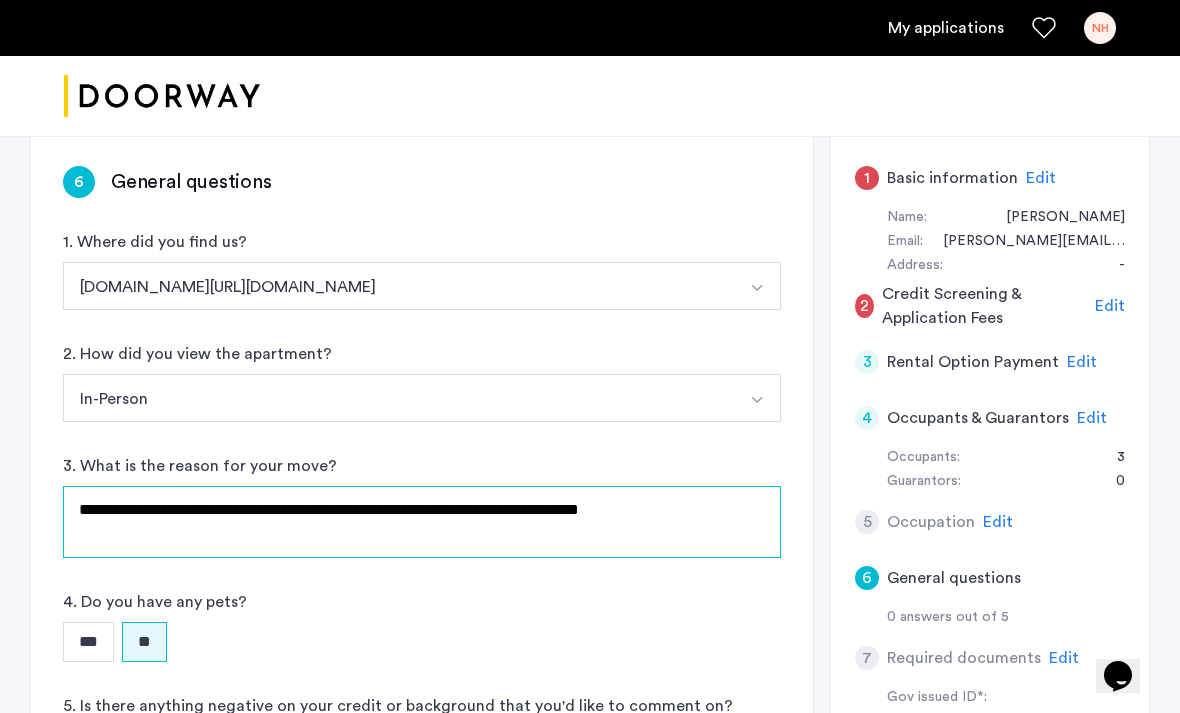 type on "**********" 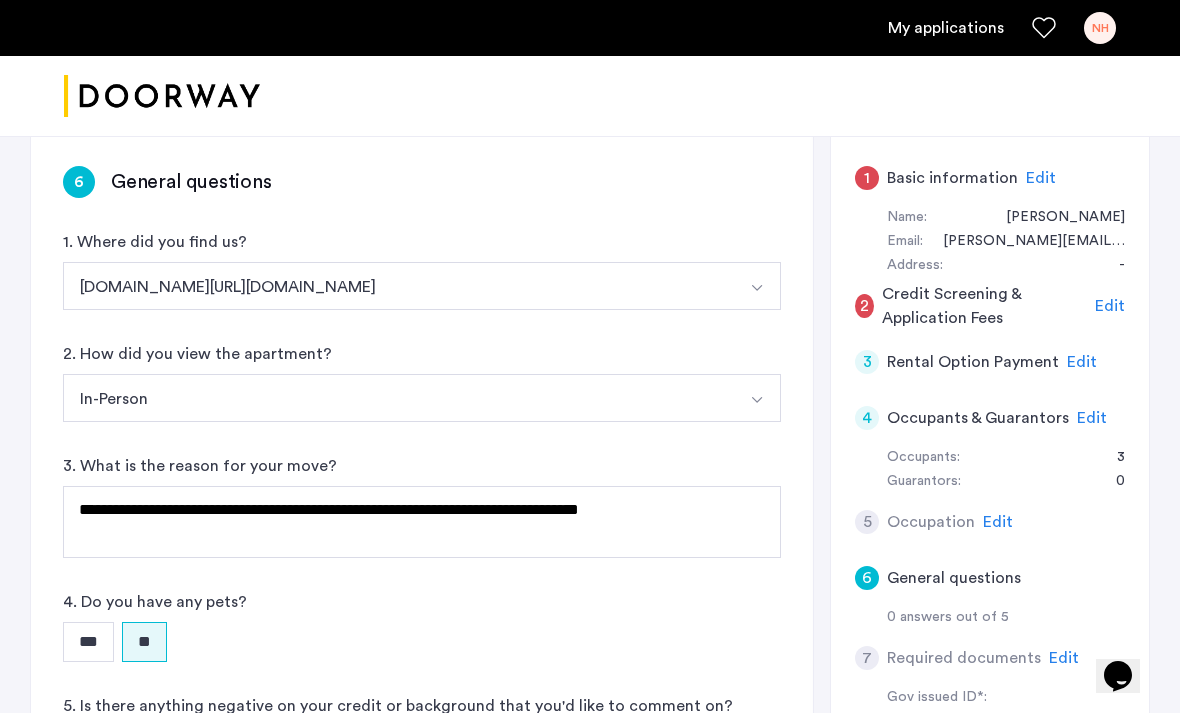click on "*** **" at bounding box center [422, 642] 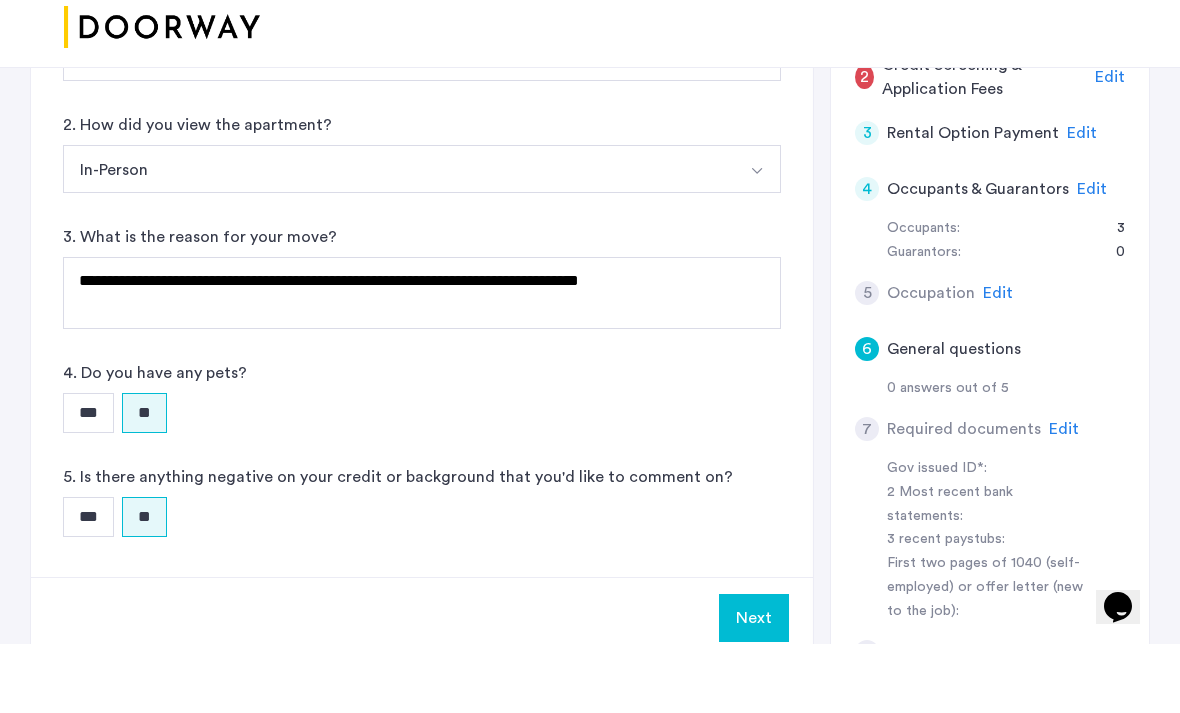 scroll, scrollTop: 599, scrollLeft: 0, axis: vertical 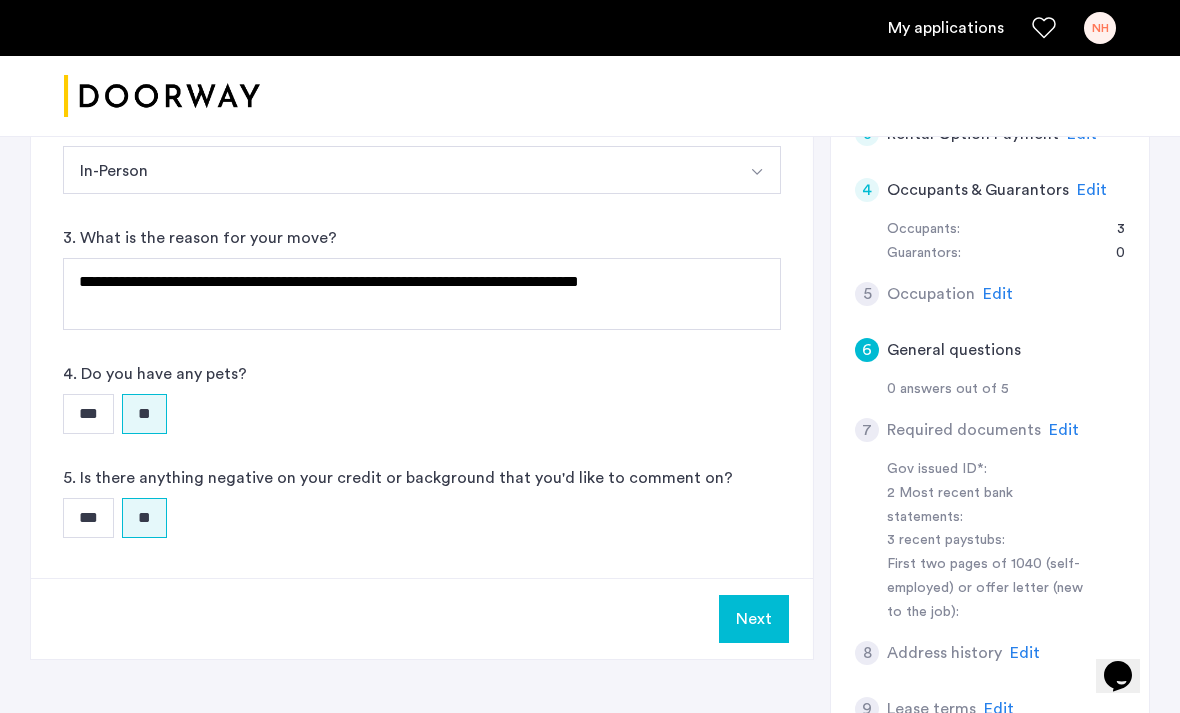 click on "Next" at bounding box center [754, 619] 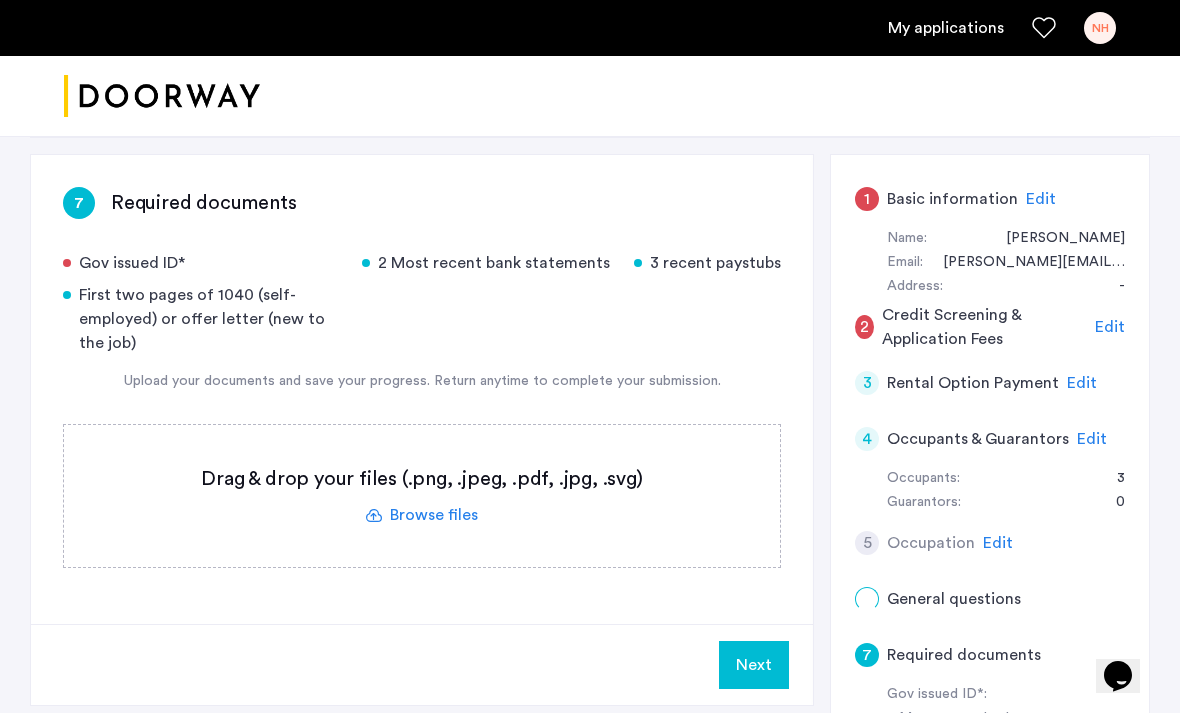 scroll, scrollTop: 362, scrollLeft: 0, axis: vertical 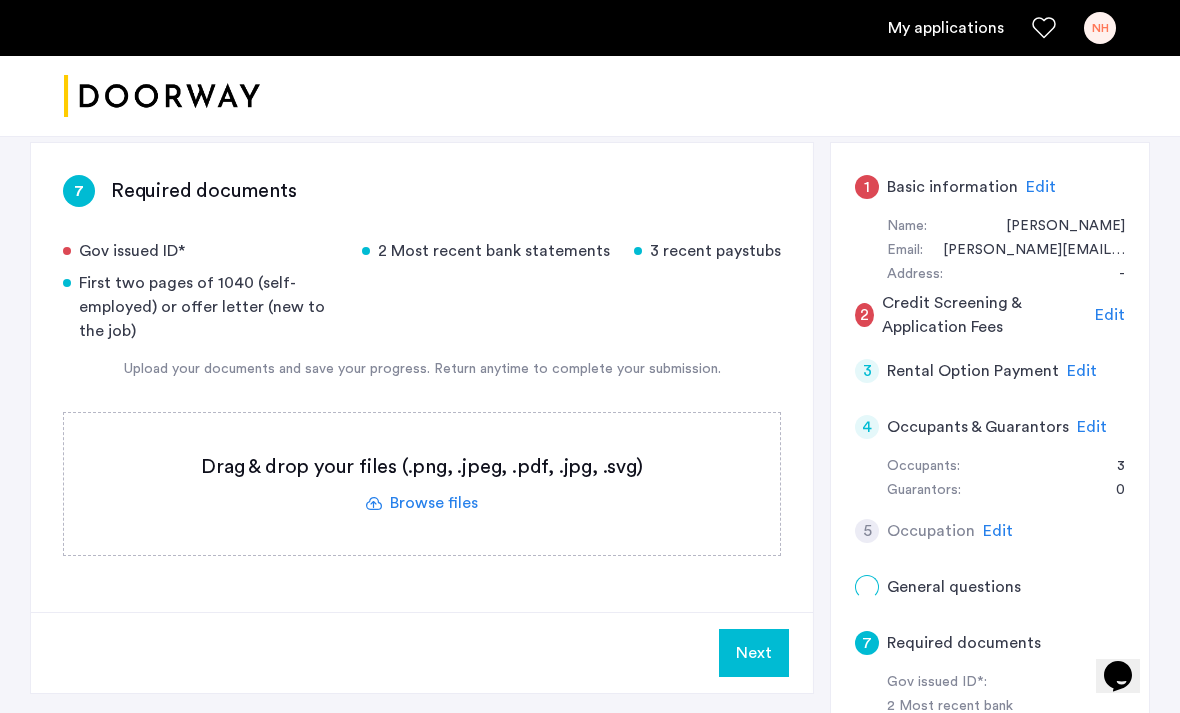 click on "Edit" 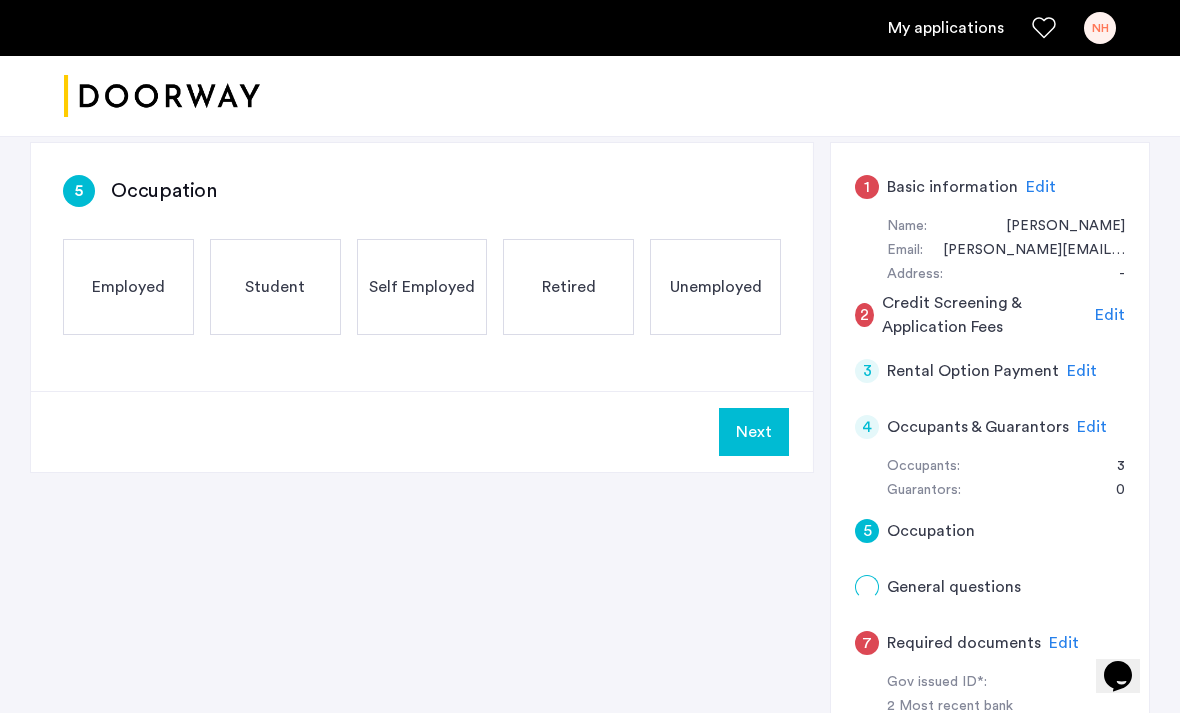 click on "Student" 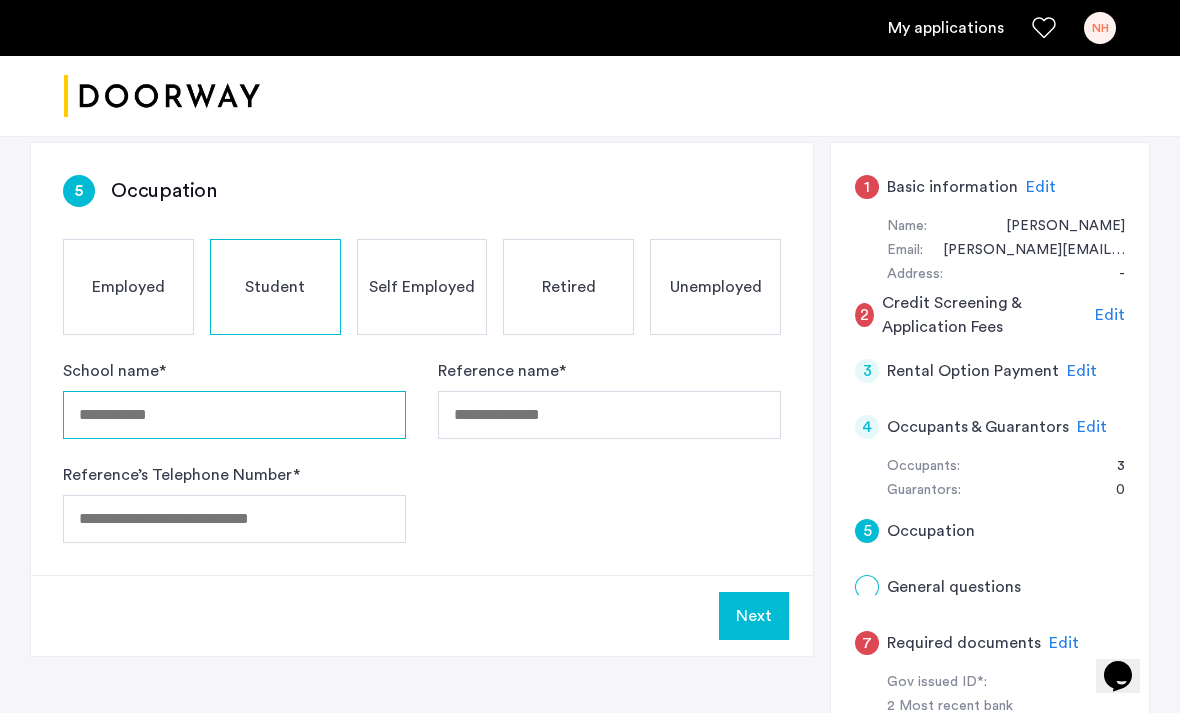 click on "School name  *" at bounding box center [234, 415] 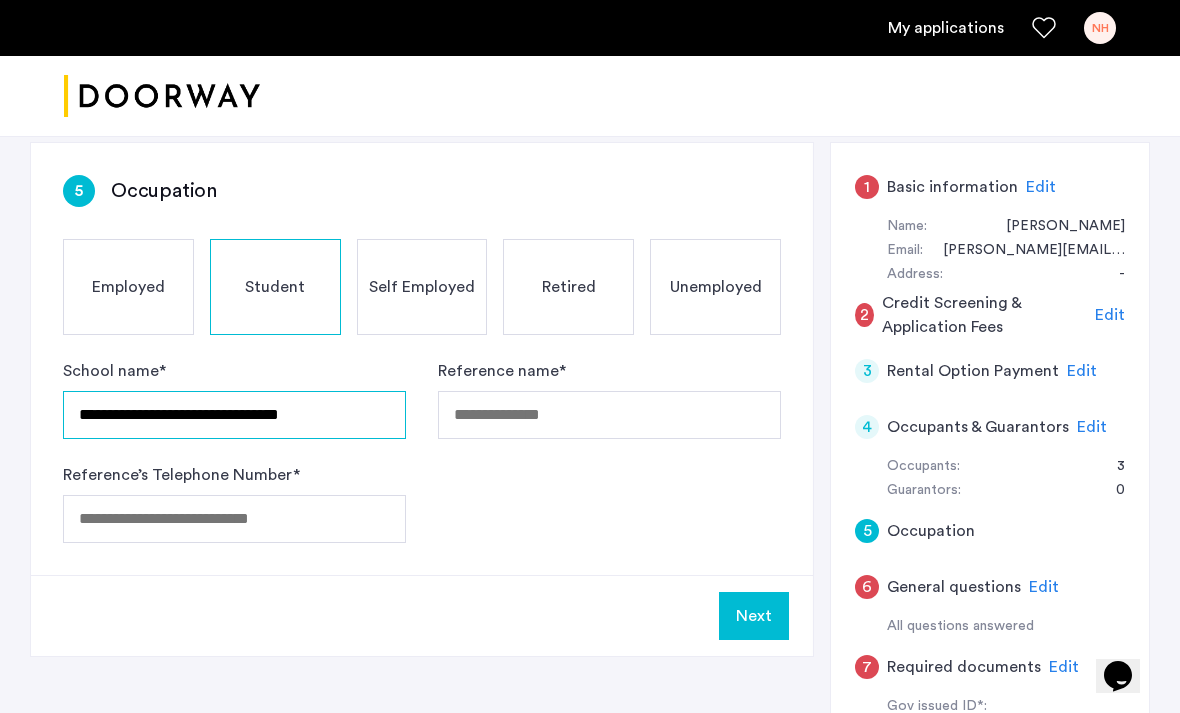 type on "**********" 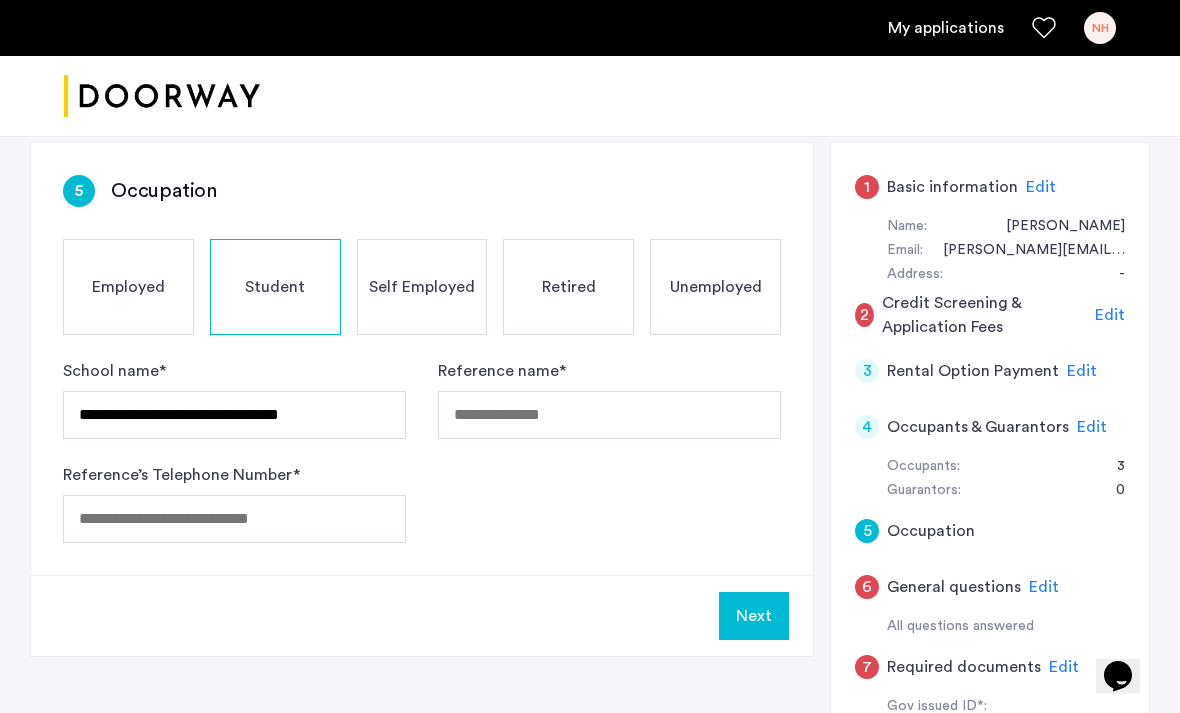 click on "Next" 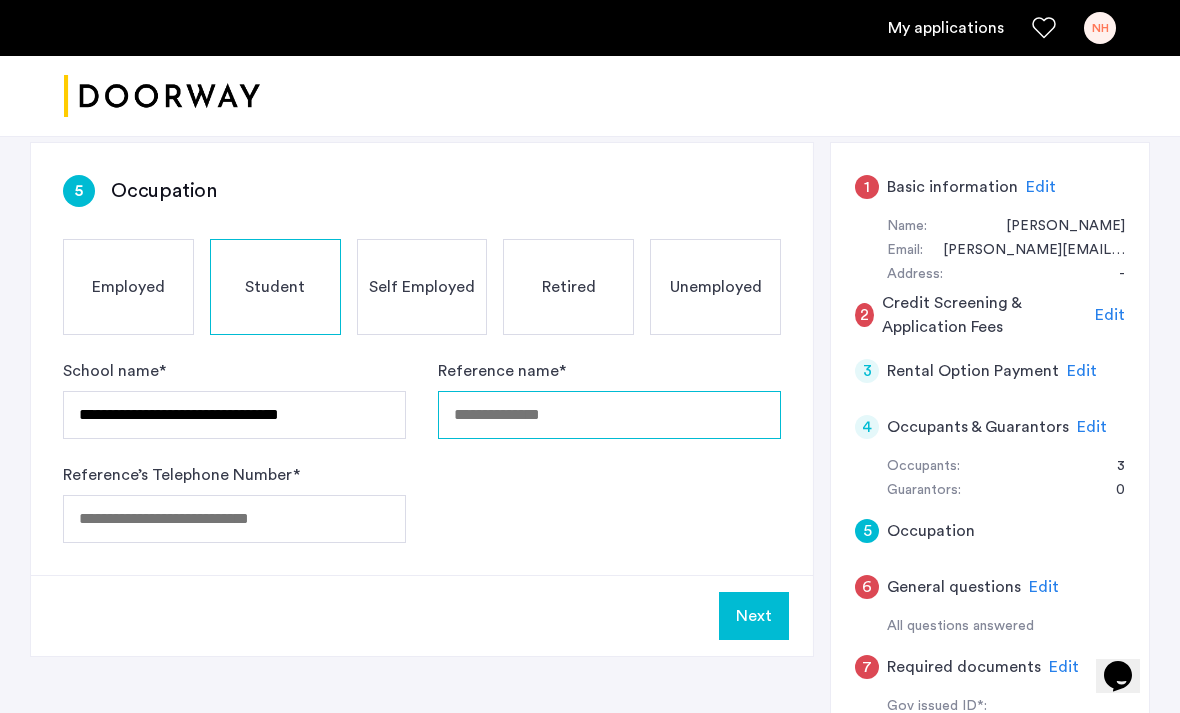 click on "Reference name  *" at bounding box center [609, 415] 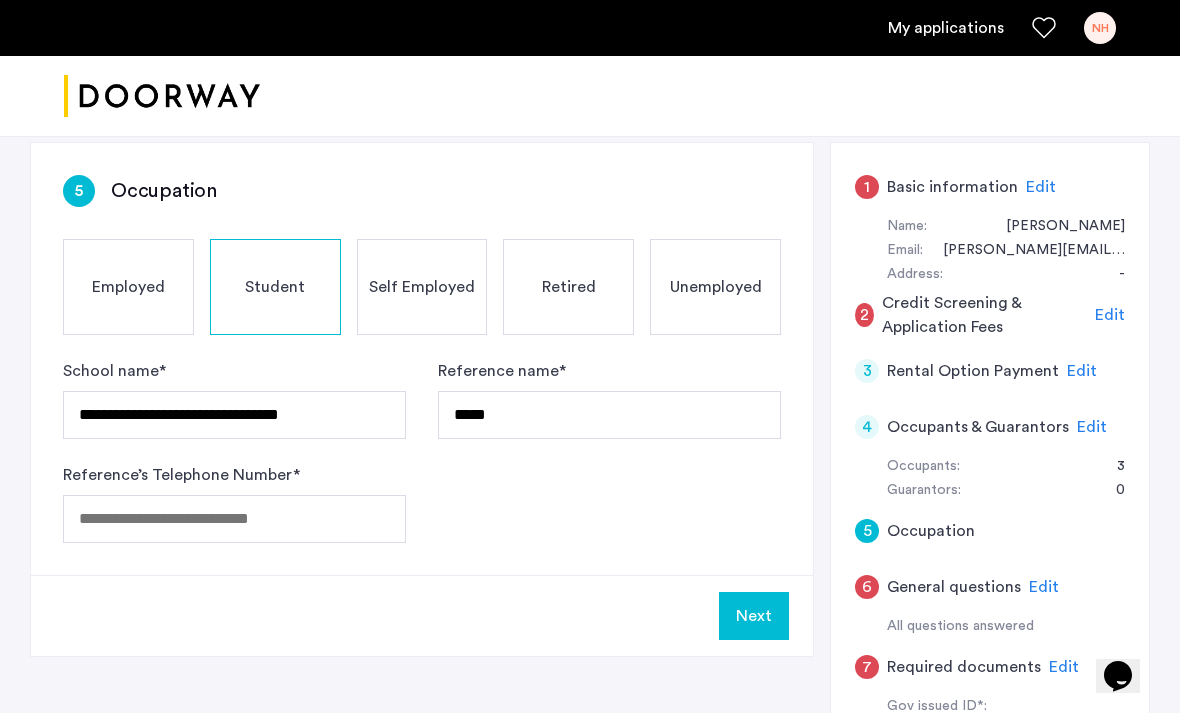 click on "**********" 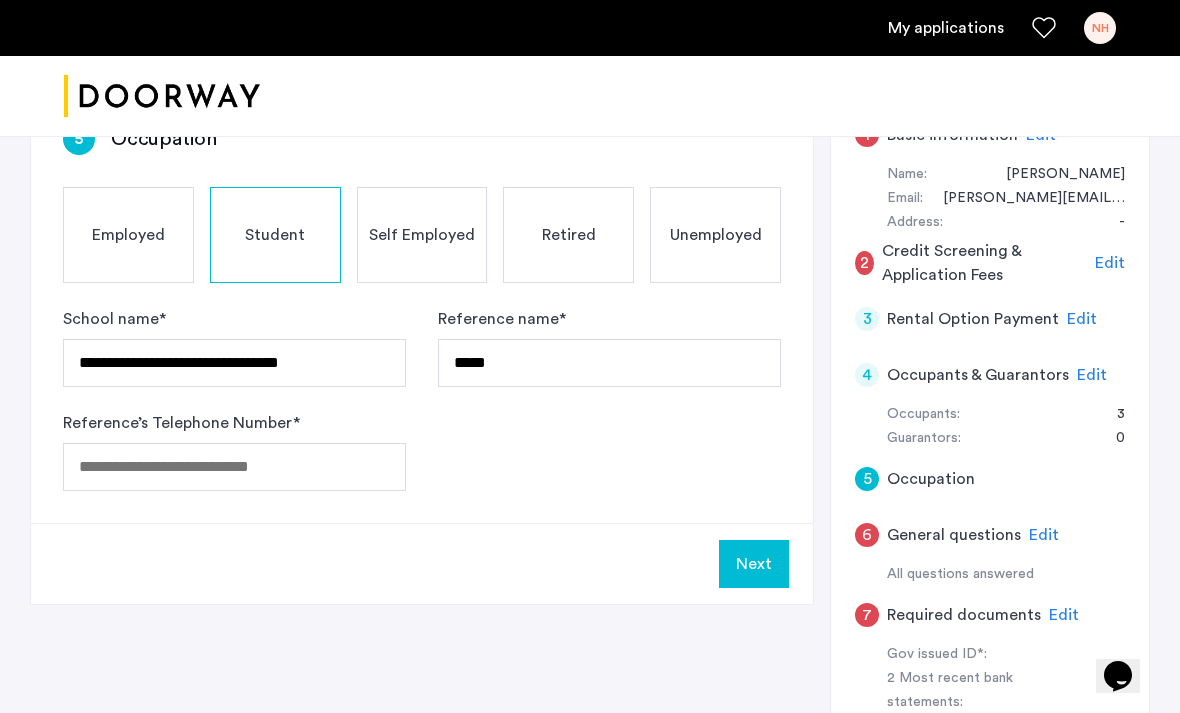scroll, scrollTop: 416, scrollLeft: 0, axis: vertical 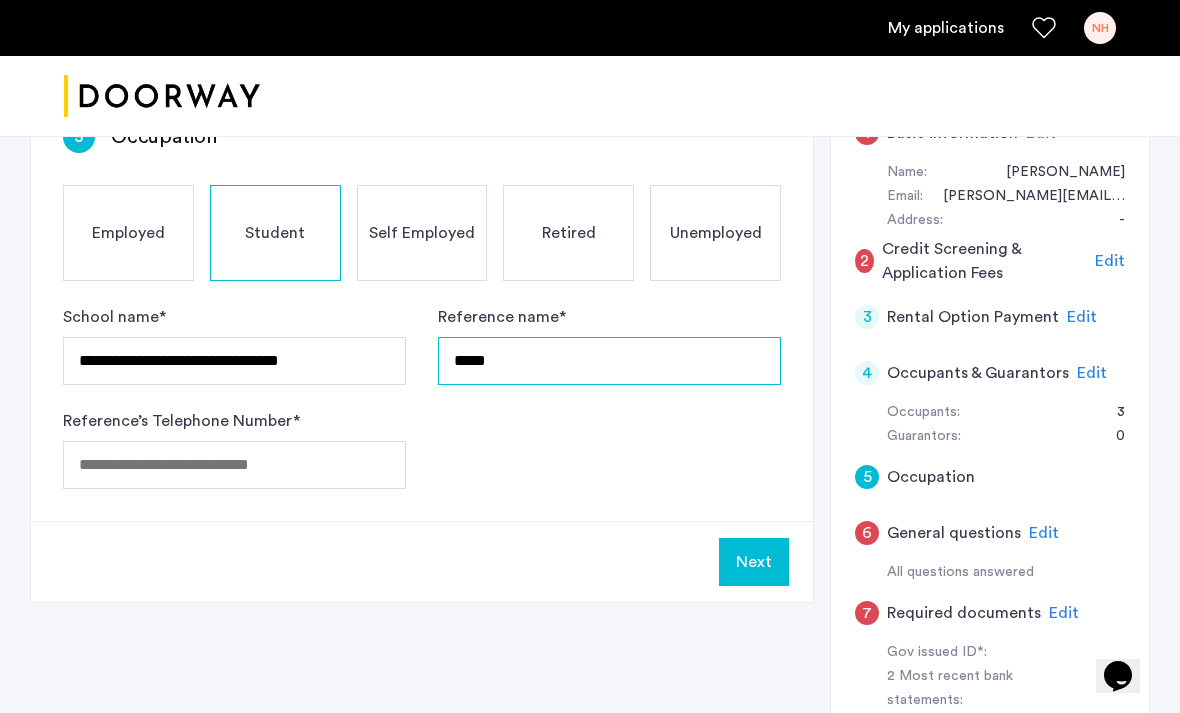 click on "*****" at bounding box center (609, 361) 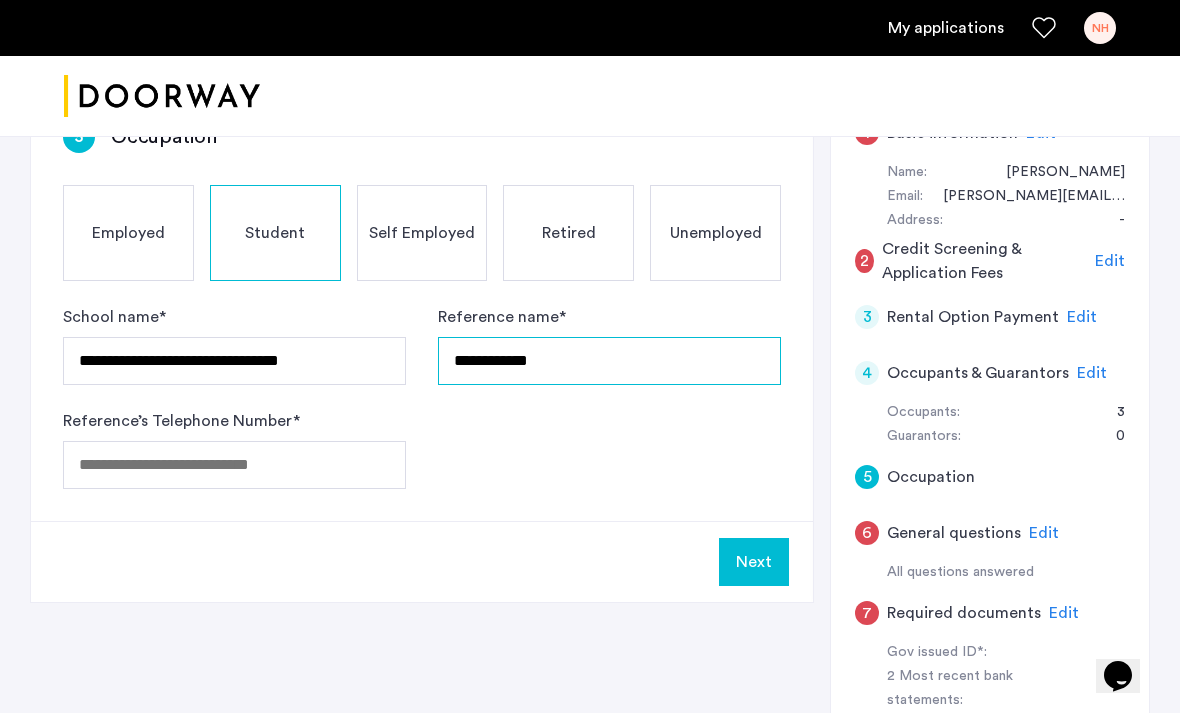 type on "**********" 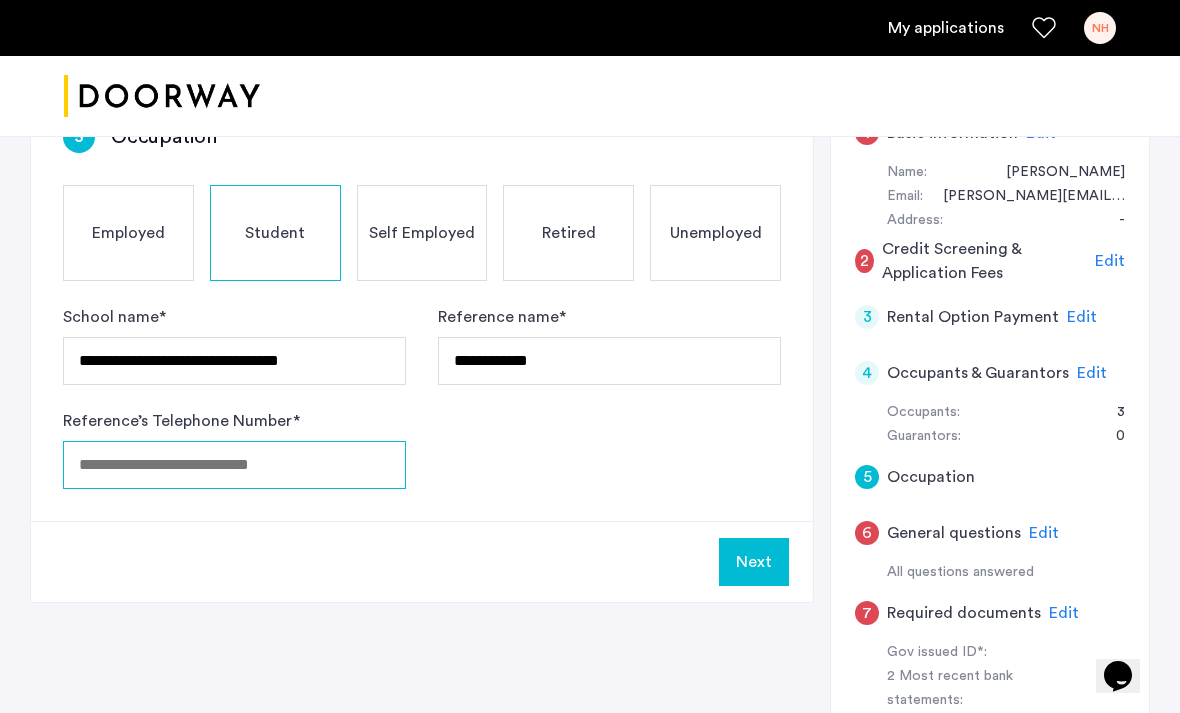 click on "Reference’s Telephone Number  *" at bounding box center (234, 465) 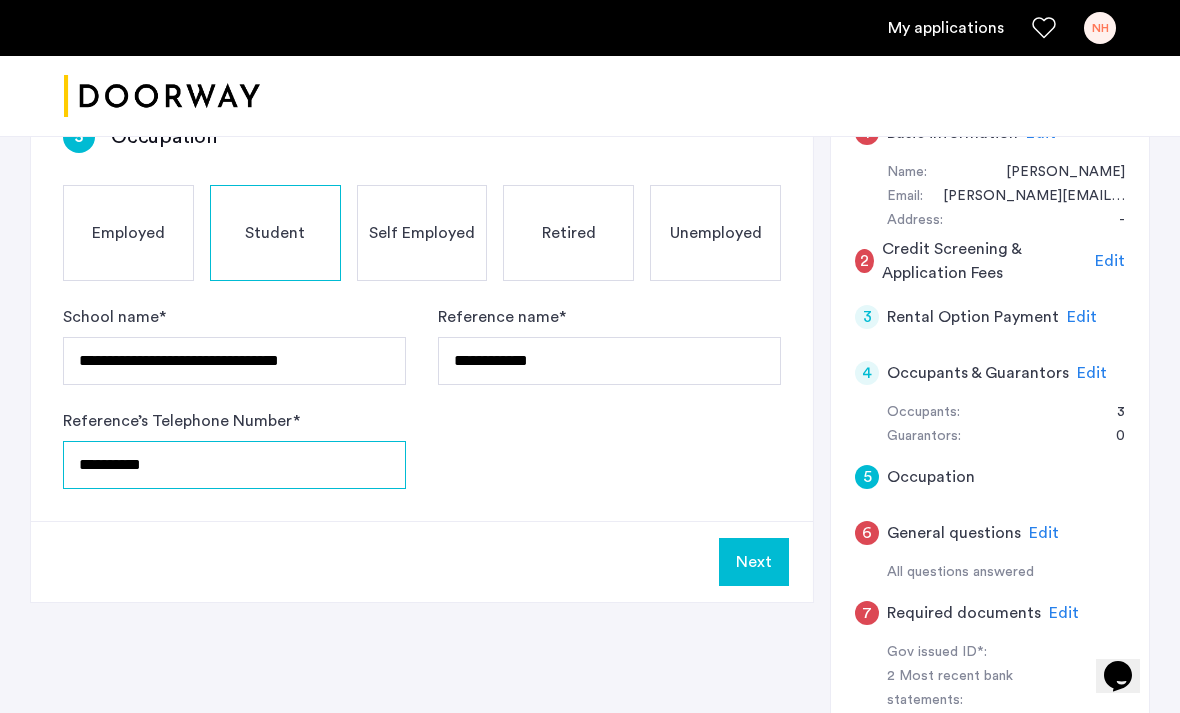 type on "**********" 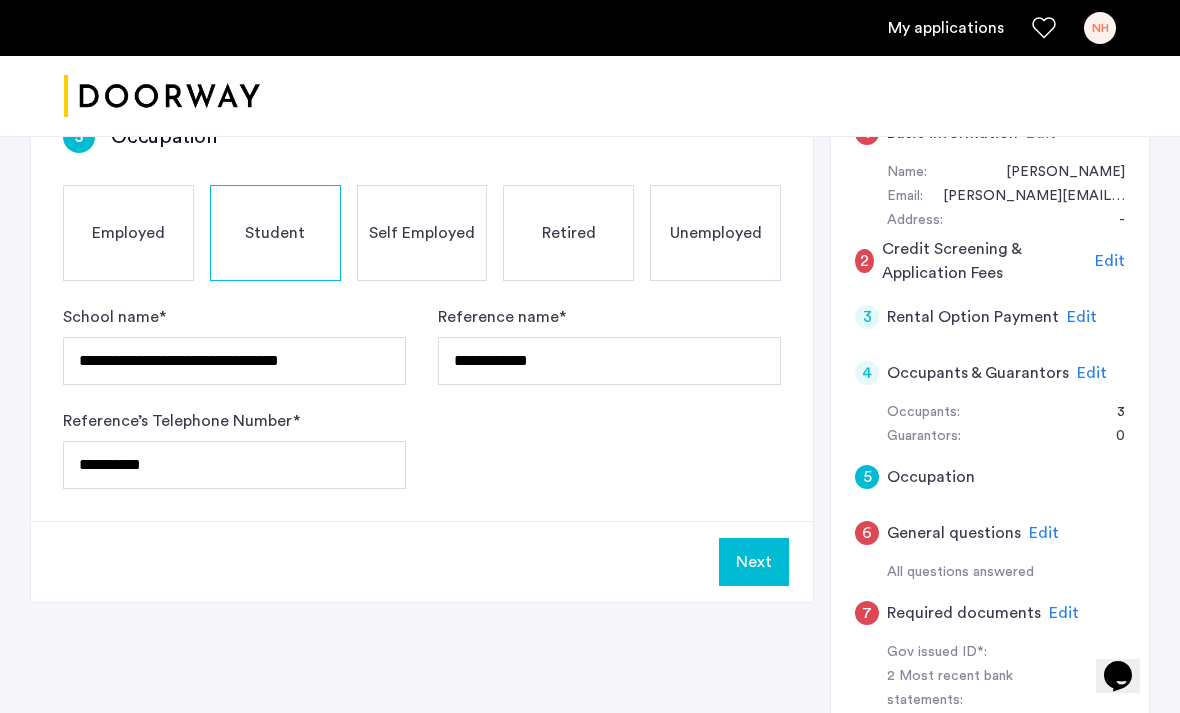 click on "Next" 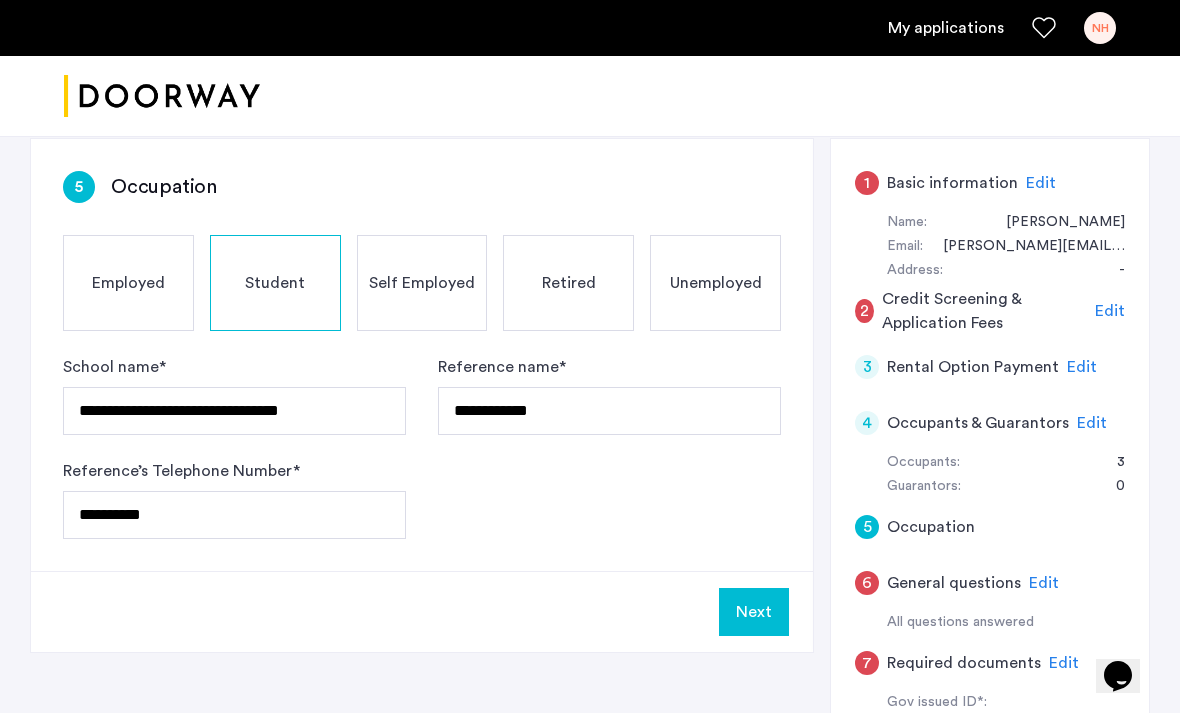 scroll, scrollTop: 354, scrollLeft: 0, axis: vertical 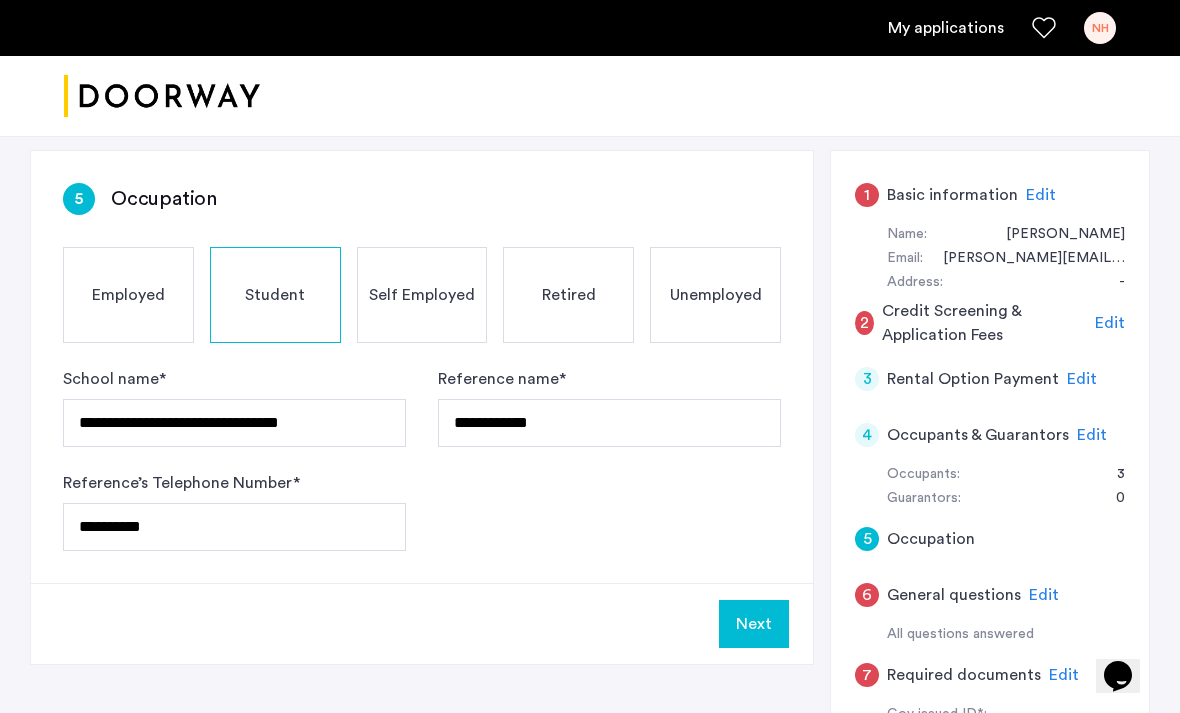 click on "Next" 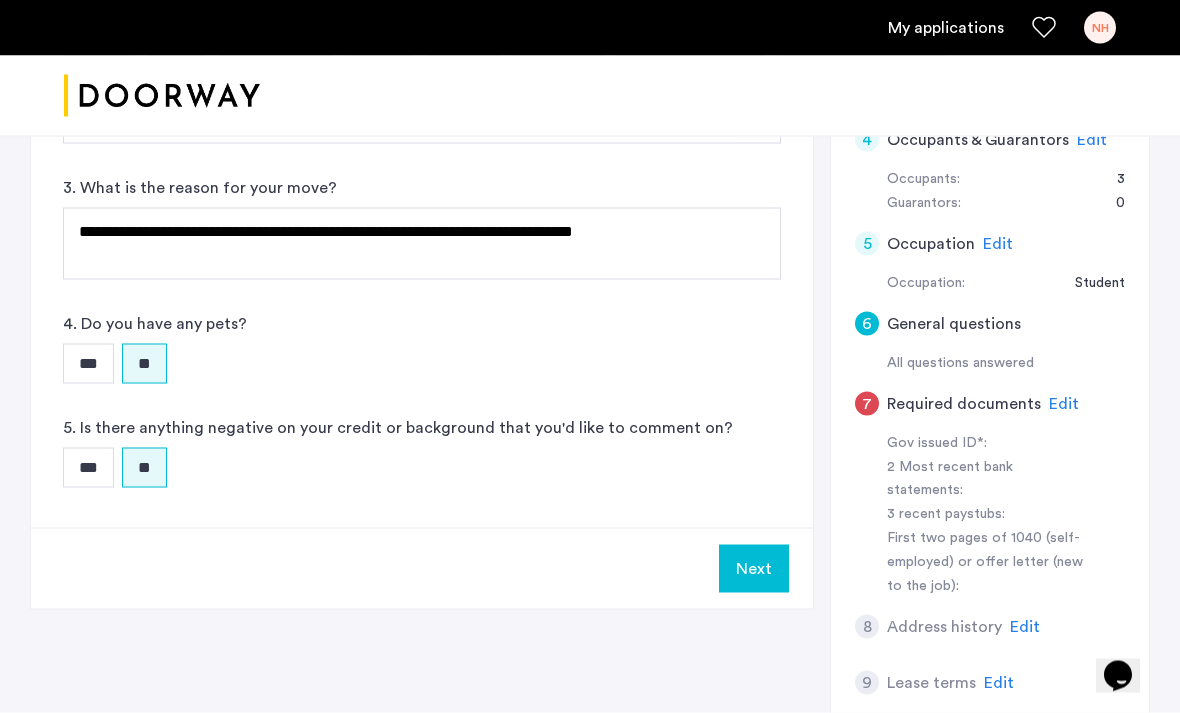 scroll, scrollTop: 653, scrollLeft: 0, axis: vertical 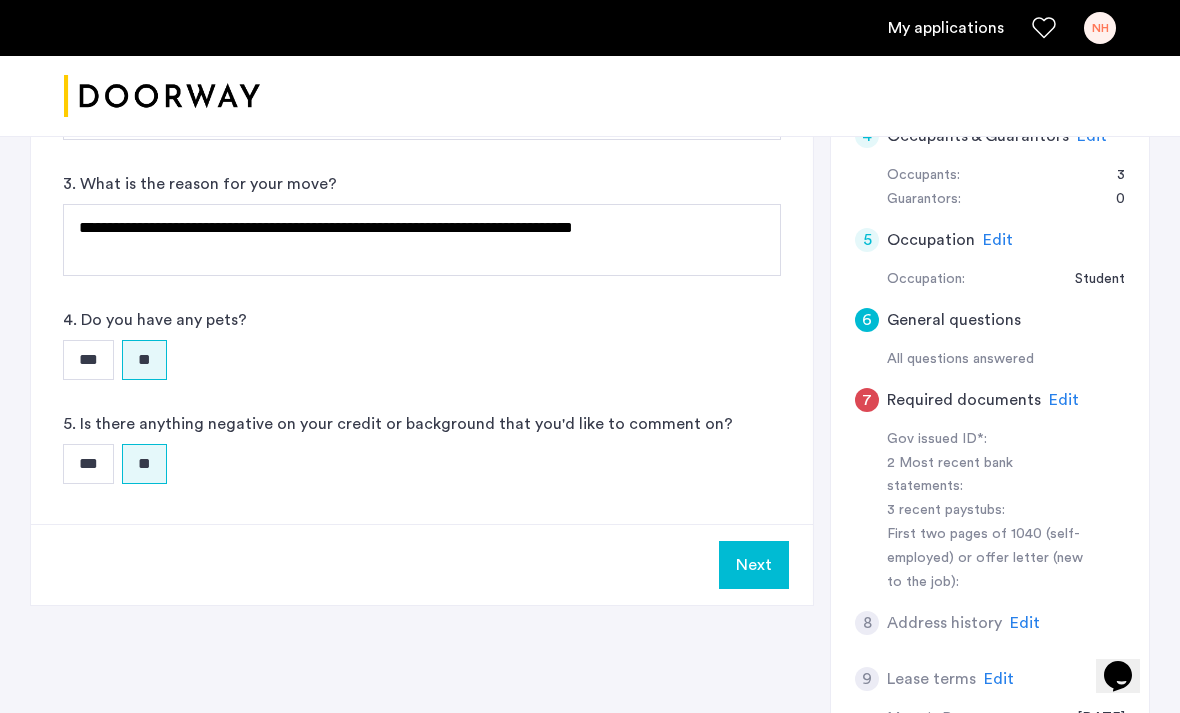 click on "Next" at bounding box center (754, 565) 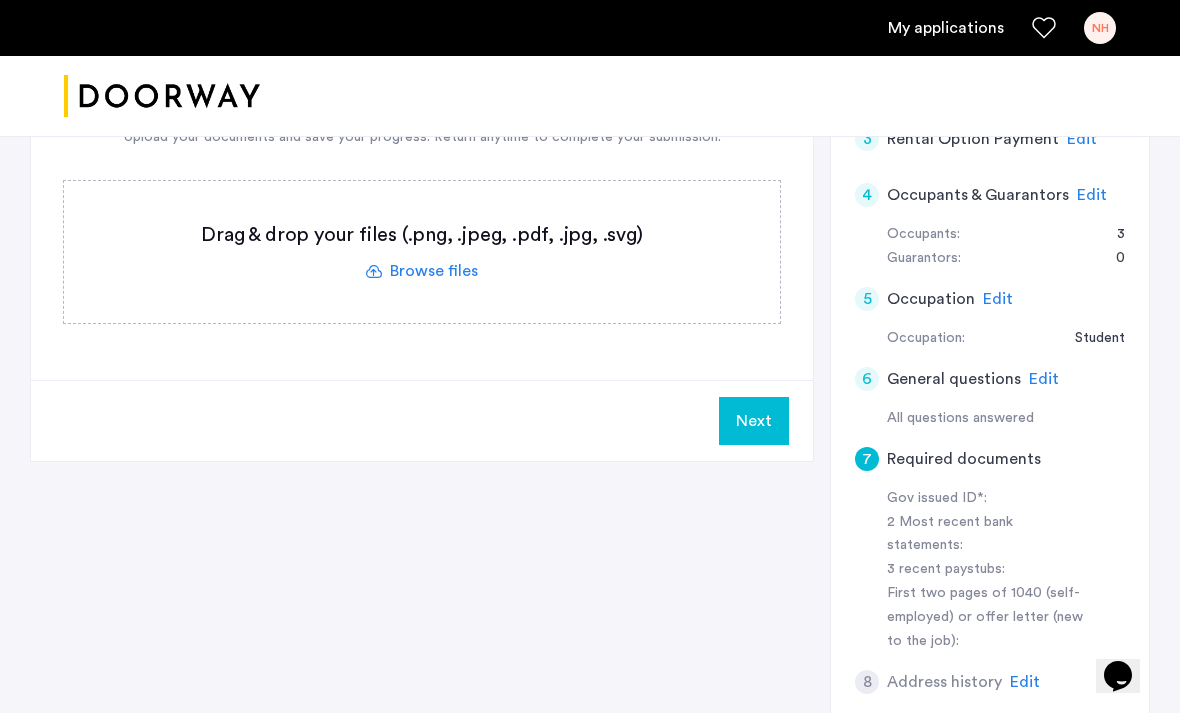 scroll, scrollTop: 593, scrollLeft: 0, axis: vertical 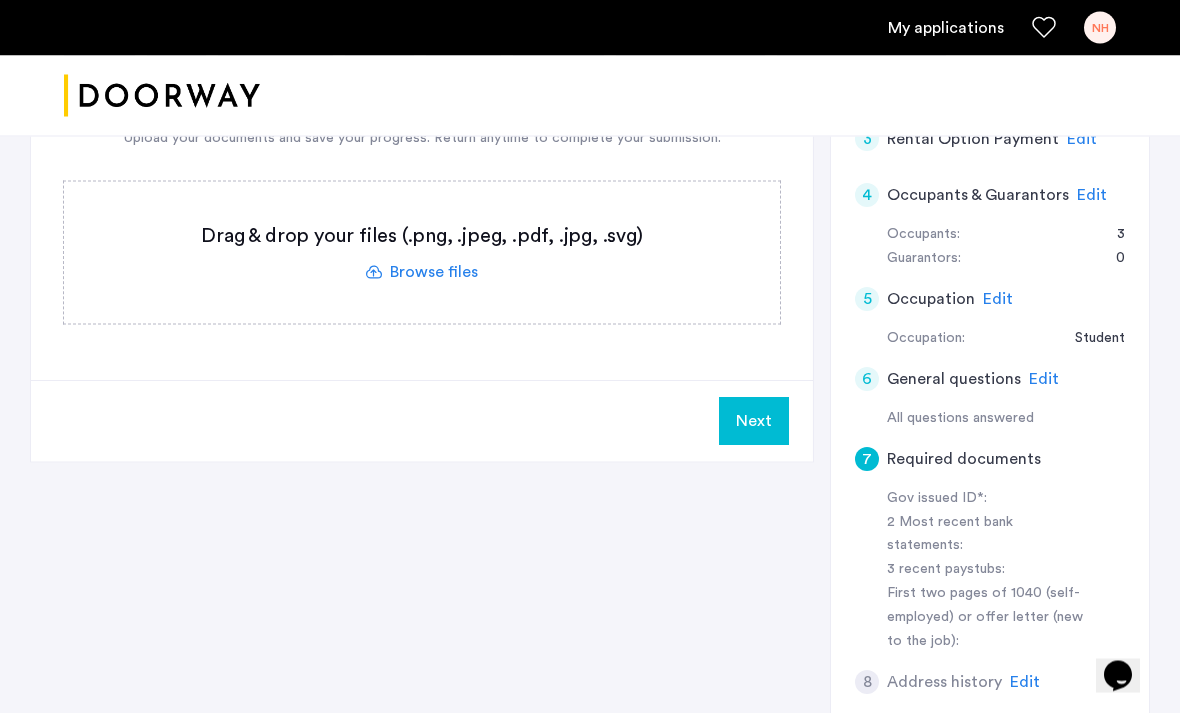 click on "Edit" 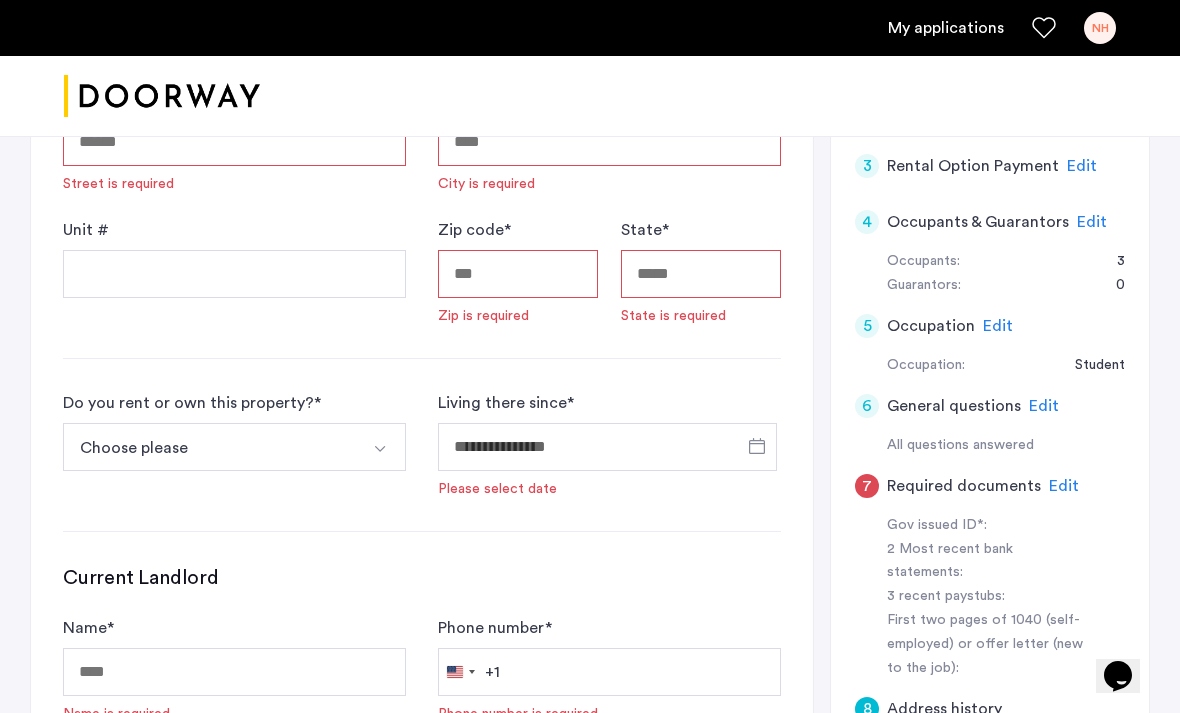 scroll, scrollTop: 568, scrollLeft: 0, axis: vertical 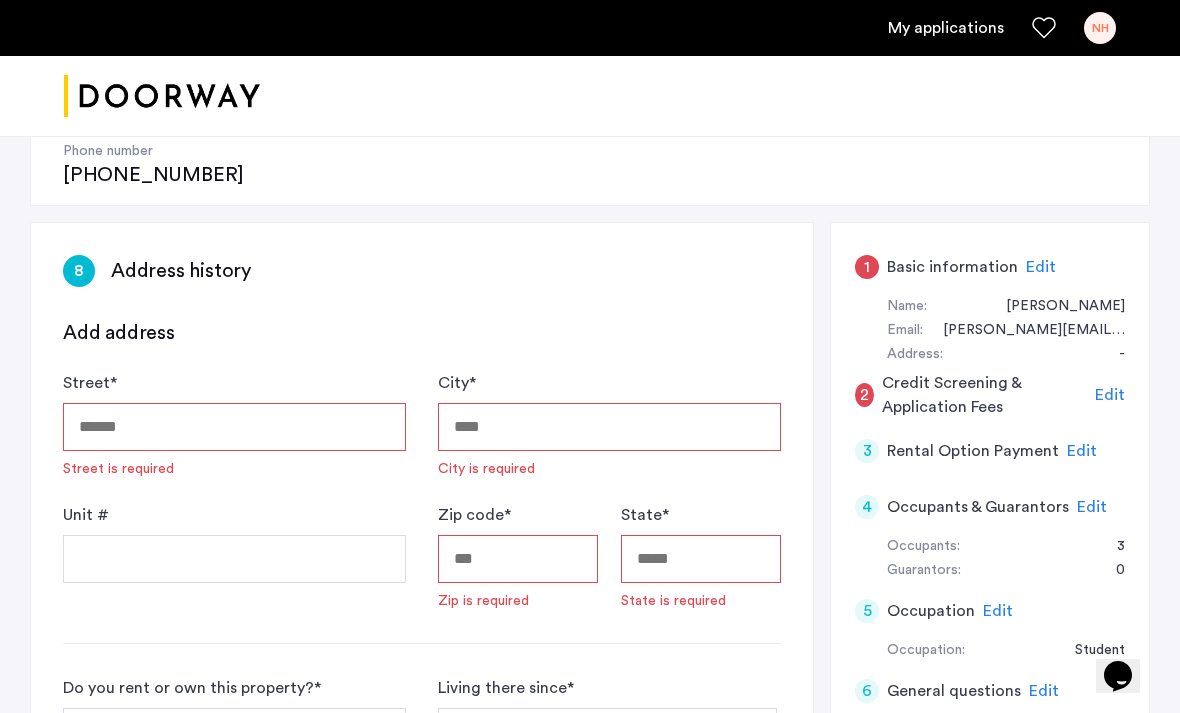 click on "Street  *" at bounding box center (234, 427) 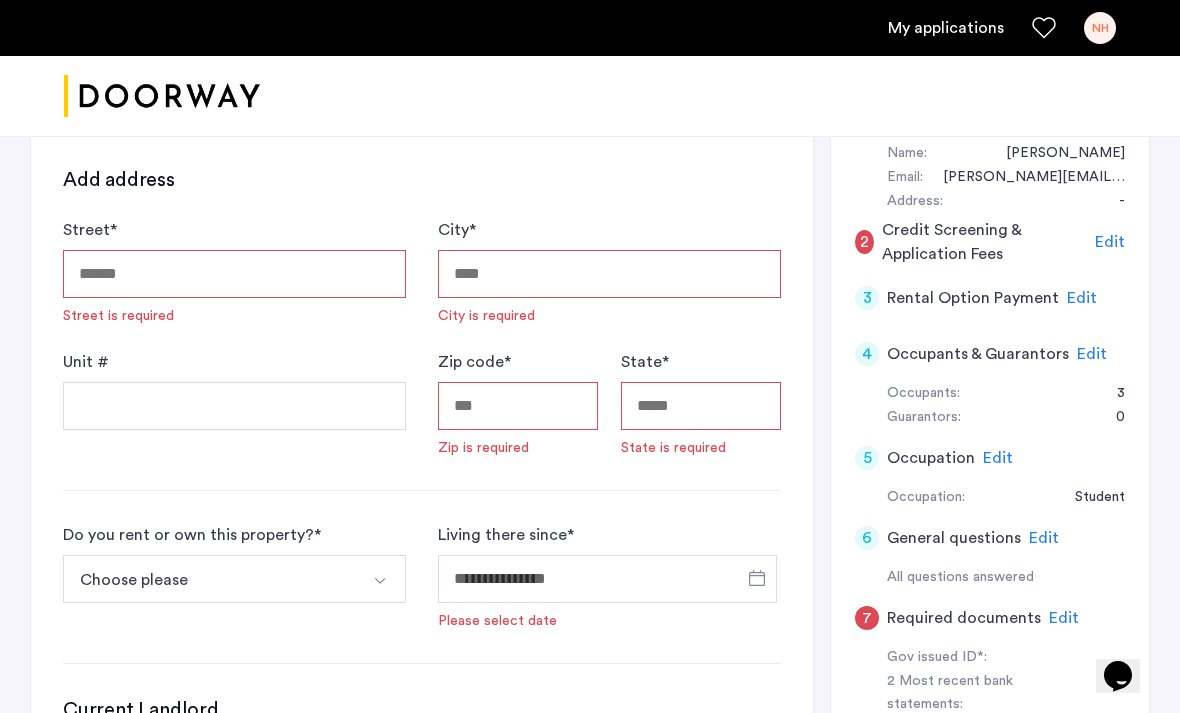 scroll, scrollTop: 389, scrollLeft: 0, axis: vertical 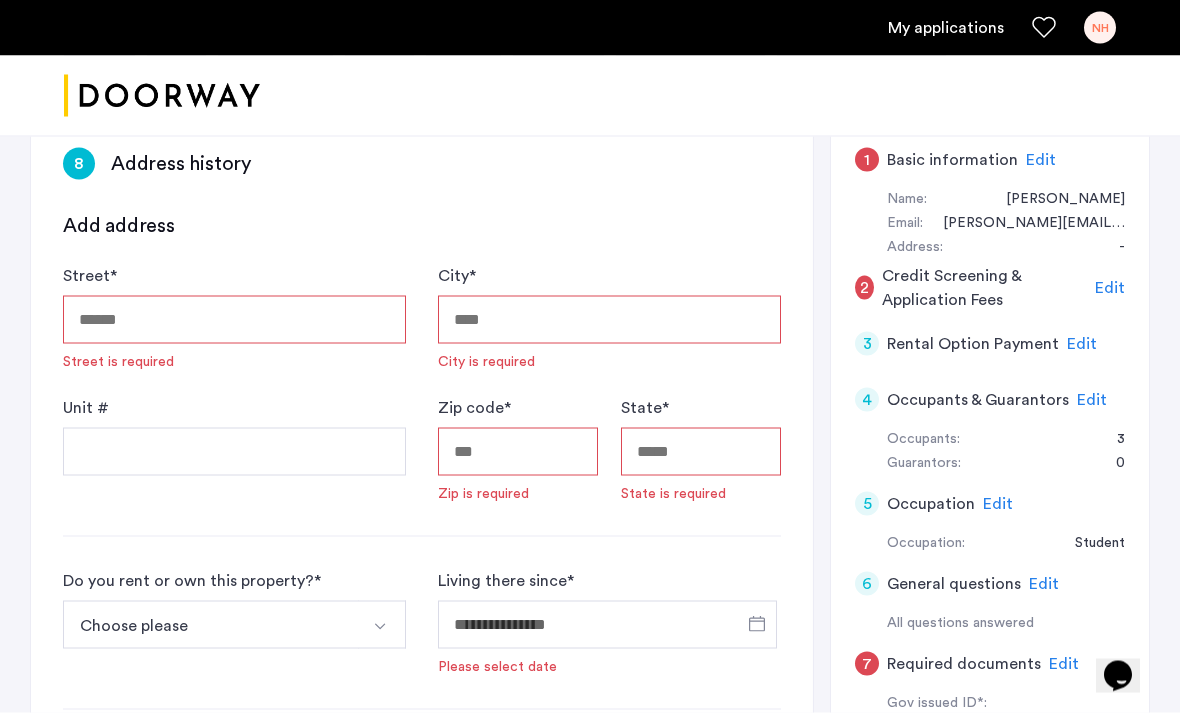 type on "**********" 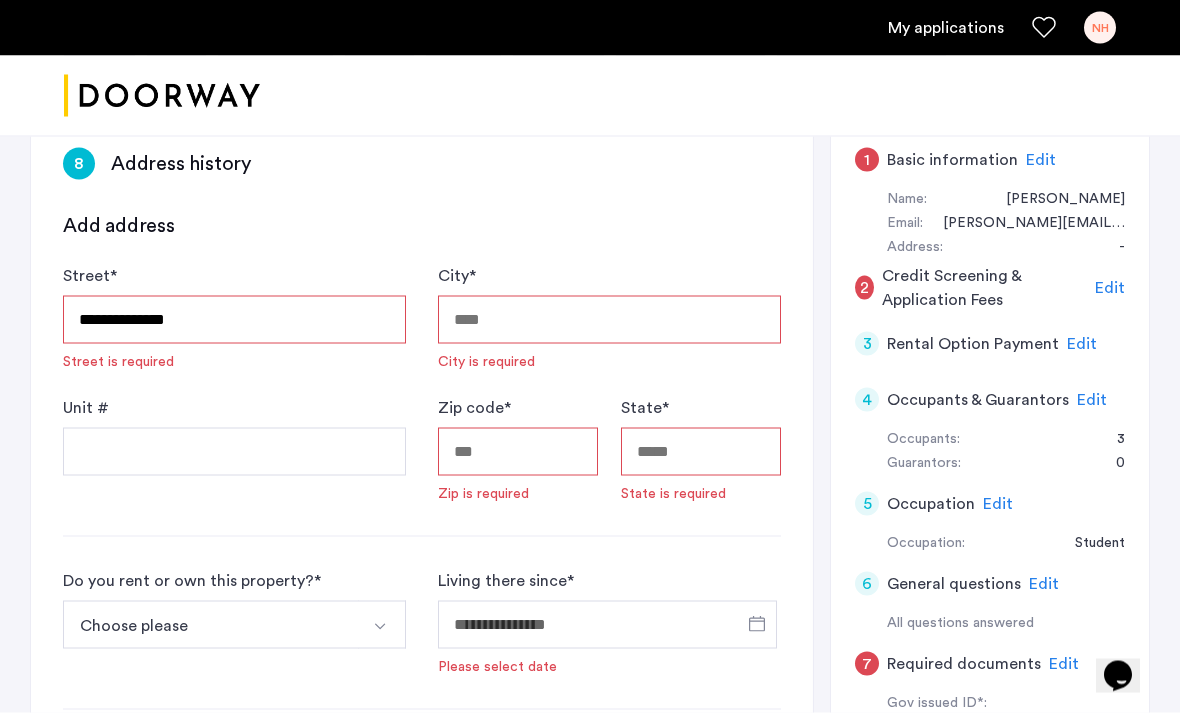 type on "*********" 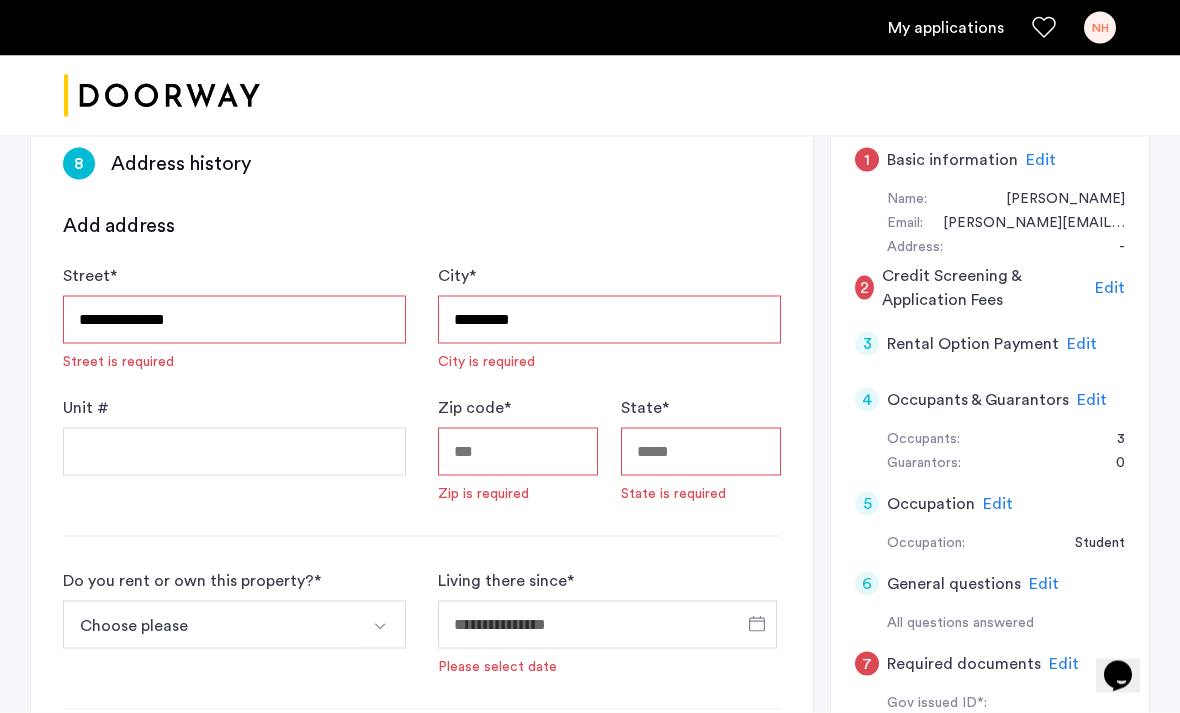 type on "*****" 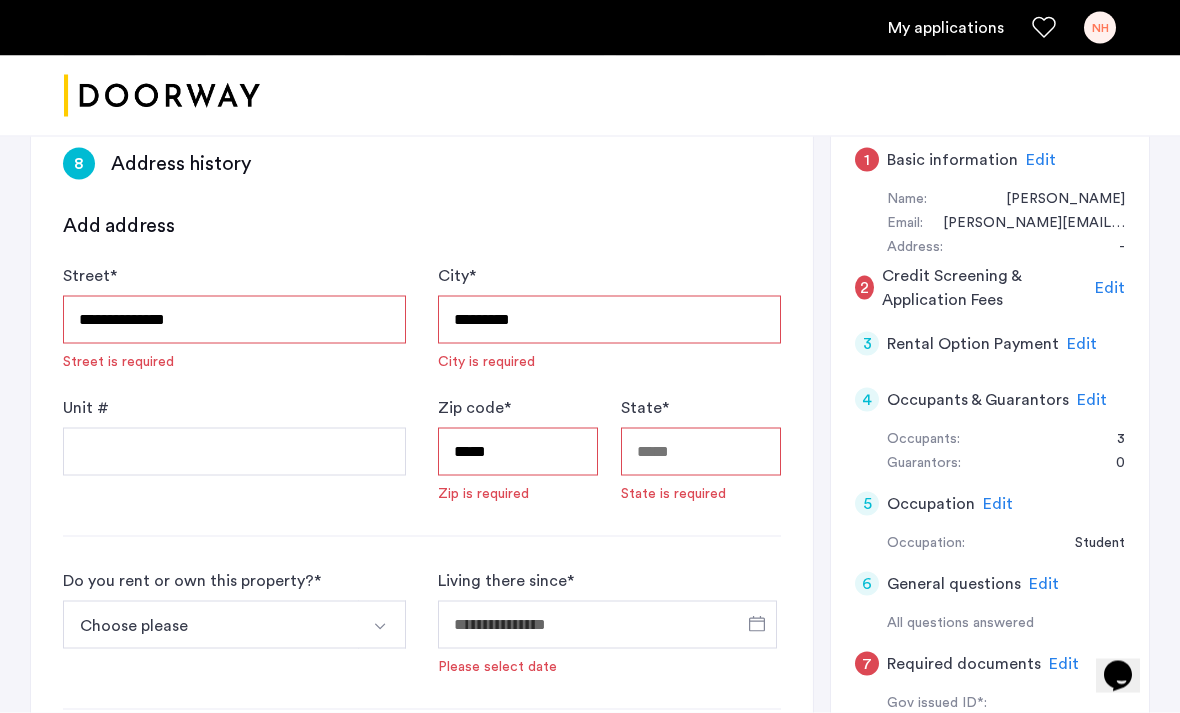 type on "**" 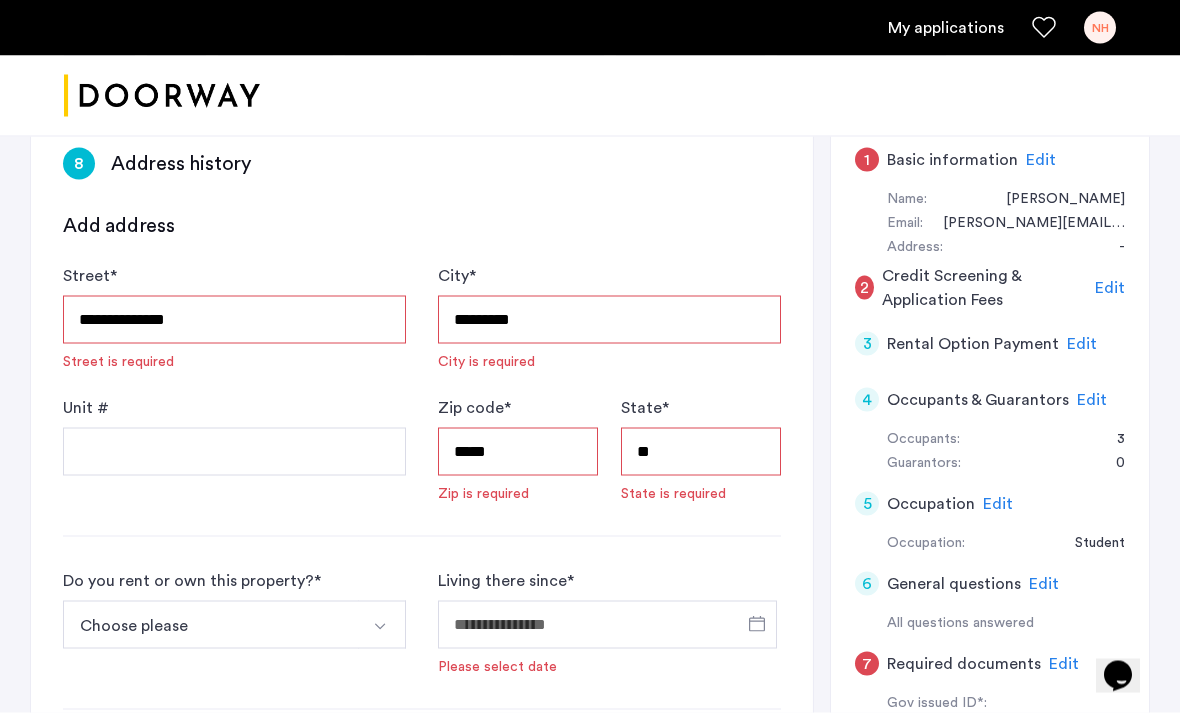 type 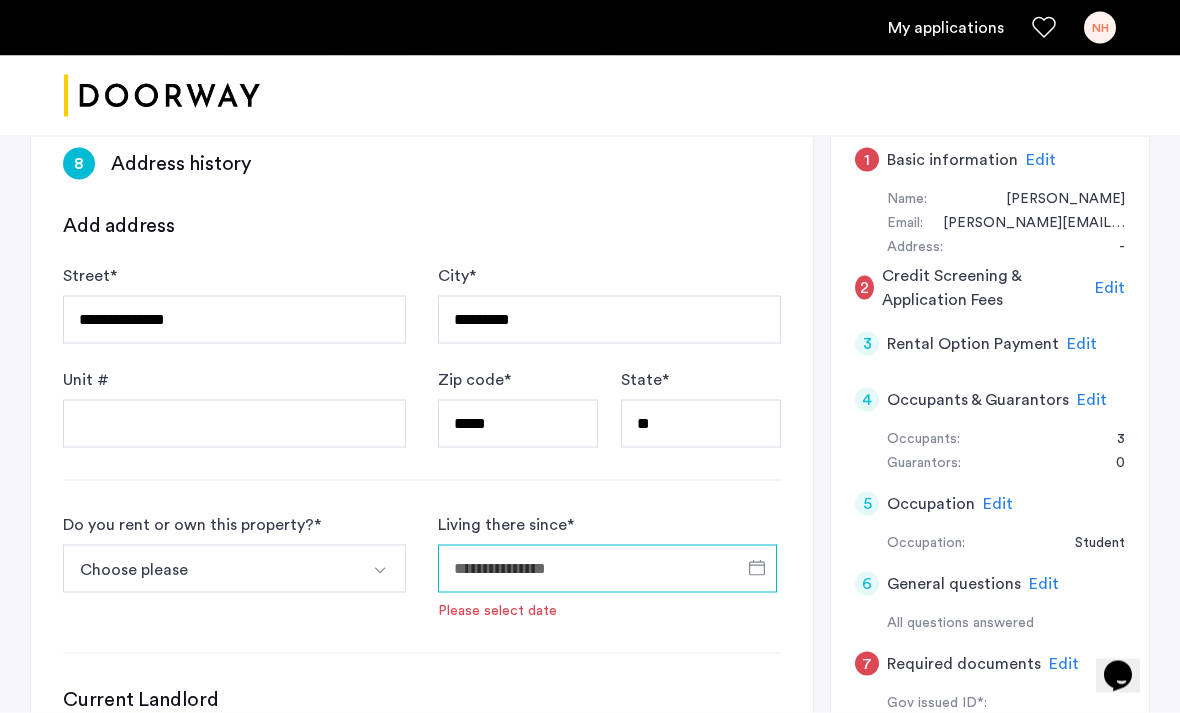 click on "Living there since  *" at bounding box center (607, 569) 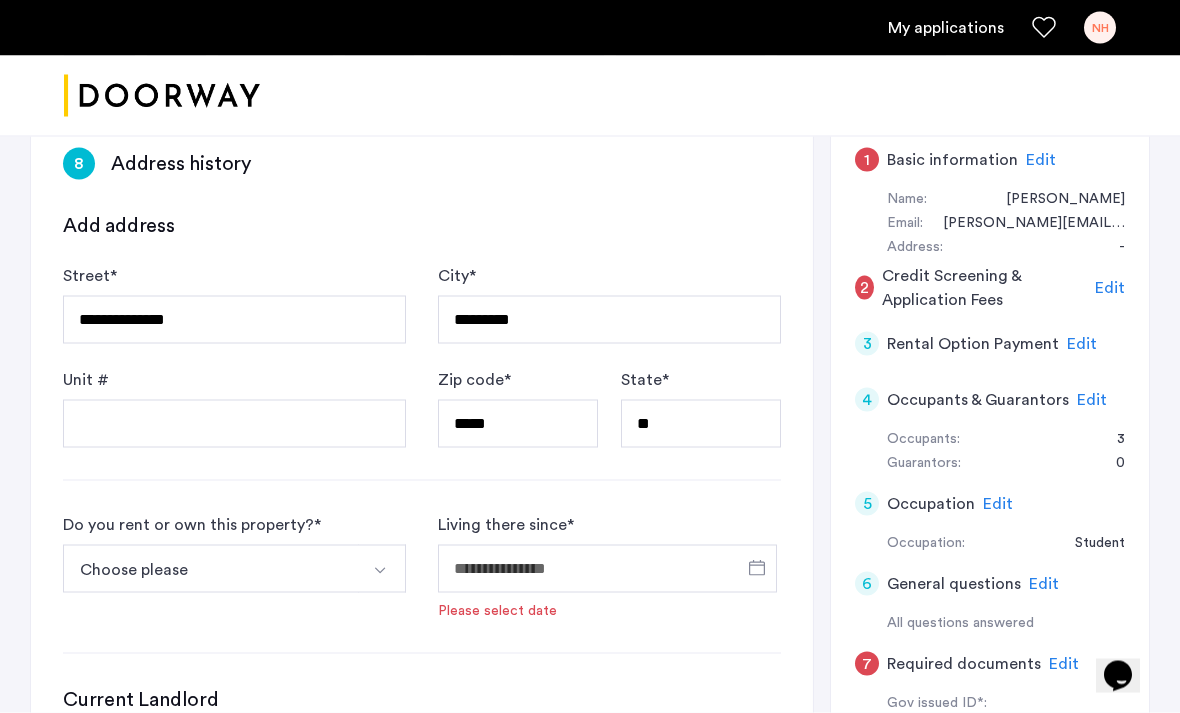 scroll, scrollTop: 390, scrollLeft: 0, axis: vertical 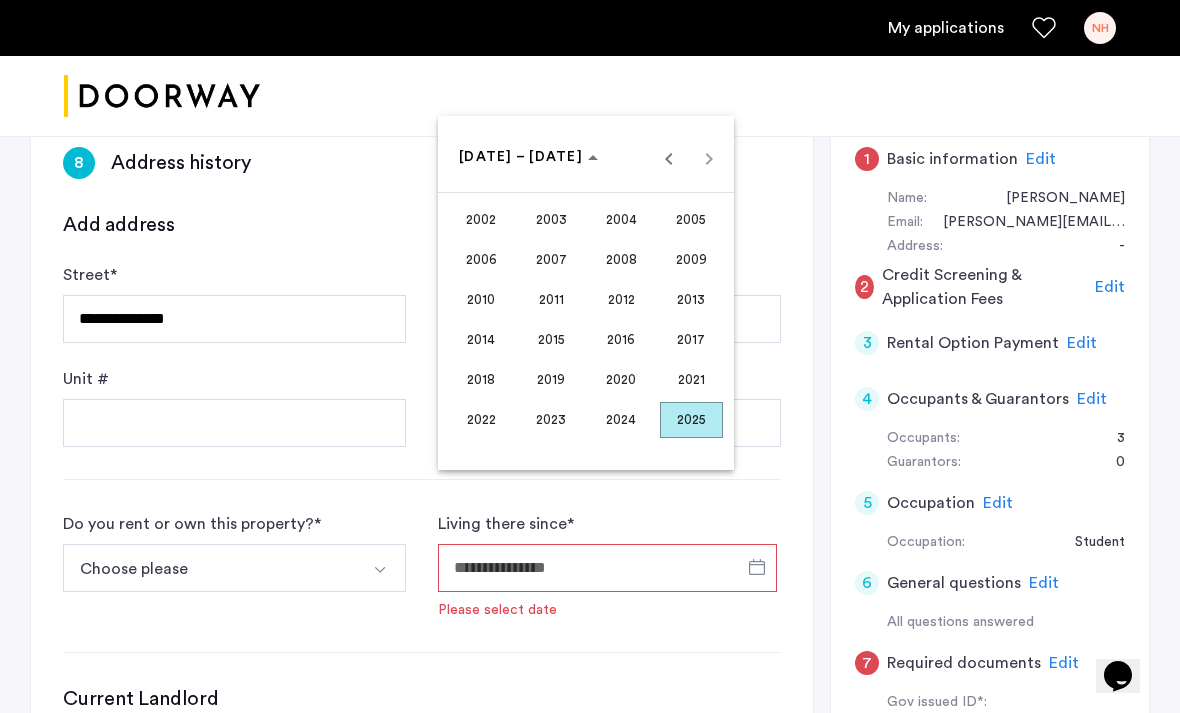 click on "2022" at bounding box center (481, 420) 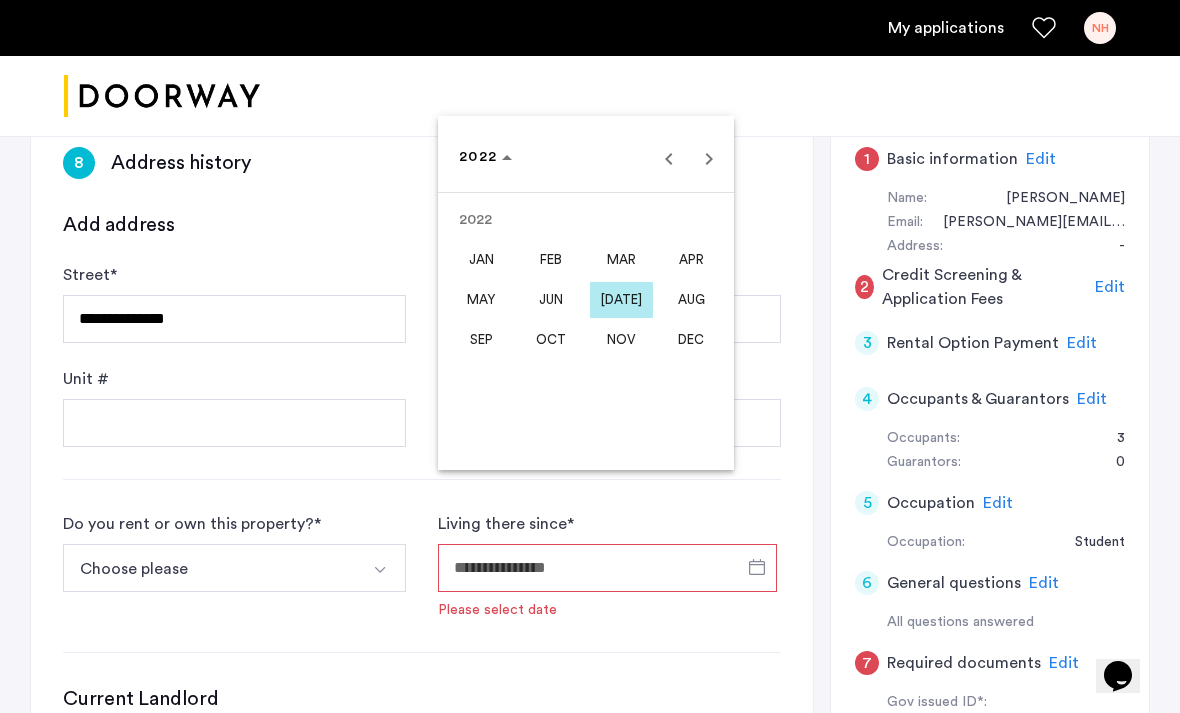 click on "SEP" at bounding box center [481, 340] 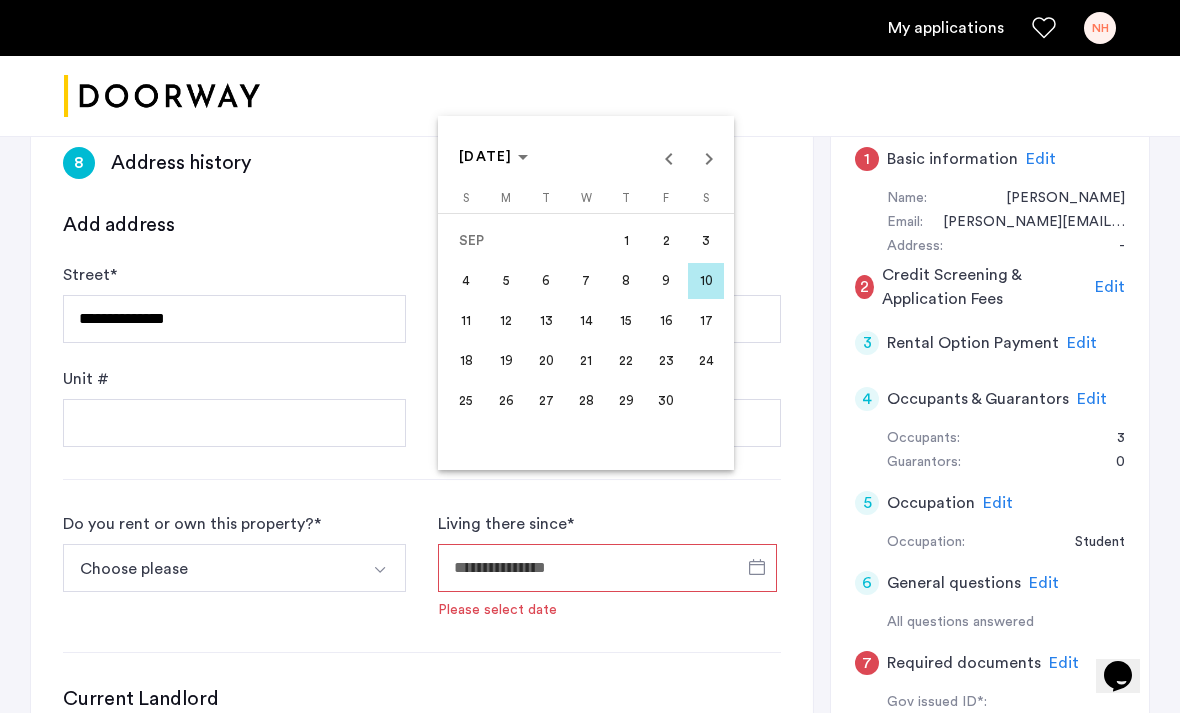click on "1" at bounding box center (626, 241) 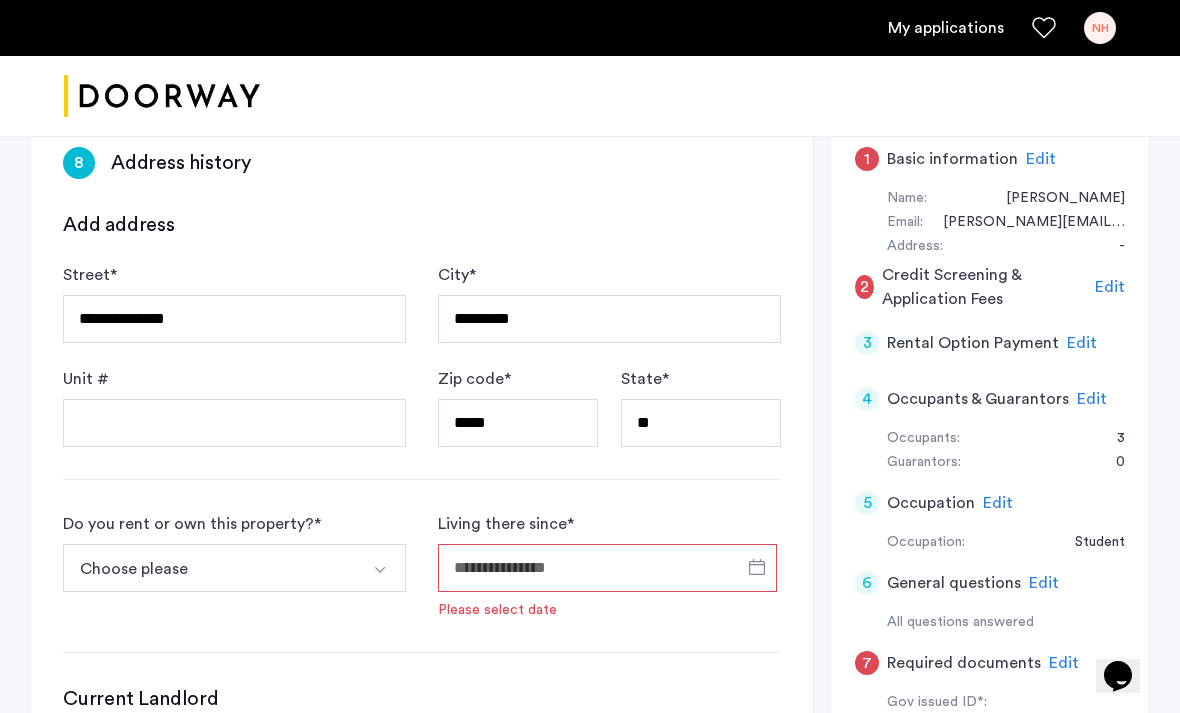 type on "**********" 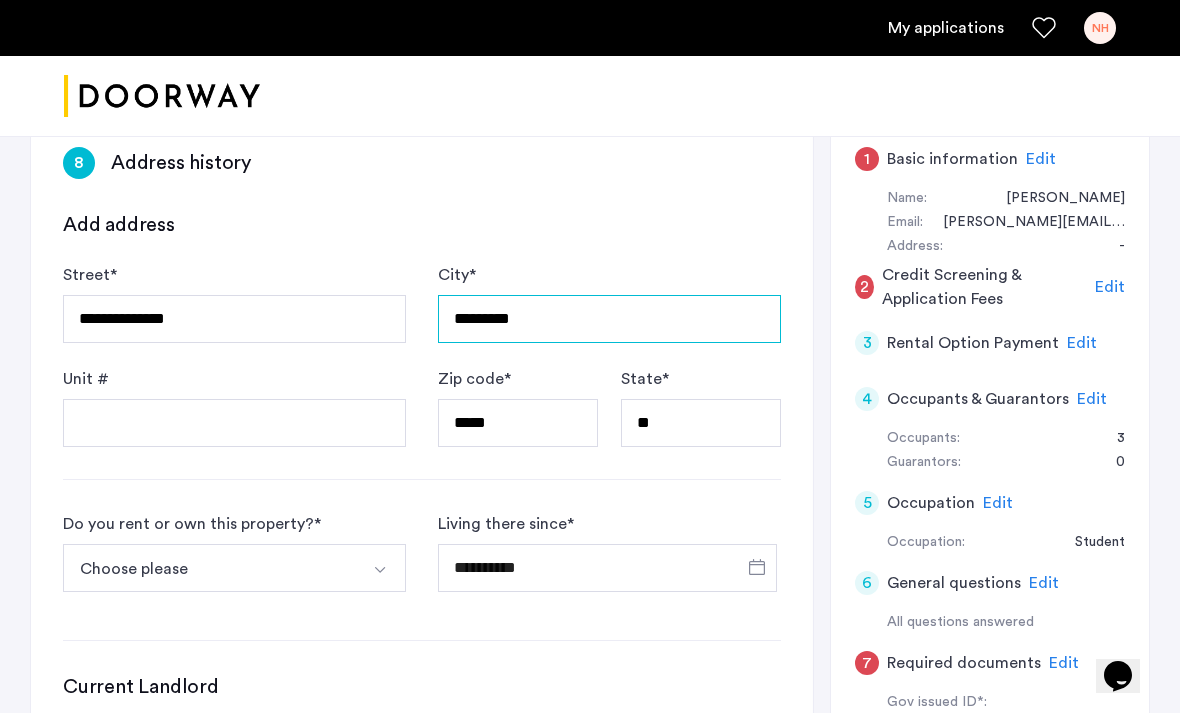 click on "*********" at bounding box center (609, 319) 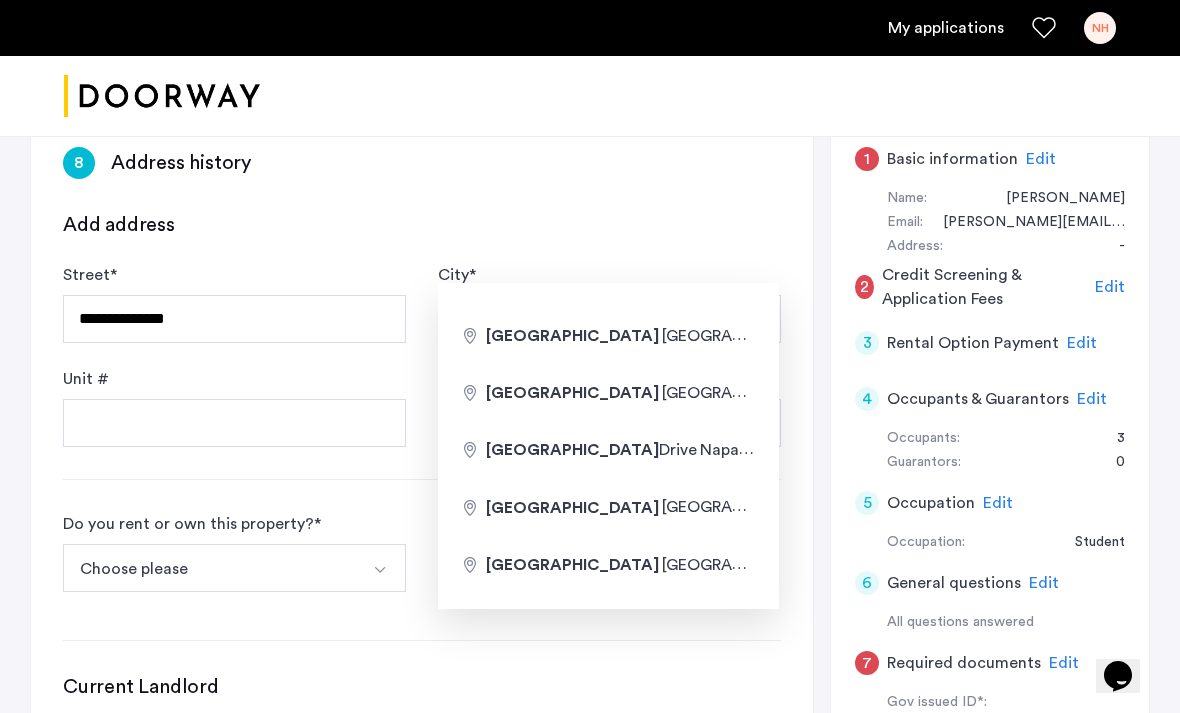 click on "**********" 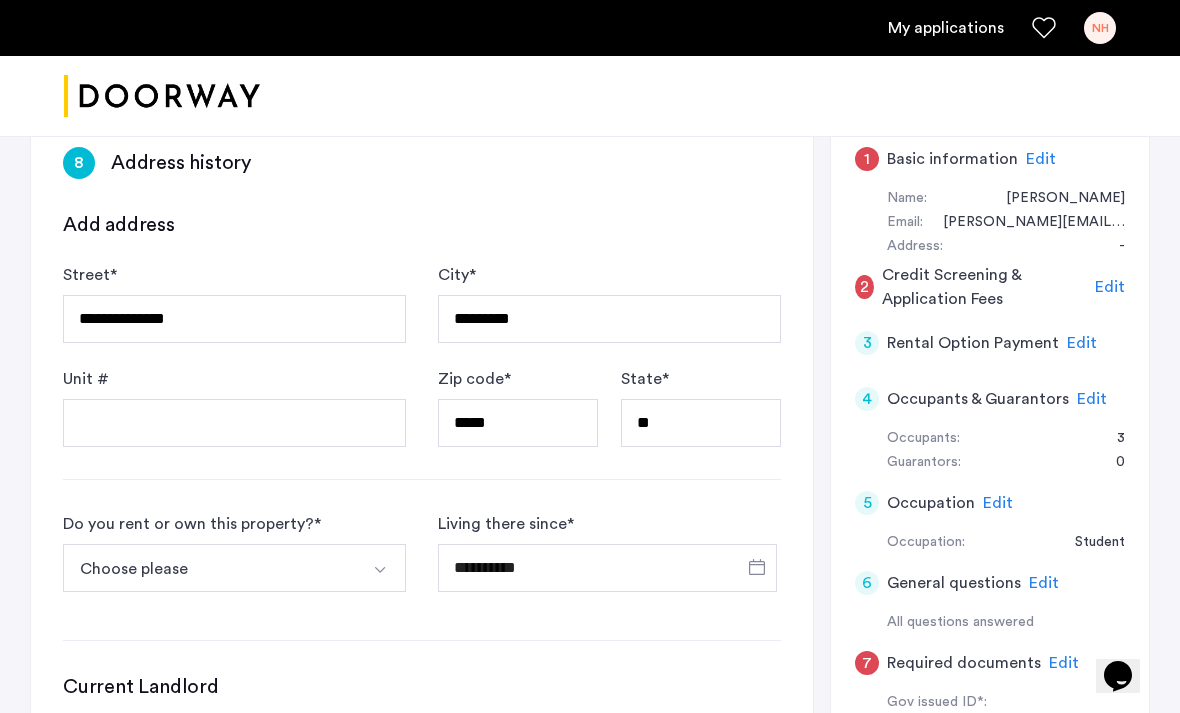 click on "Choose please" at bounding box center (211, 568) 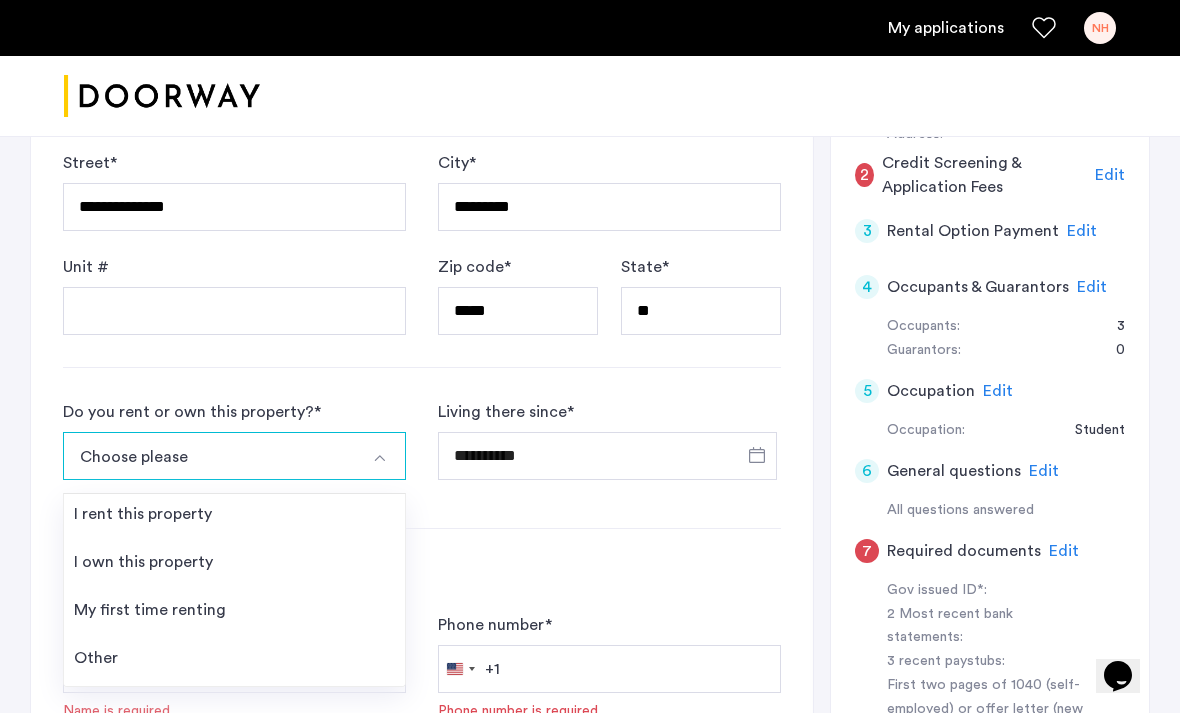 scroll, scrollTop: 513, scrollLeft: 0, axis: vertical 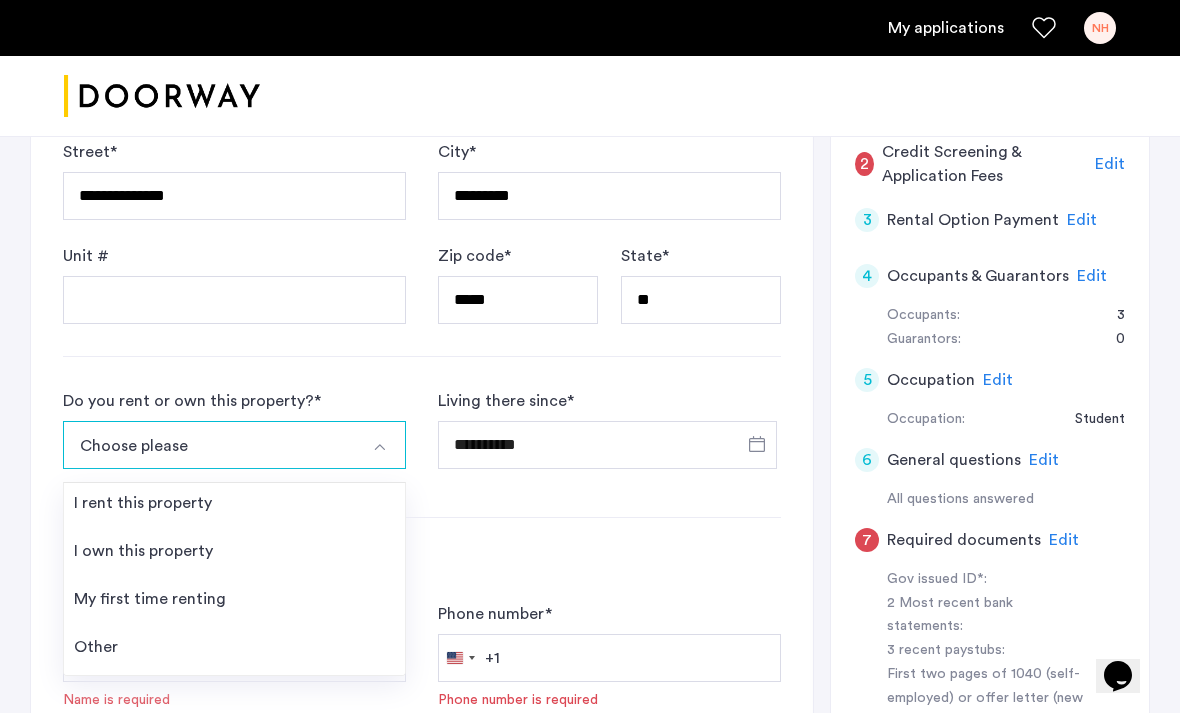 click on "Other" at bounding box center [234, 651] 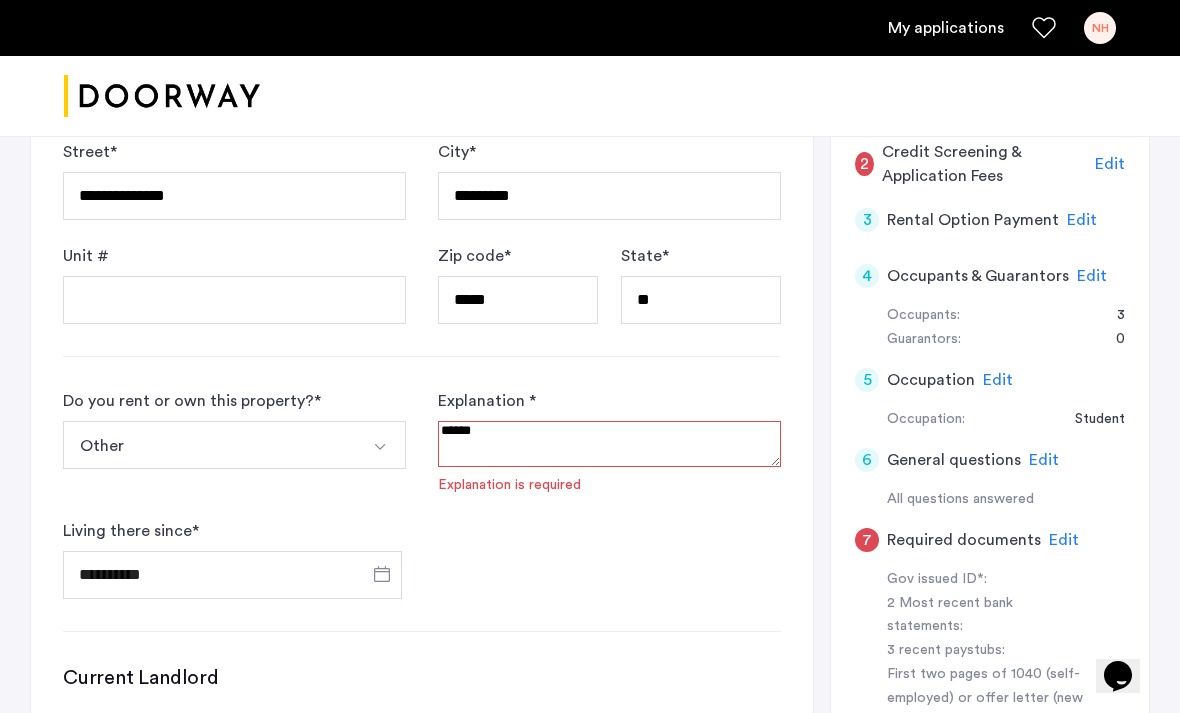 click at bounding box center (609, 444) 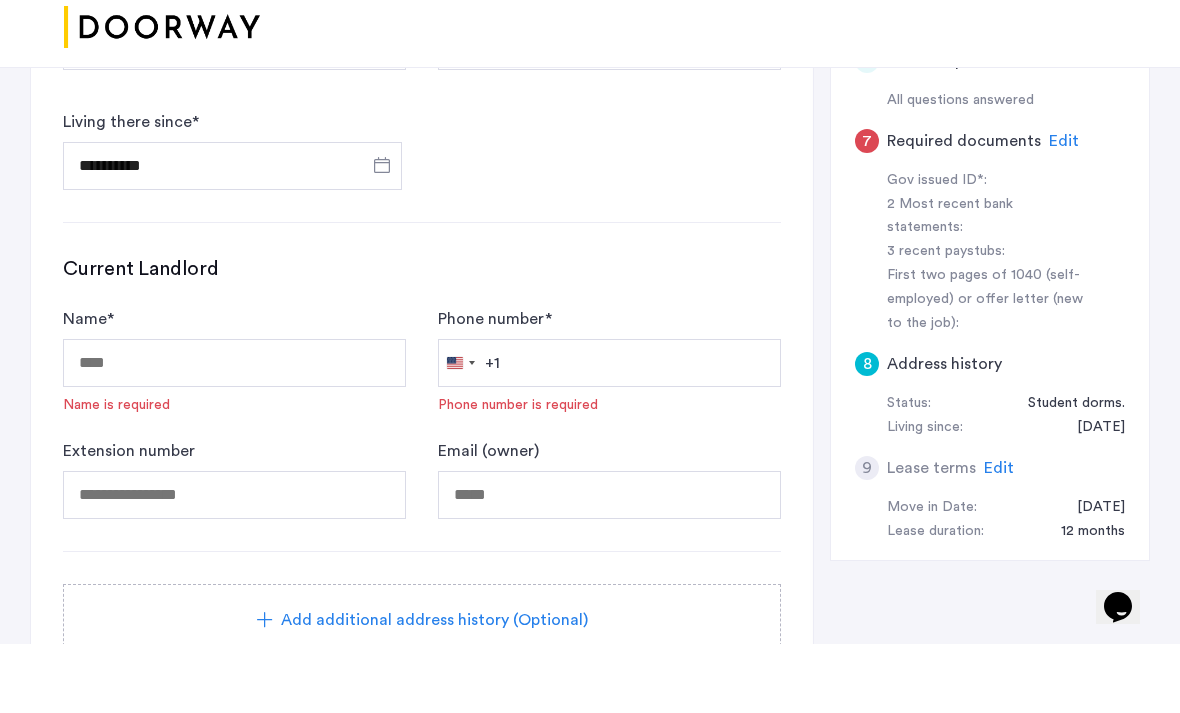scroll, scrollTop: 869, scrollLeft: 0, axis: vertical 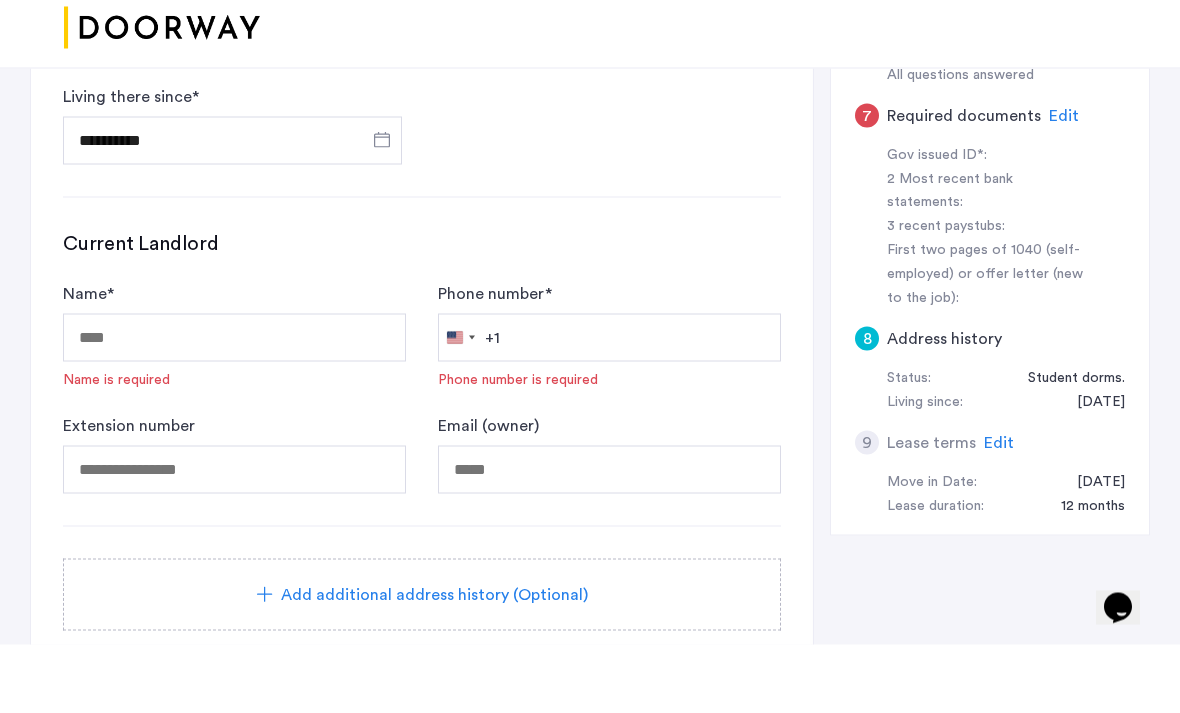 type on "**********" 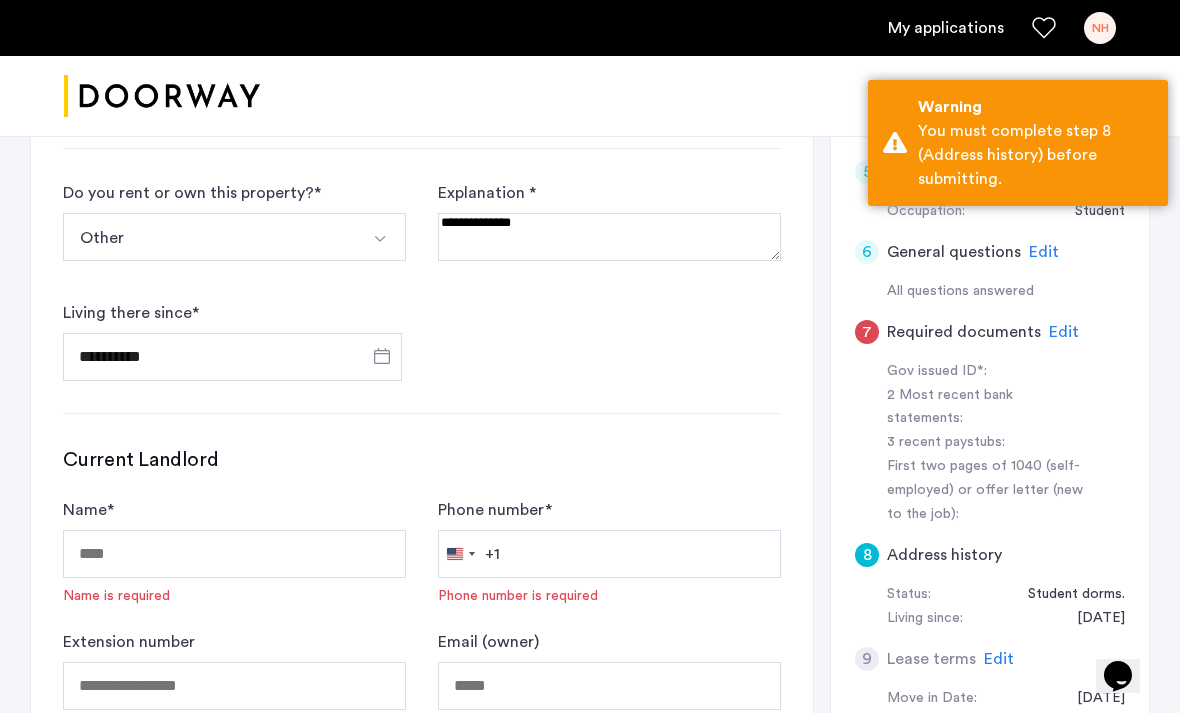 scroll, scrollTop: 725, scrollLeft: 0, axis: vertical 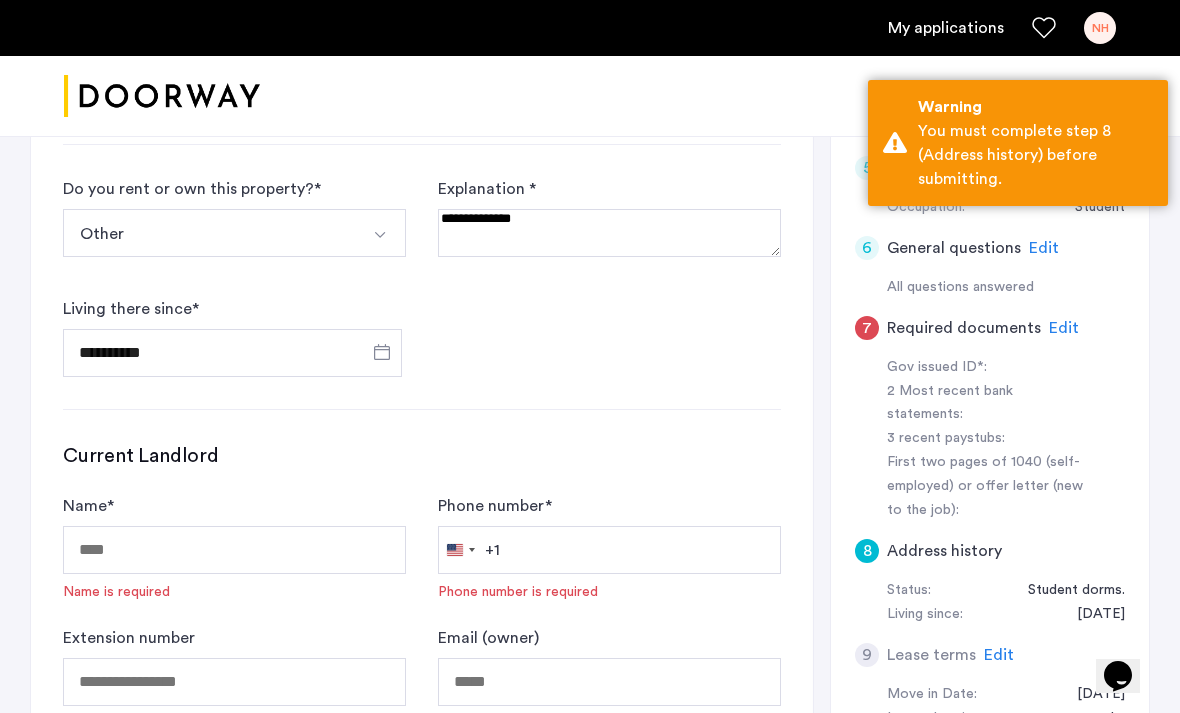 click on "Edit" 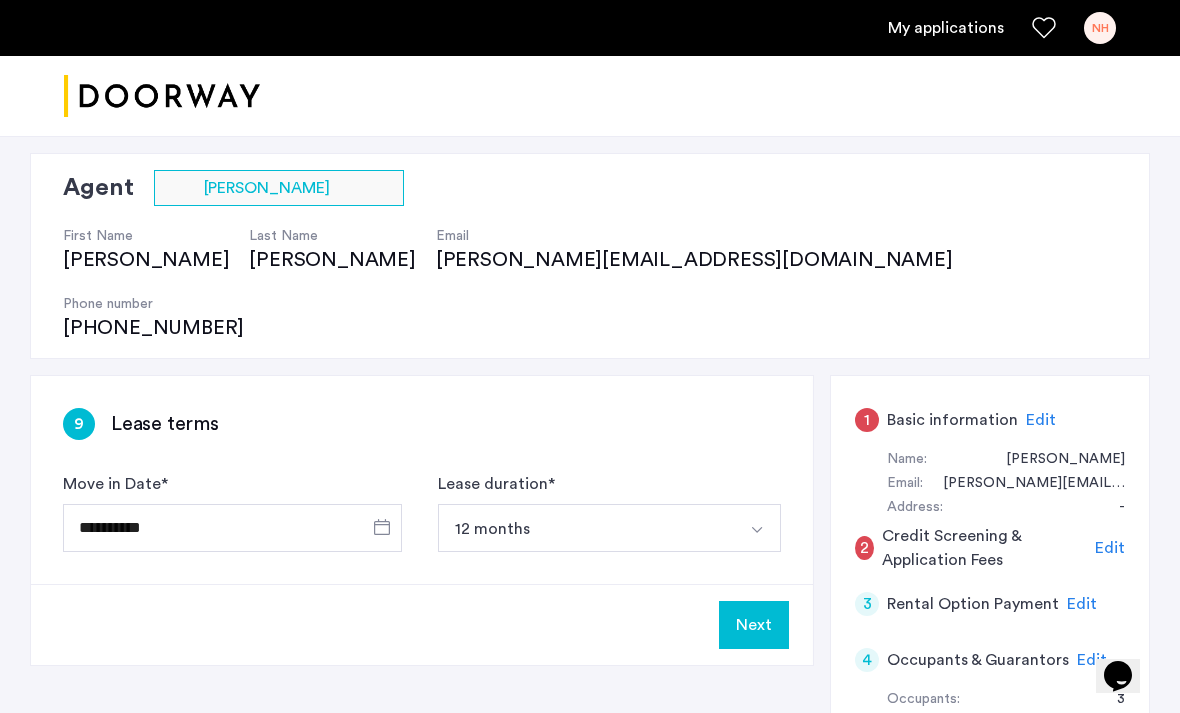 scroll, scrollTop: 126, scrollLeft: 0, axis: vertical 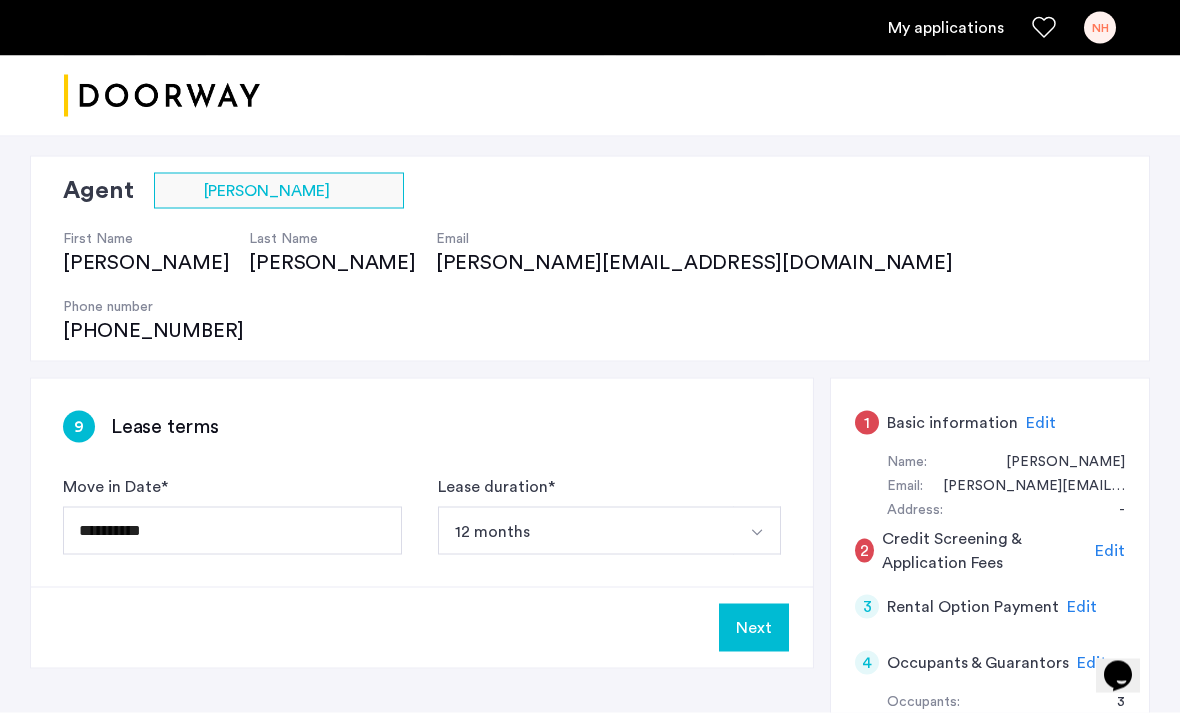 click 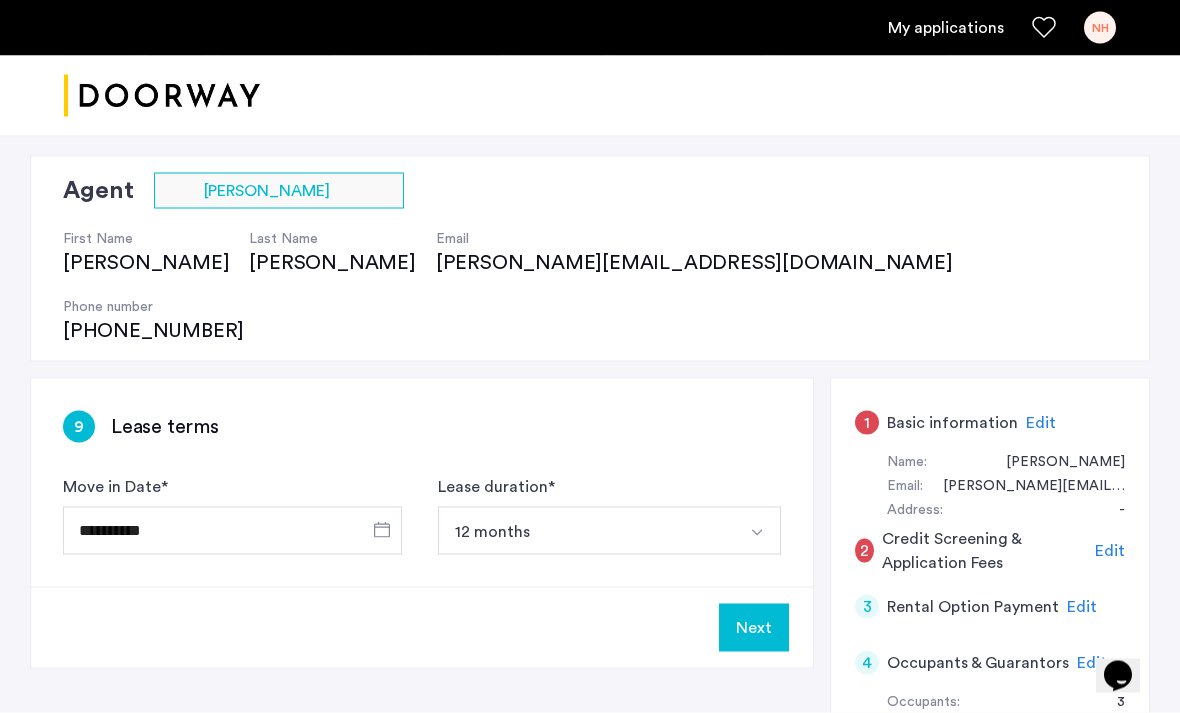 scroll, scrollTop: 127, scrollLeft: 0, axis: vertical 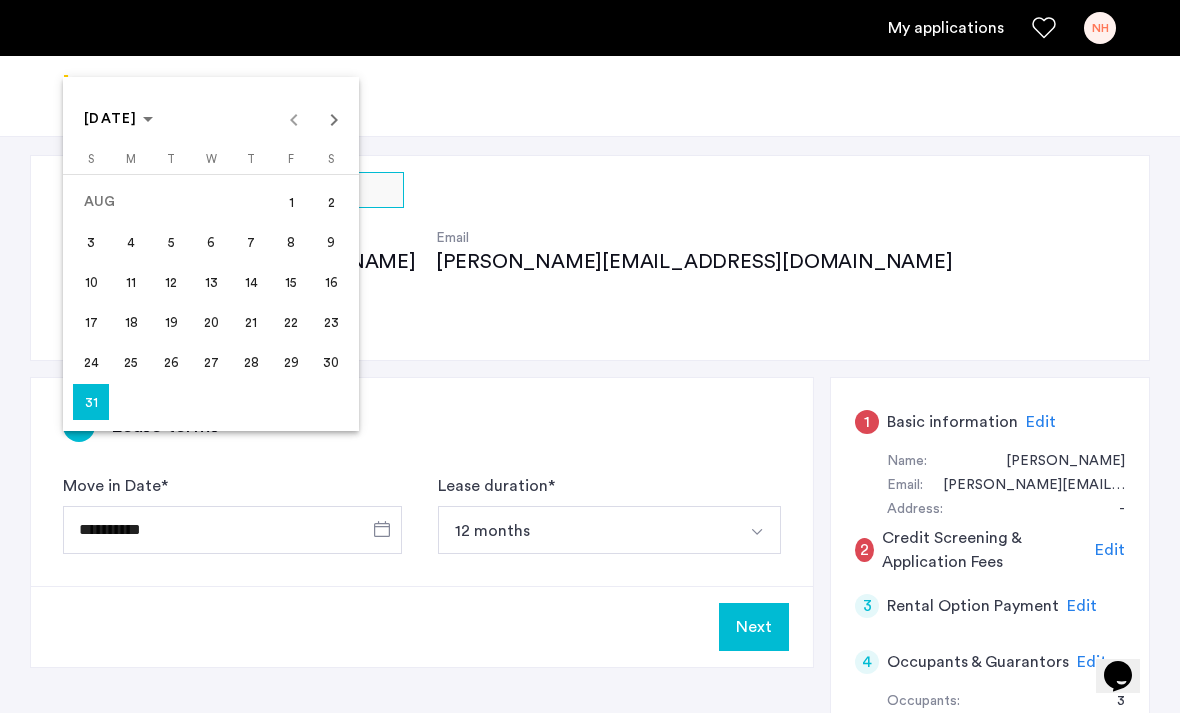 click on "1" at bounding box center [291, 202] 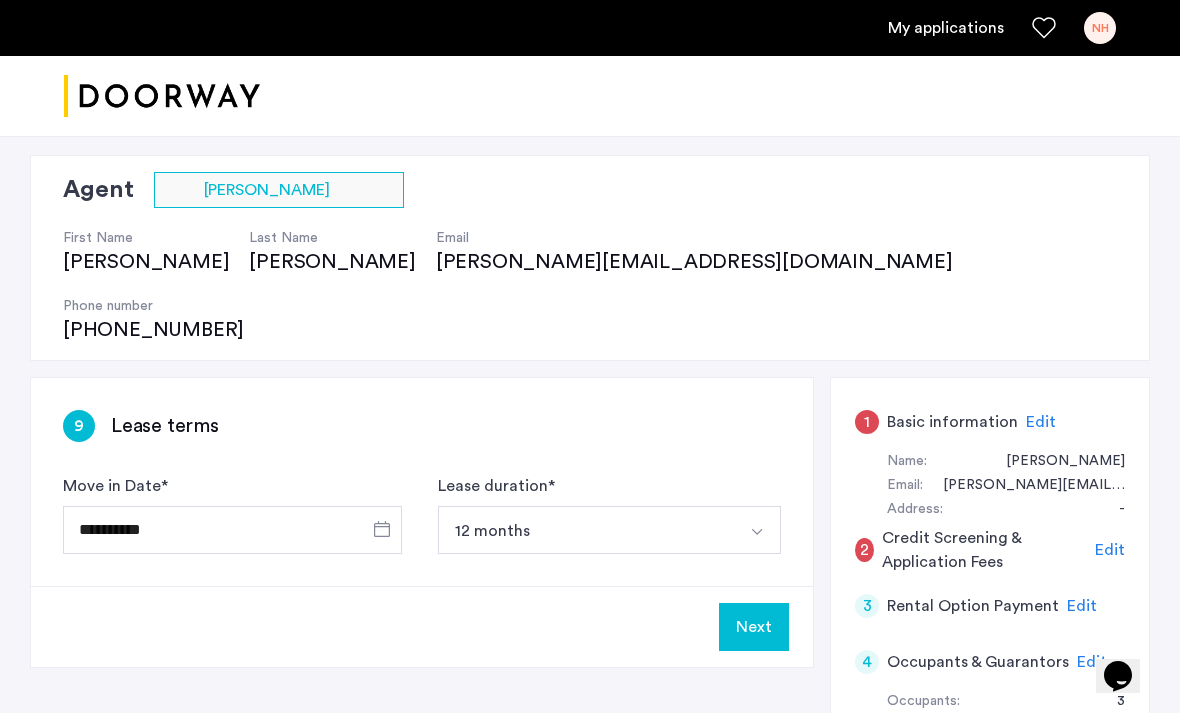 type on "**********" 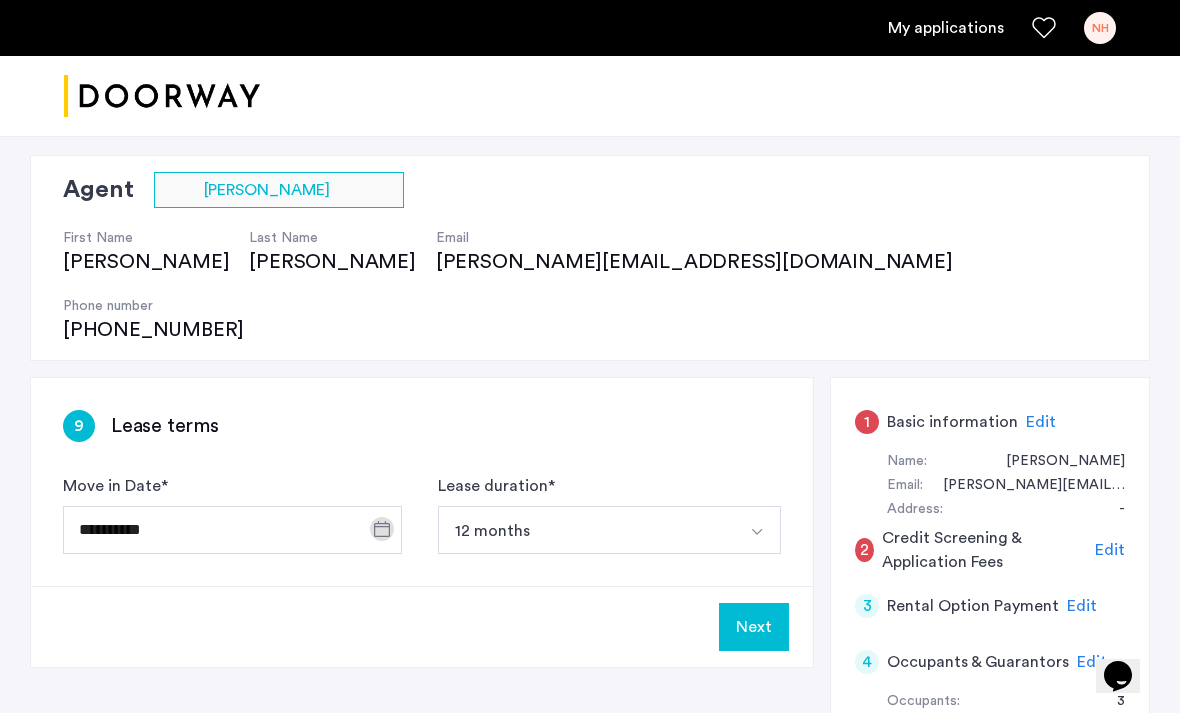 click on "12 months" at bounding box center [586, 530] 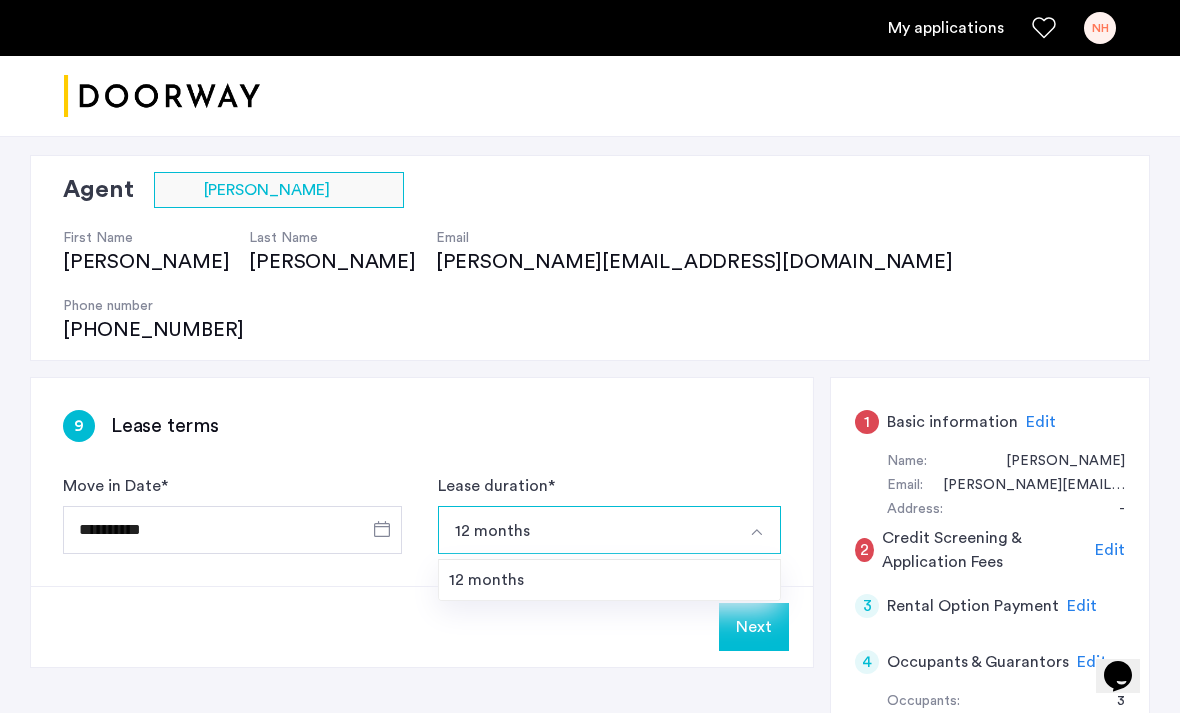 click on "12 months" at bounding box center (586, 530) 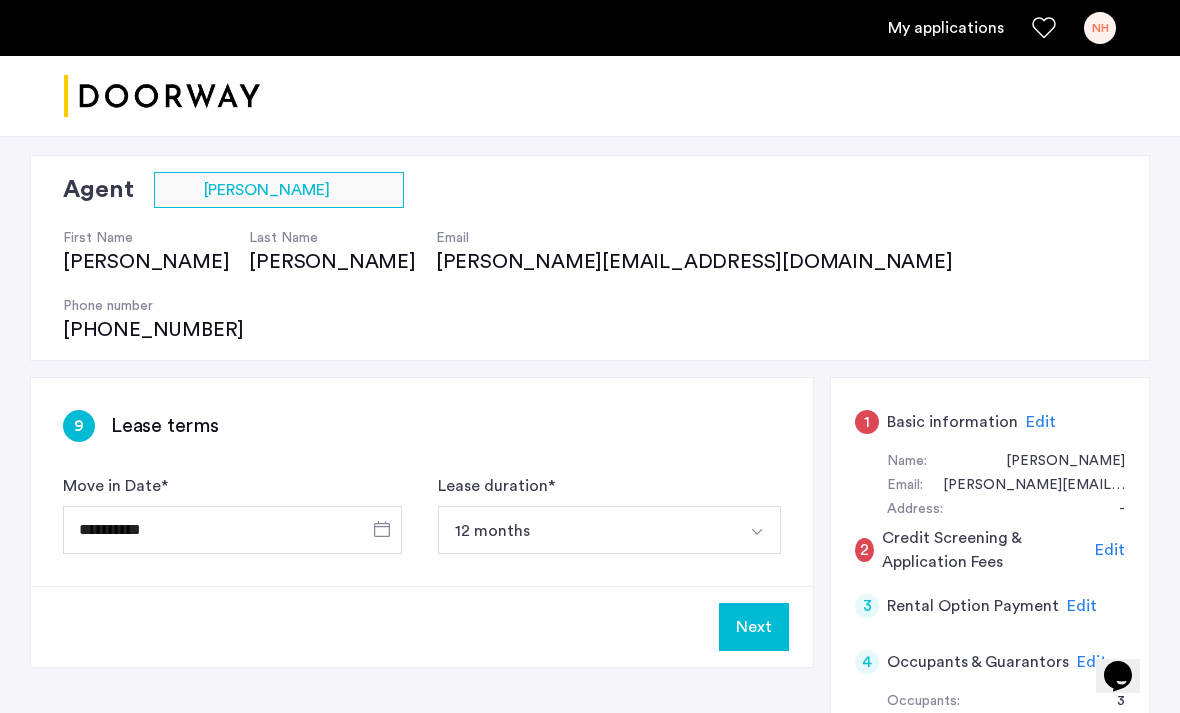 click on "Next" 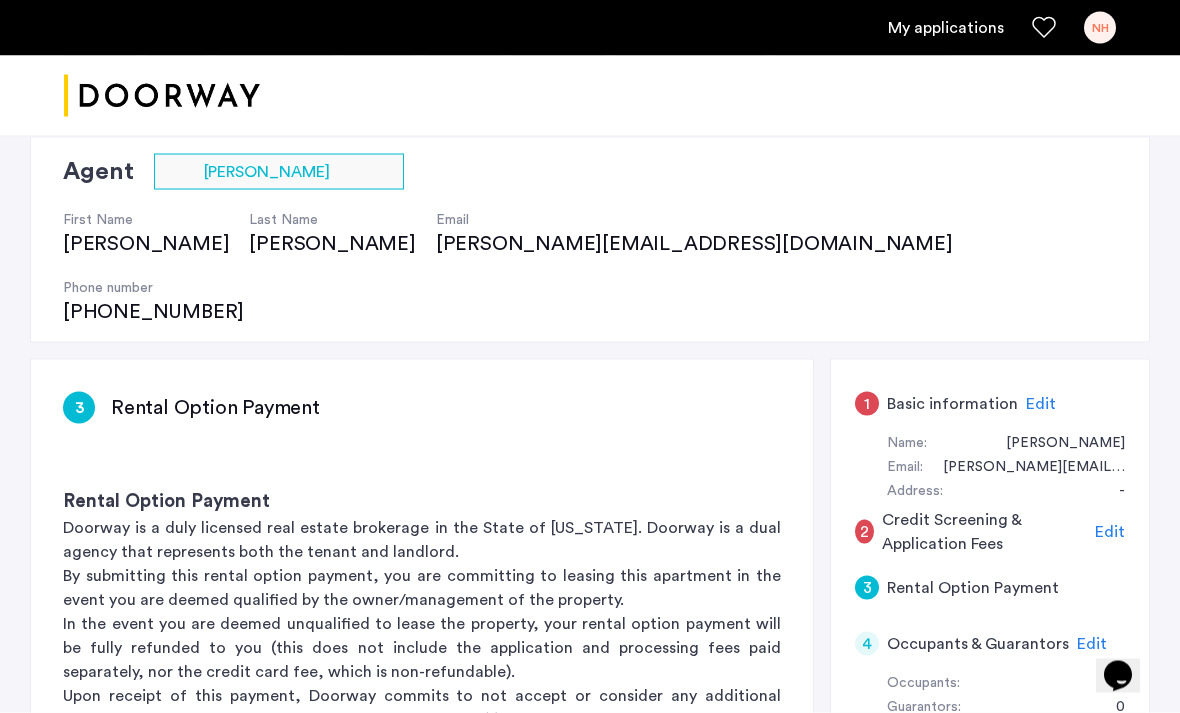 scroll, scrollTop: 139, scrollLeft: 0, axis: vertical 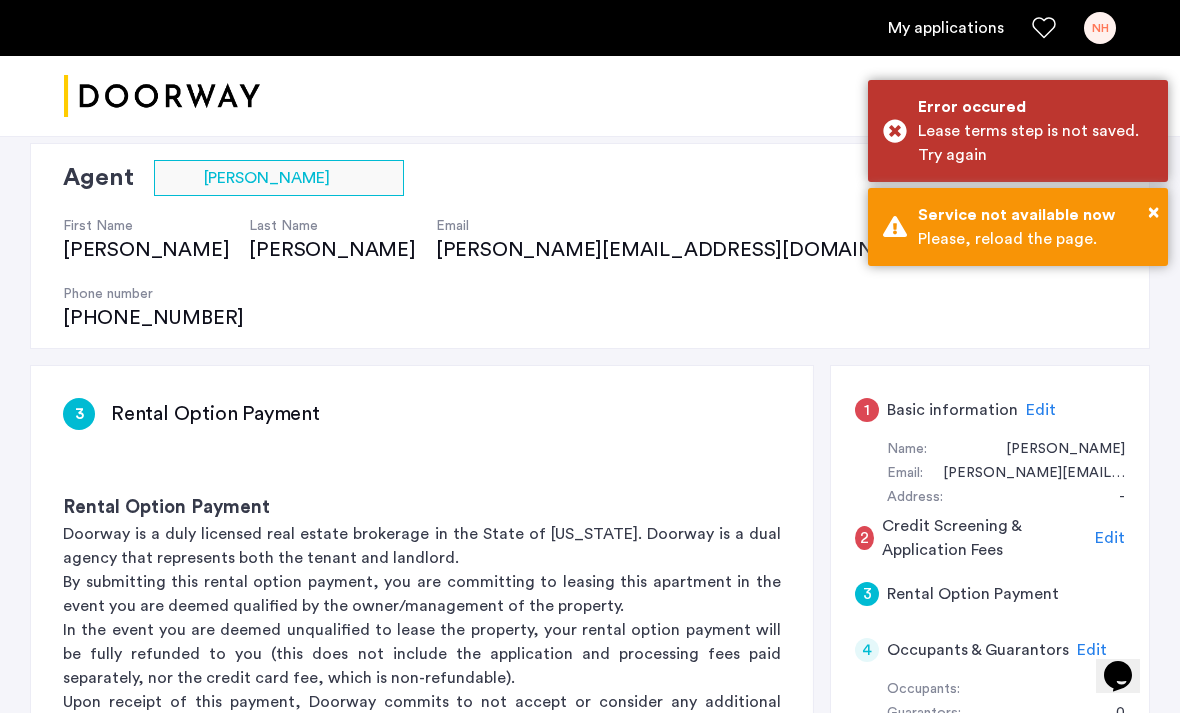click on "Edit" 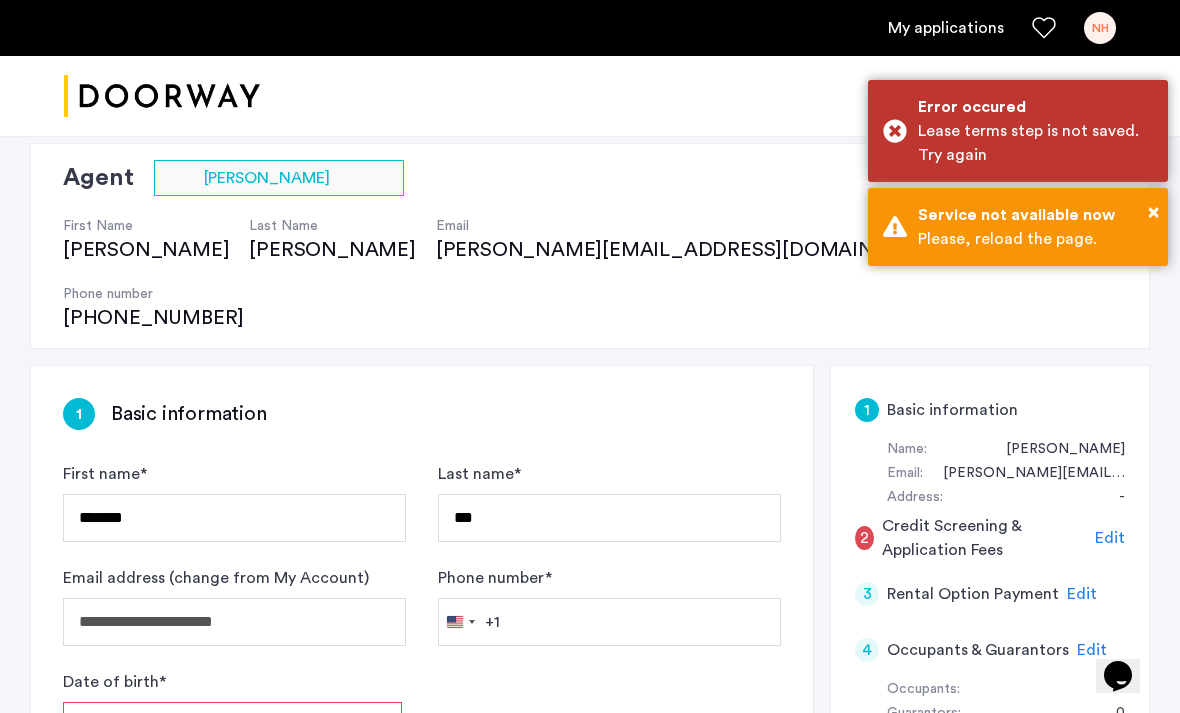 click on "1 Basic information" 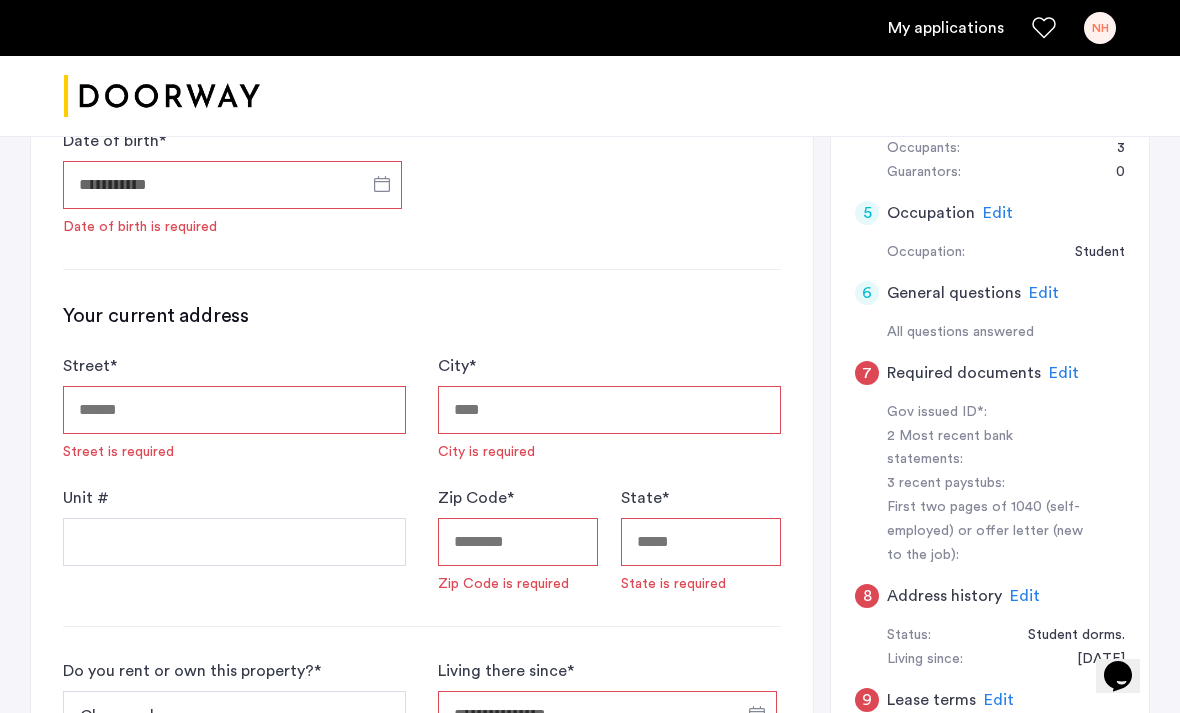 scroll, scrollTop: 678, scrollLeft: 0, axis: vertical 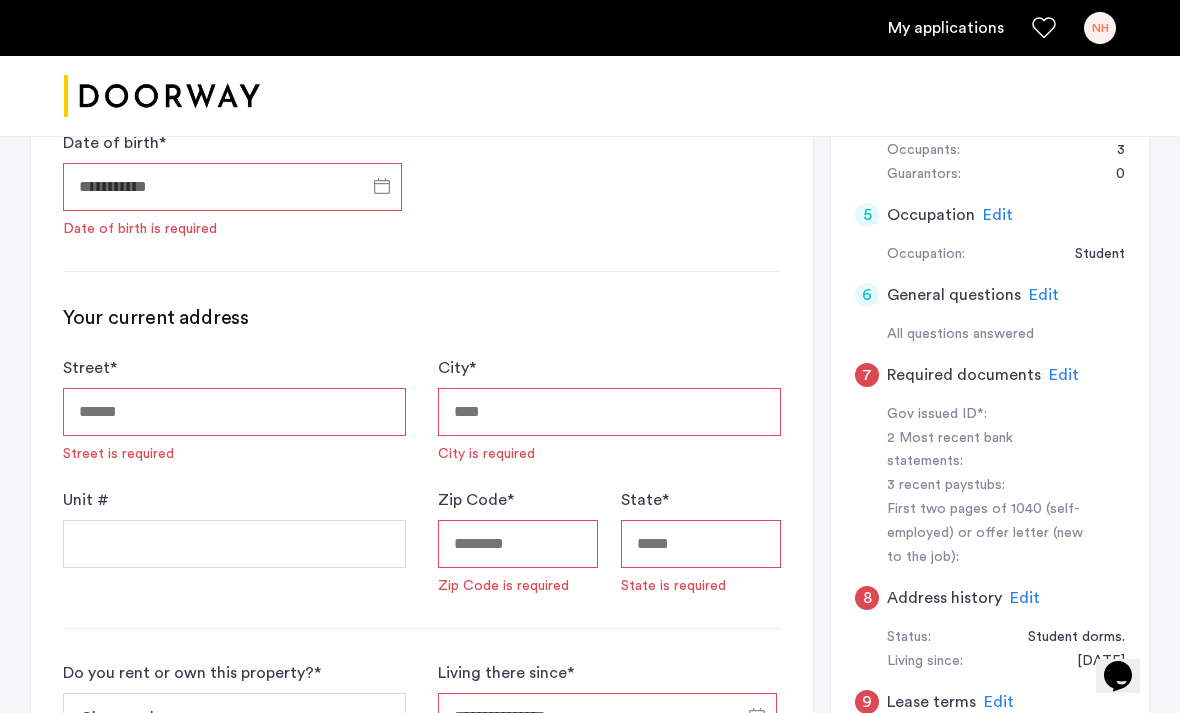 click on "Edit" 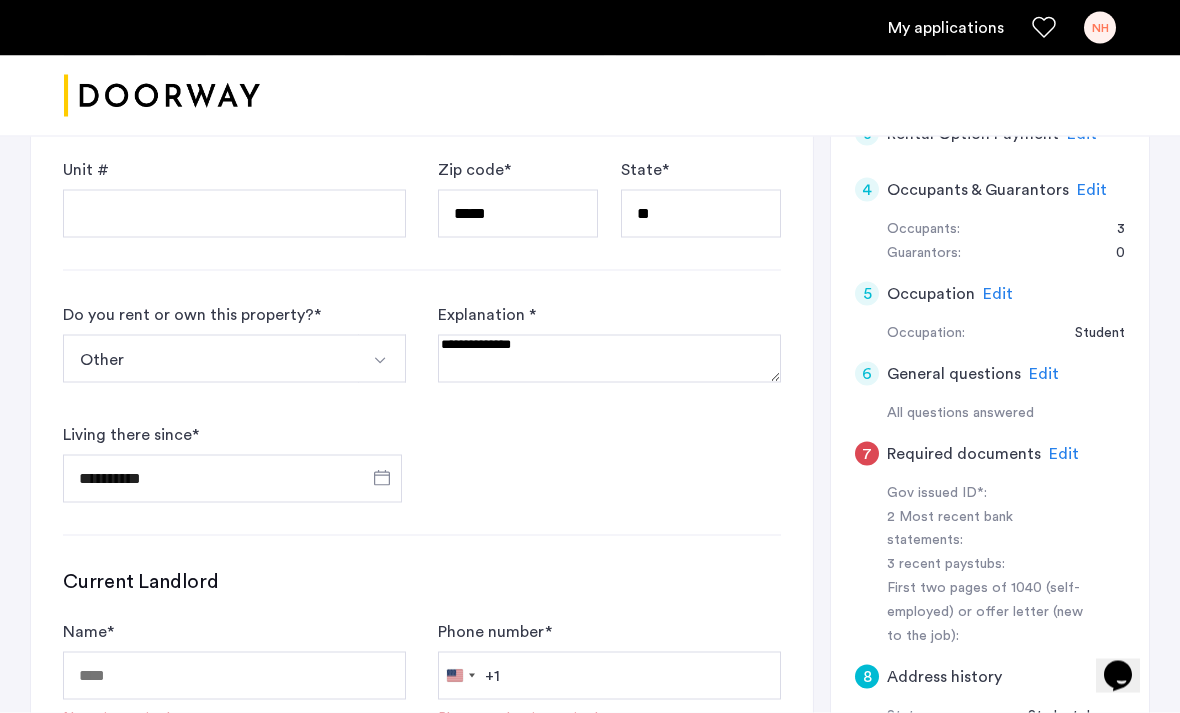 scroll, scrollTop: 599, scrollLeft: 0, axis: vertical 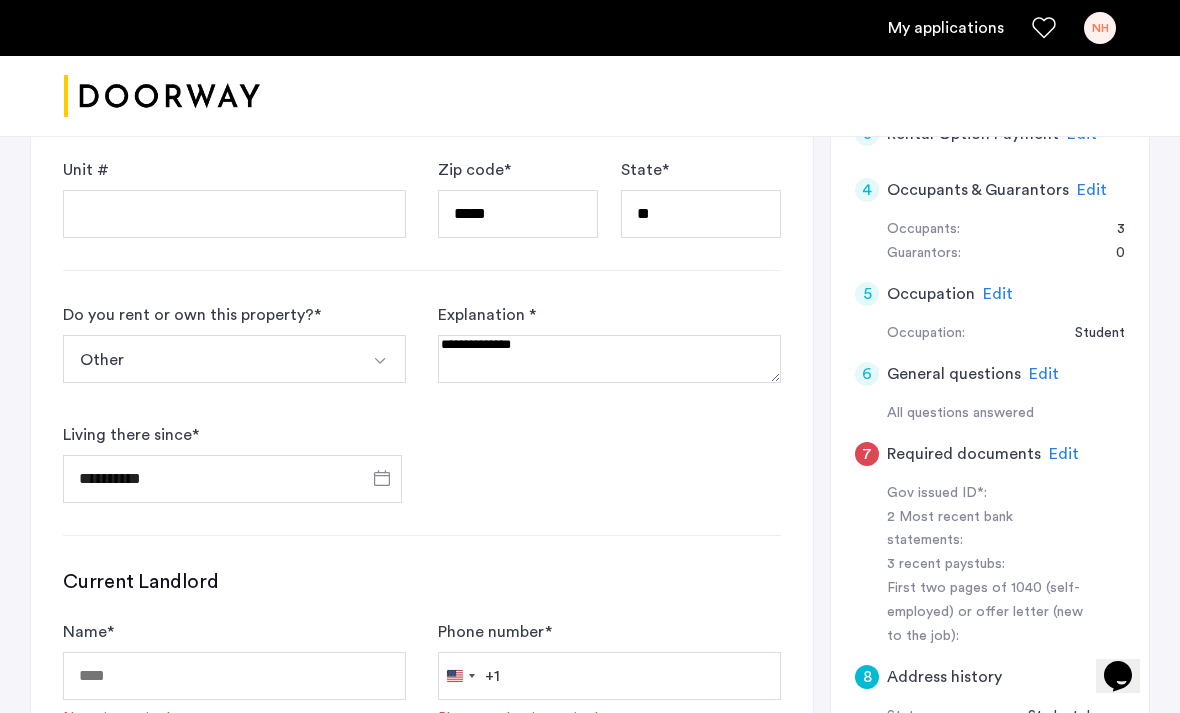 click at bounding box center [609, 359] 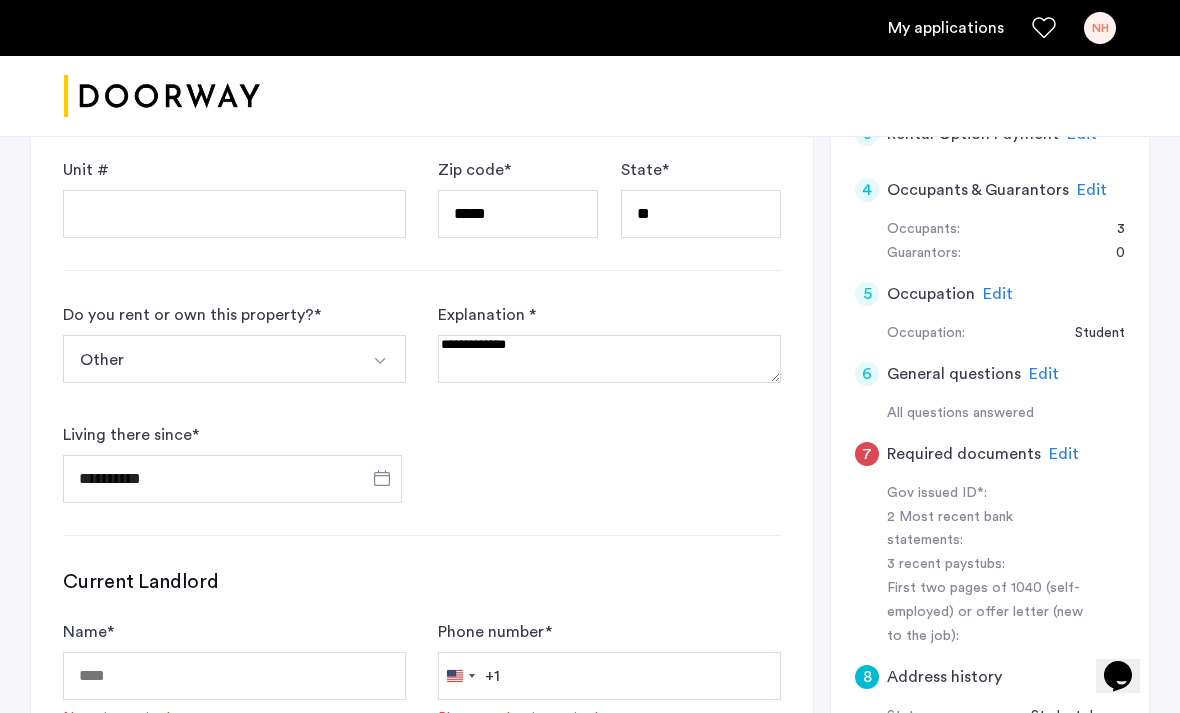 type on "**********" 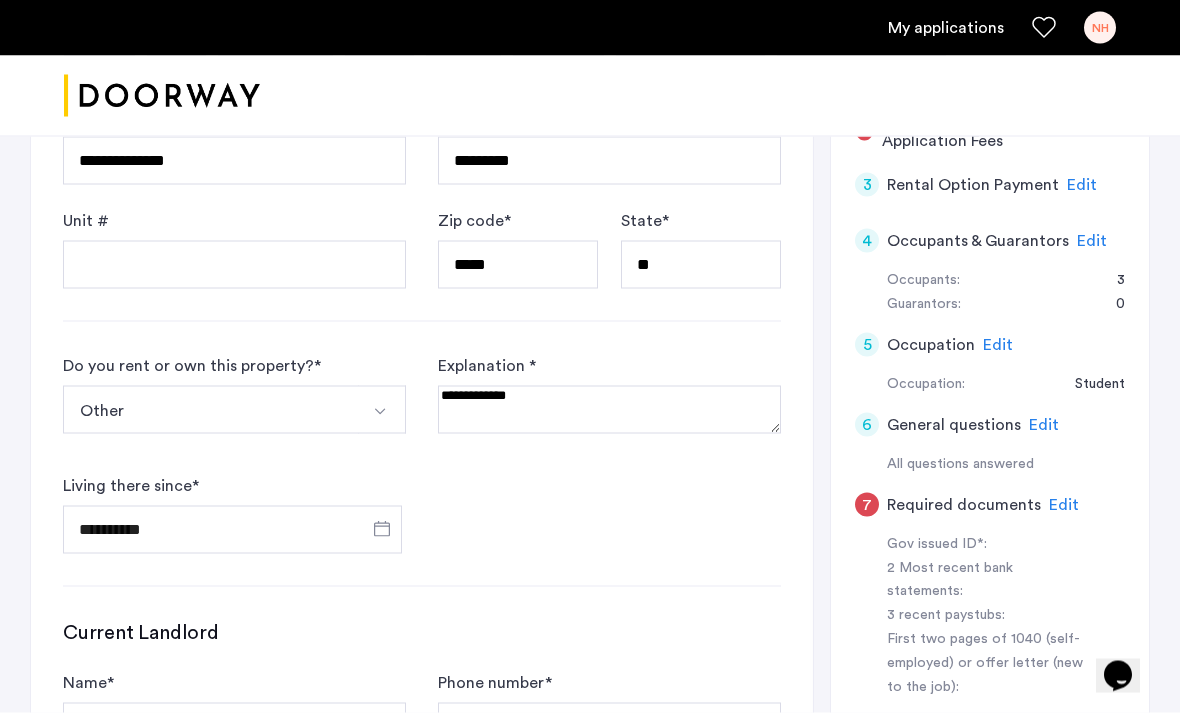 scroll, scrollTop: 543, scrollLeft: 0, axis: vertical 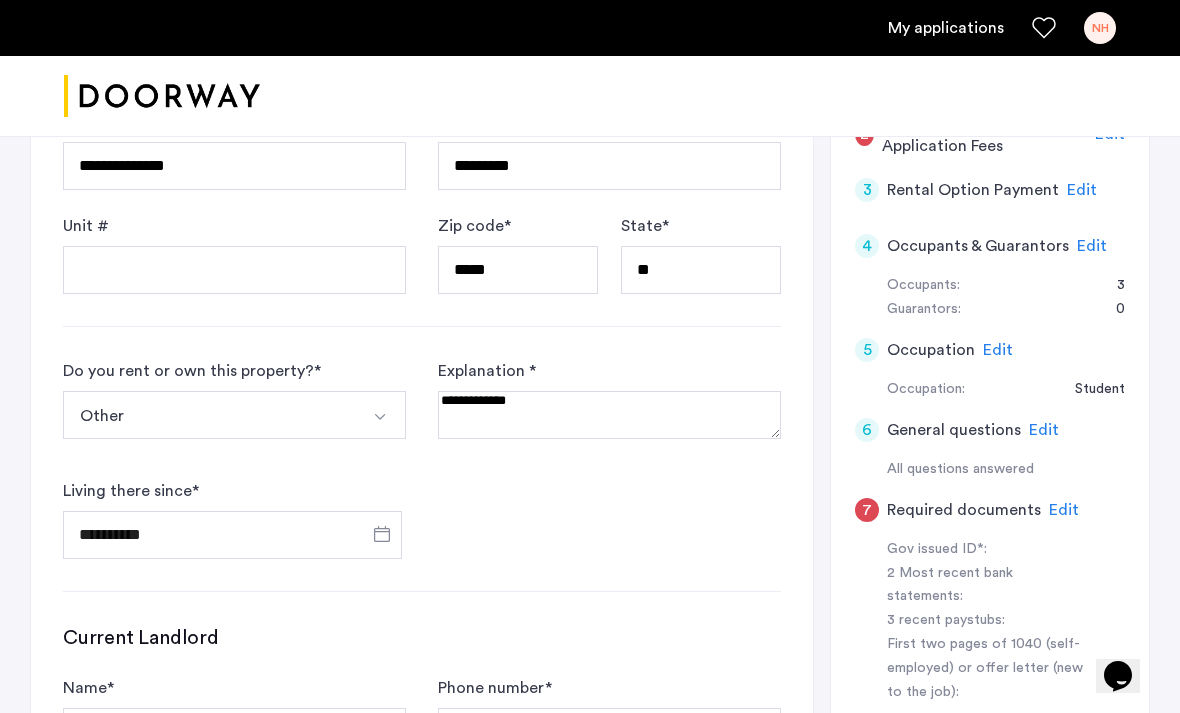 click on "Edit" 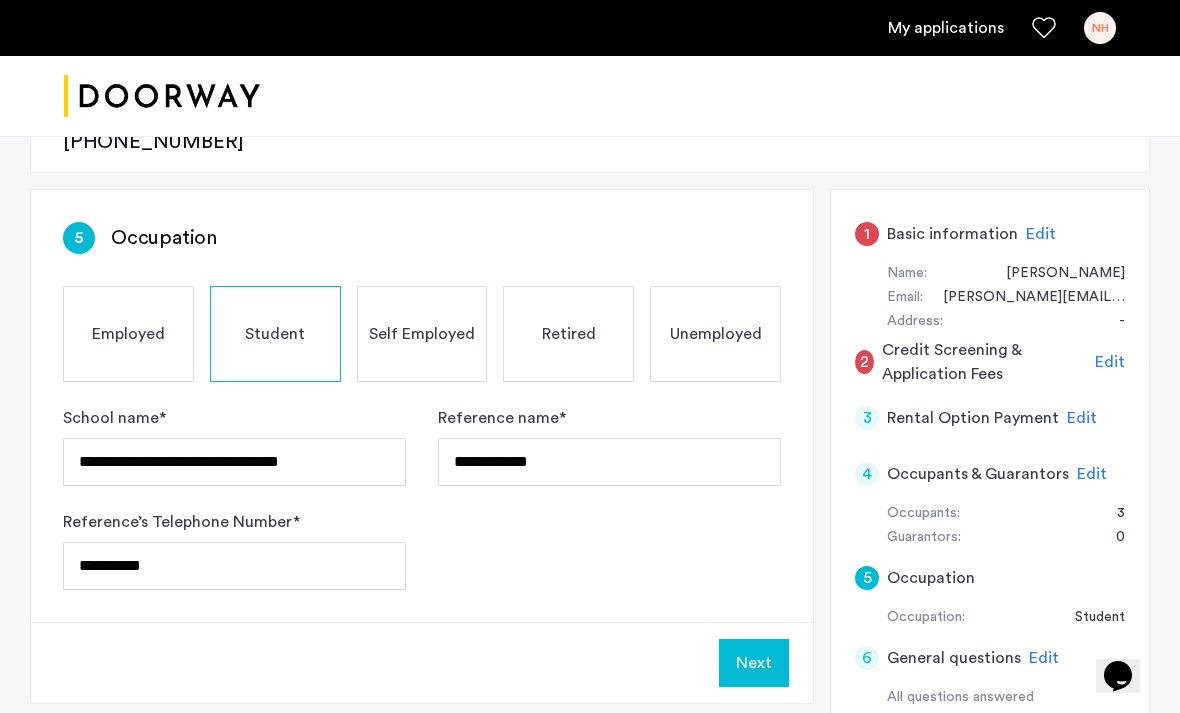 scroll, scrollTop: 314, scrollLeft: 0, axis: vertical 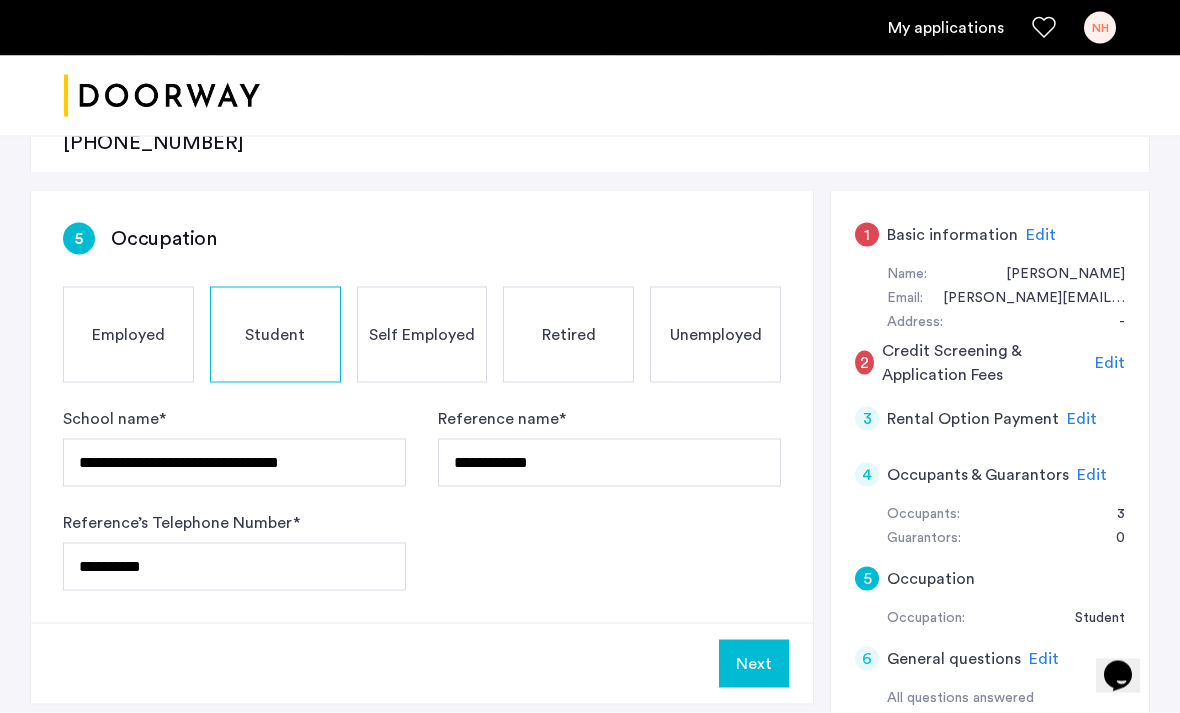 click on "5 Occupation" 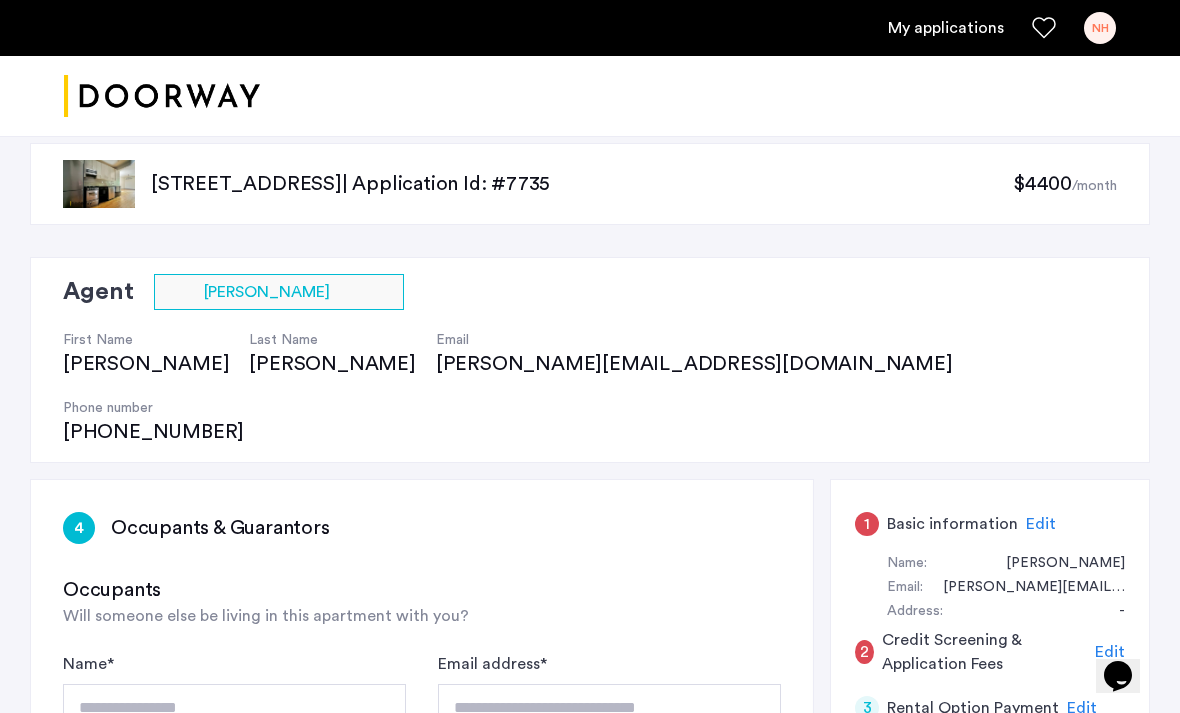 scroll, scrollTop: 0, scrollLeft: 0, axis: both 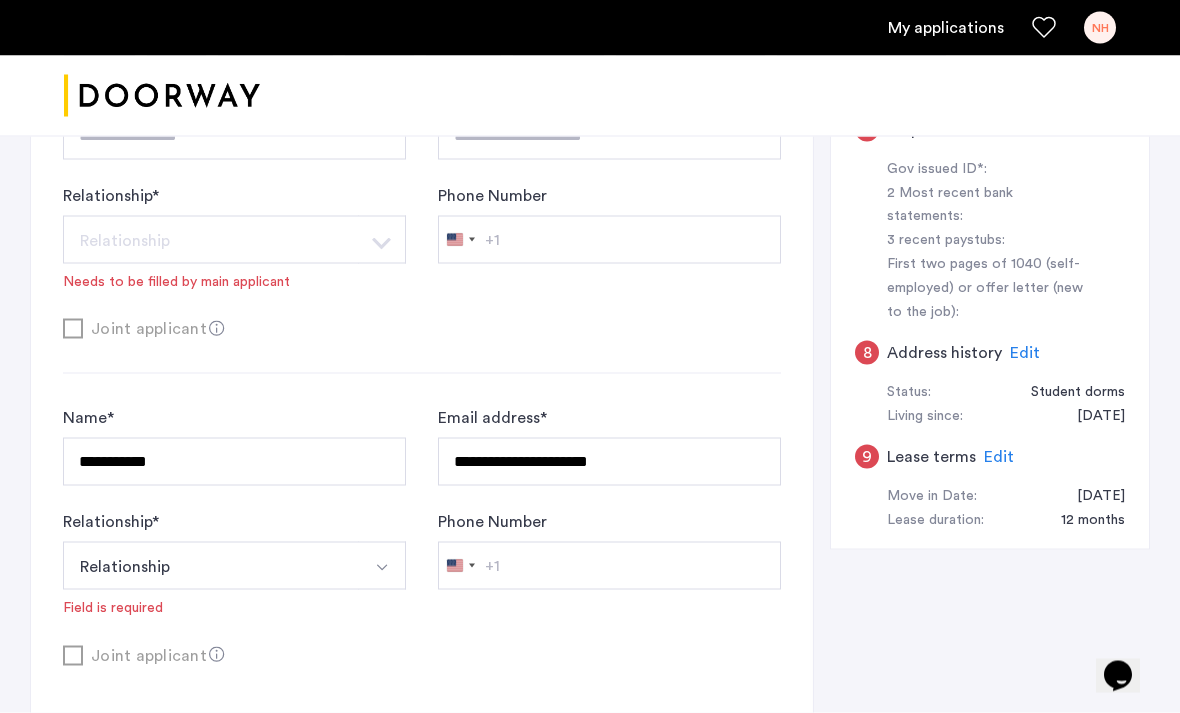 click on "Relationship" at bounding box center [211, 566] 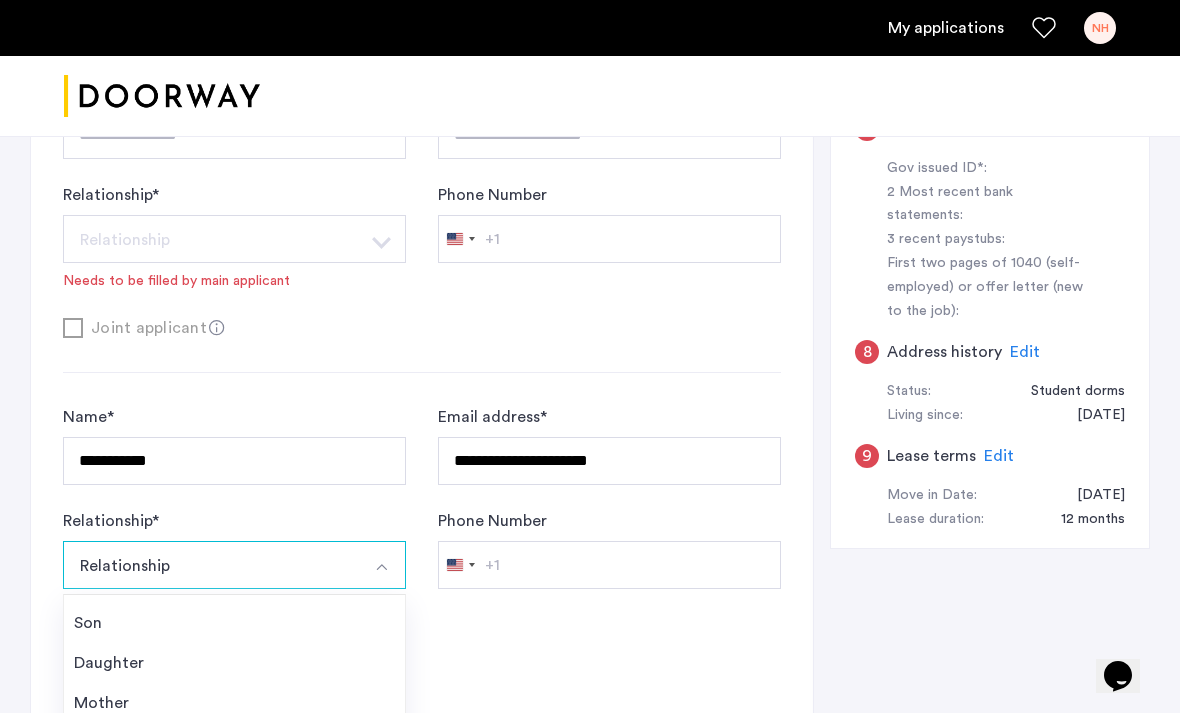 scroll, scrollTop: 73, scrollLeft: 0, axis: vertical 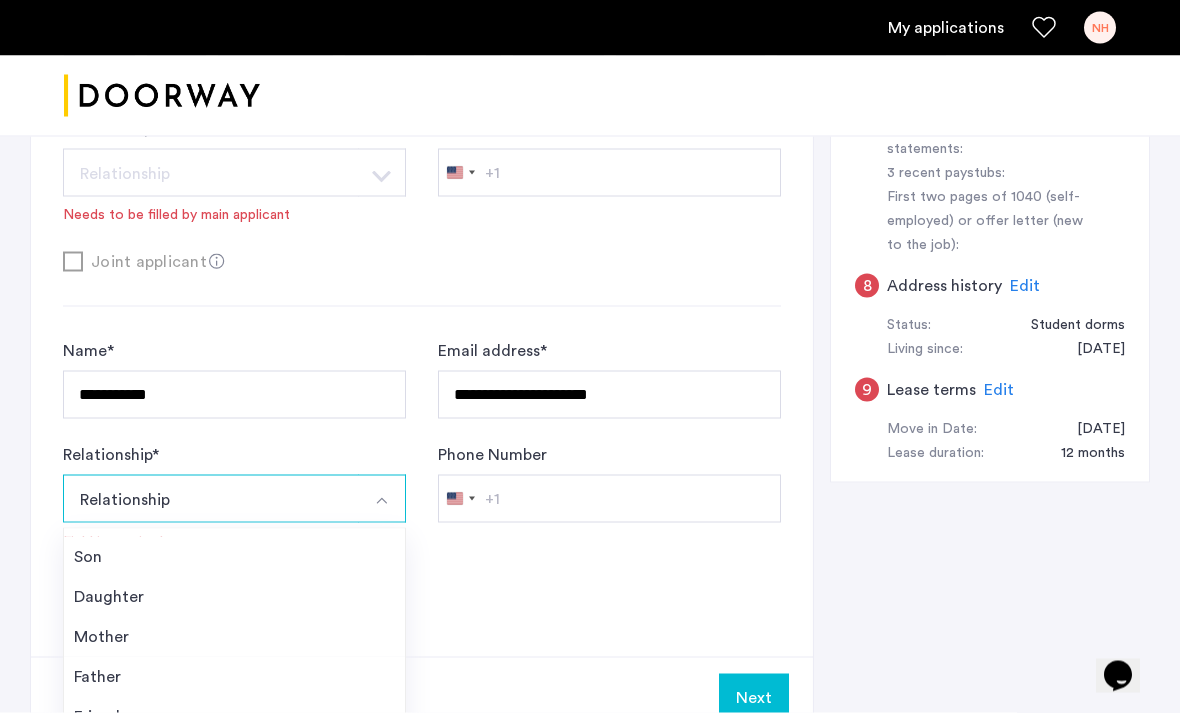 click on "Friend" at bounding box center (234, 717) 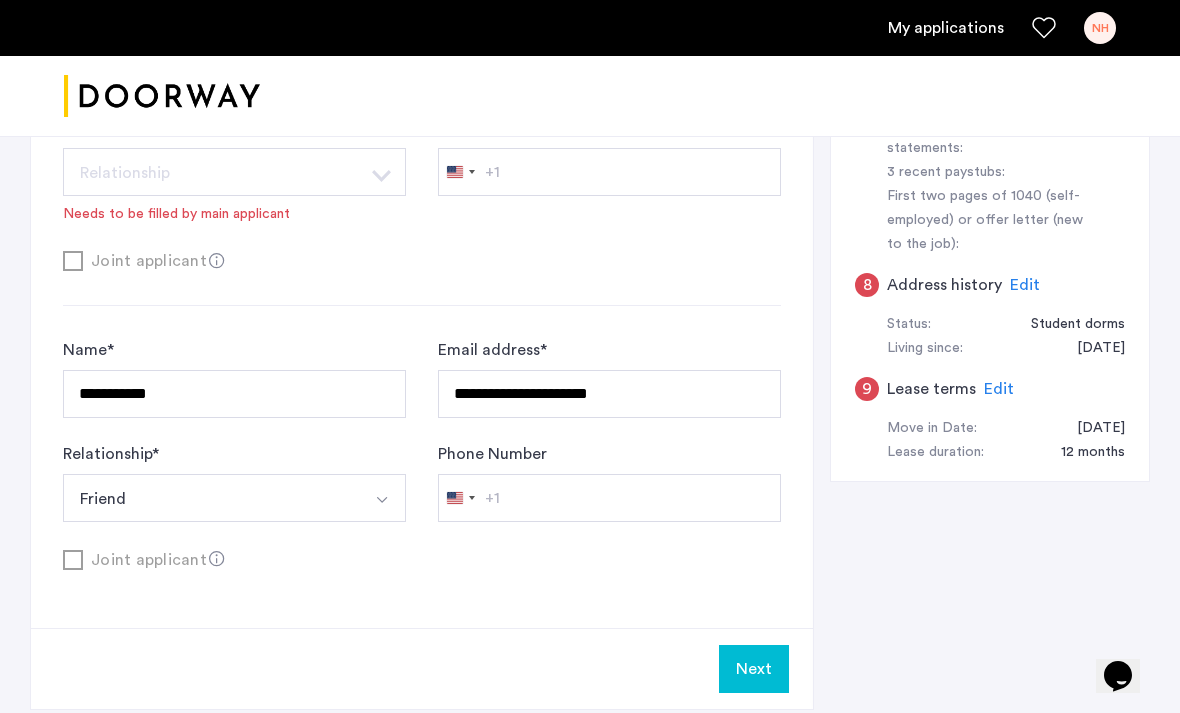 click on "Next" 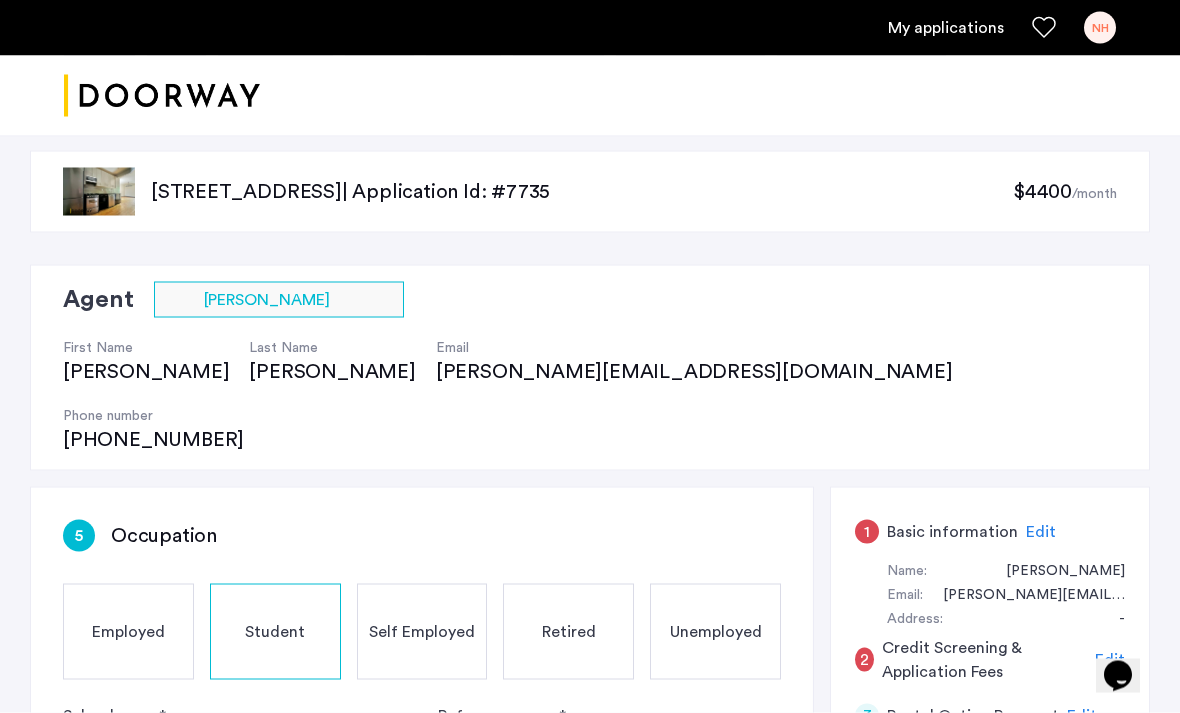 scroll, scrollTop: 18, scrollLeft: 0, axis: vertical 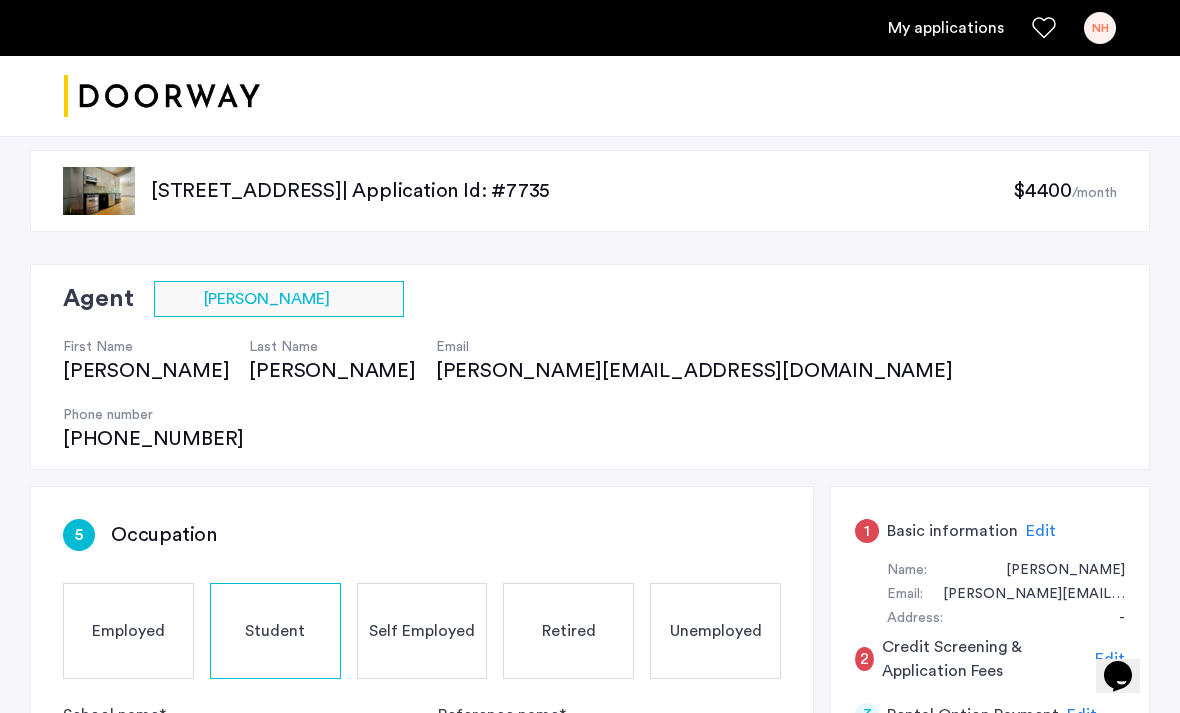click on "Edit" 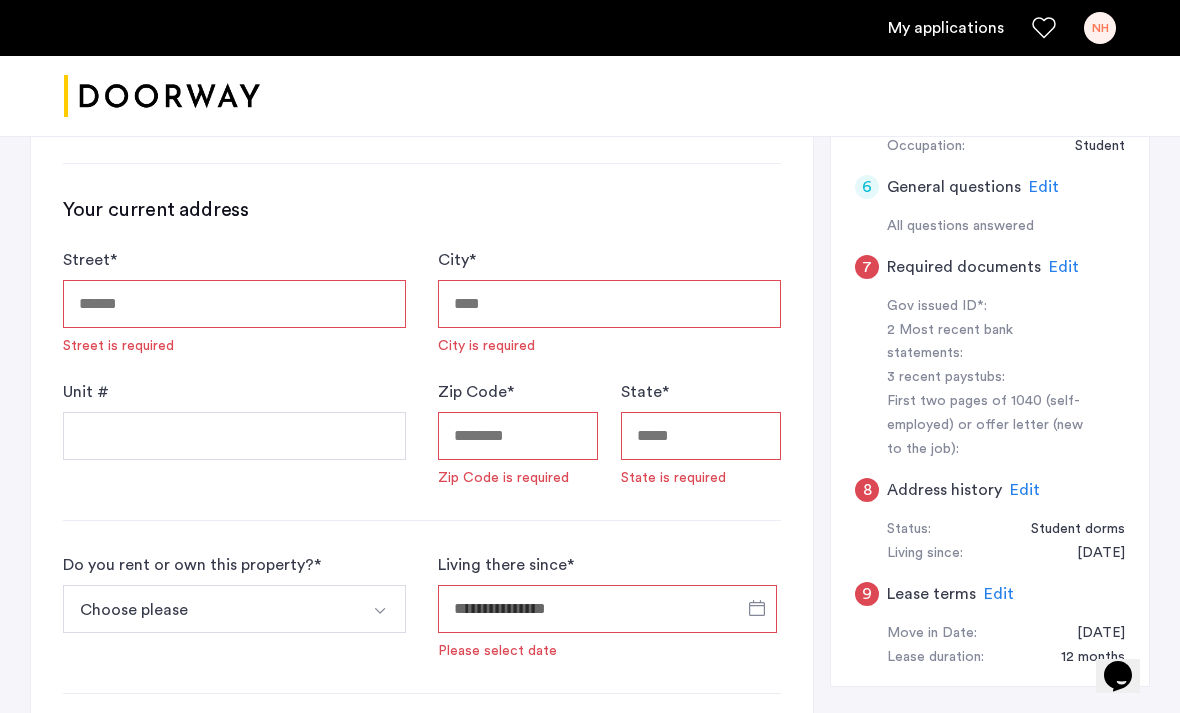 scroll, scrollTop: 790, scrollLeft: 0, axis: vertical 